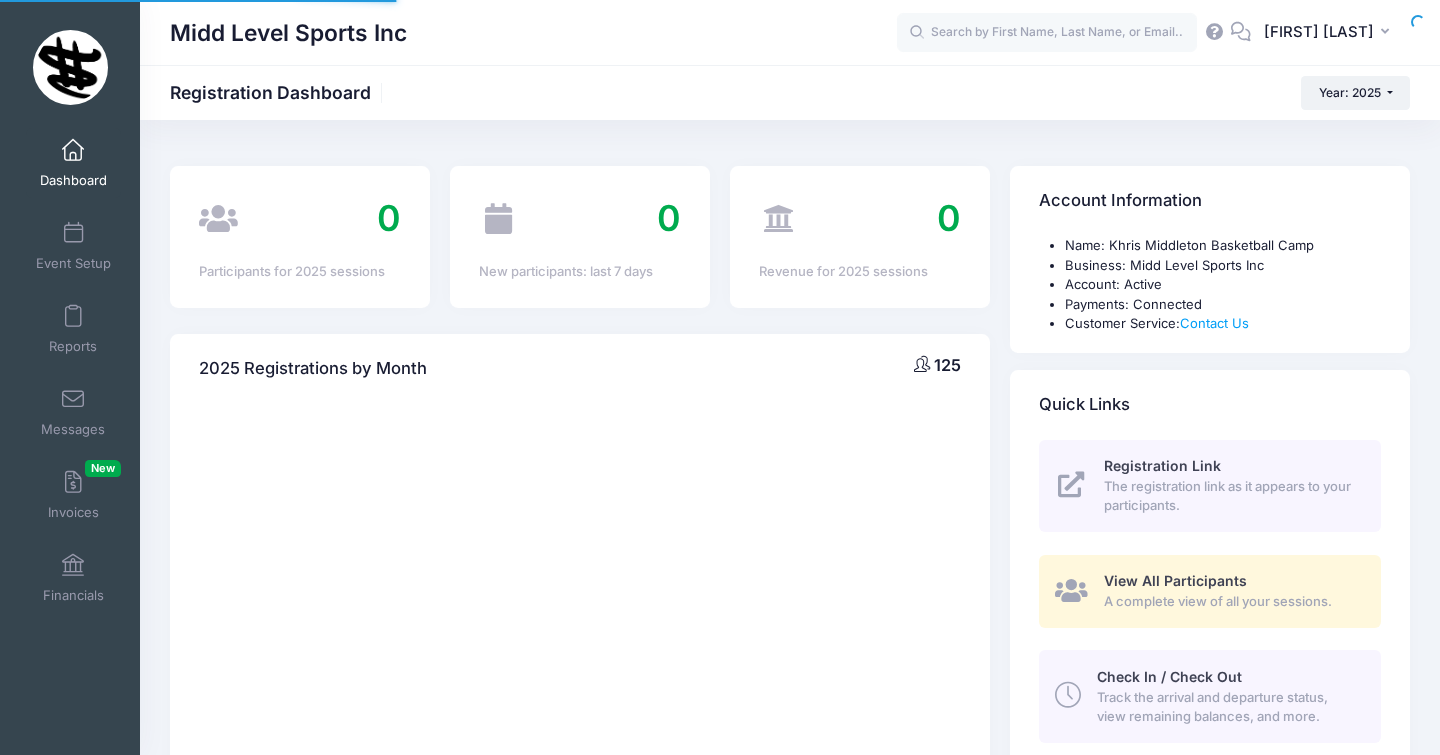 scroll, scrollTop: 0, scrollLeft: 0, axis: both 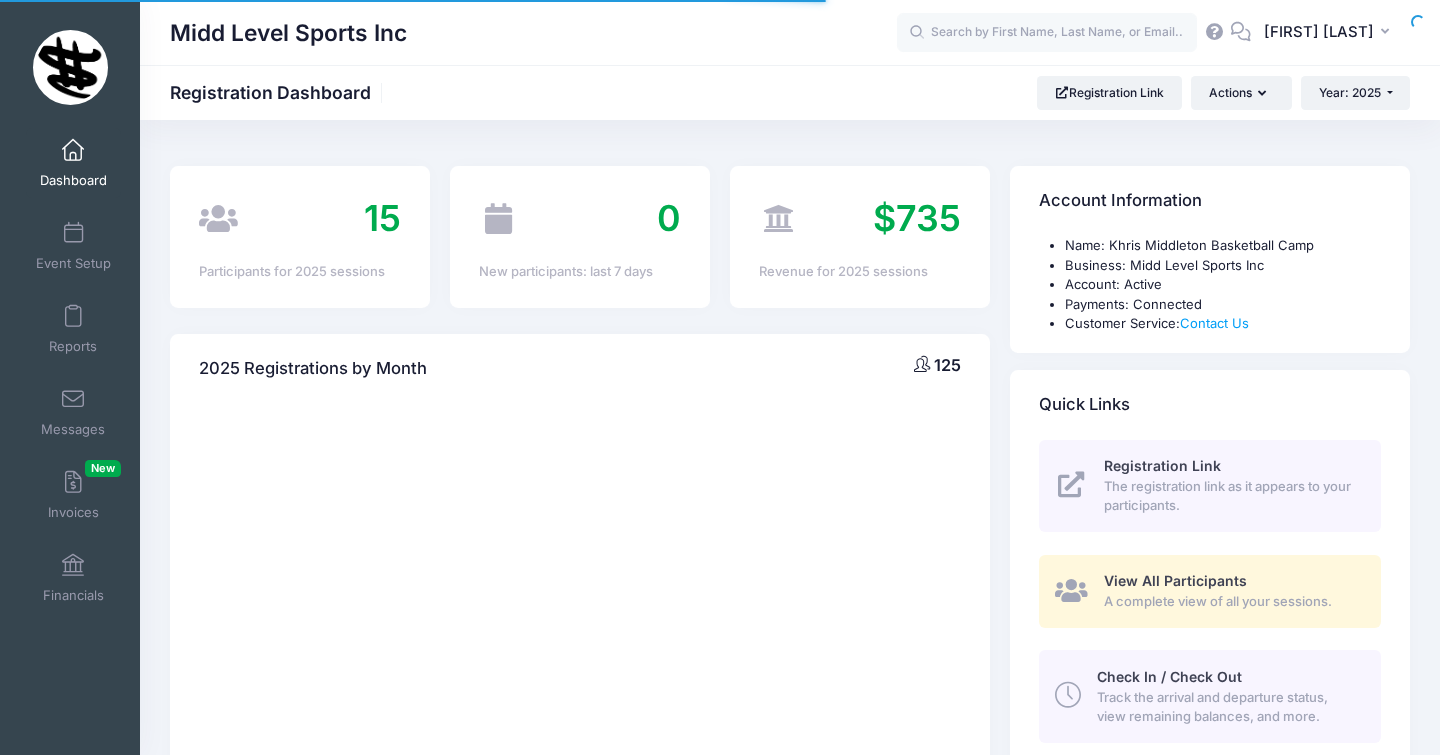 select 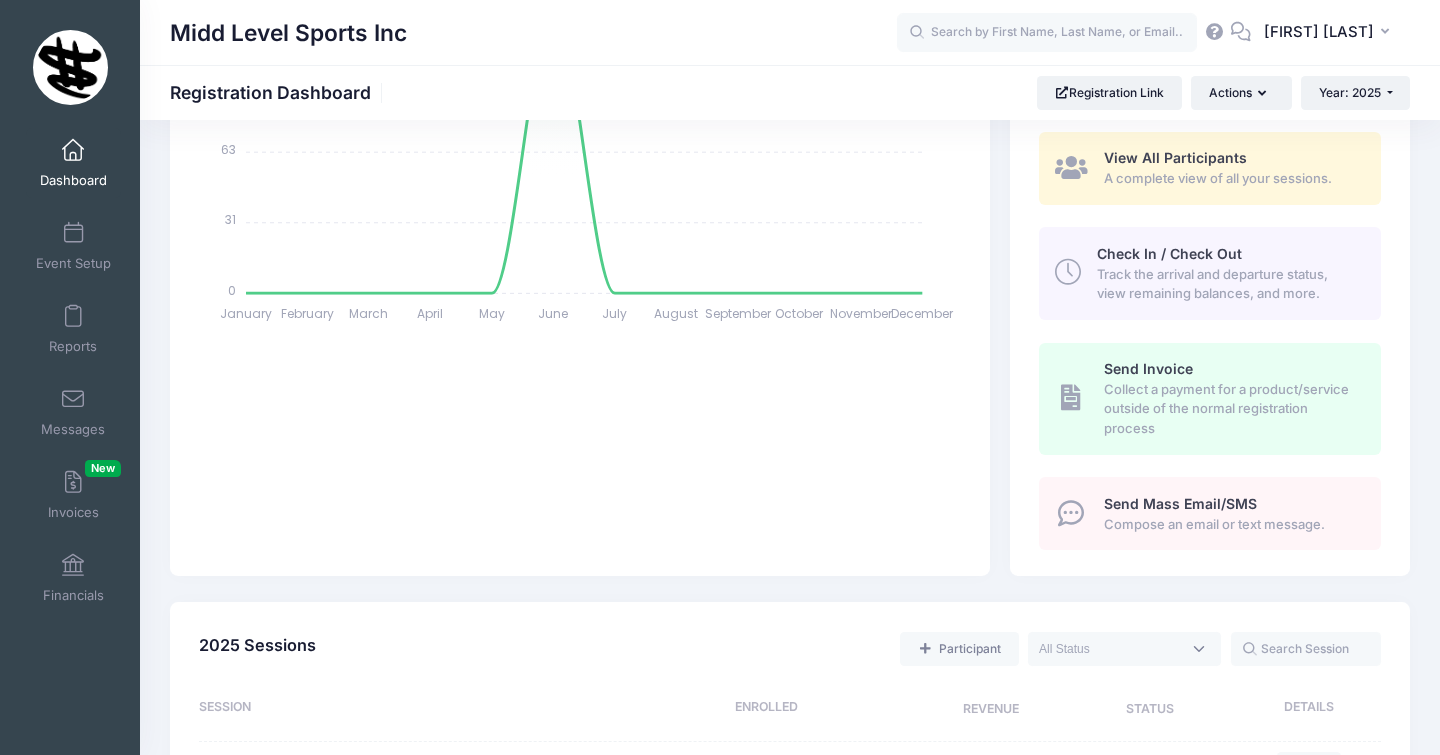 scroll, scrollTop: 453, scrollLeft: 0, axis: vertical 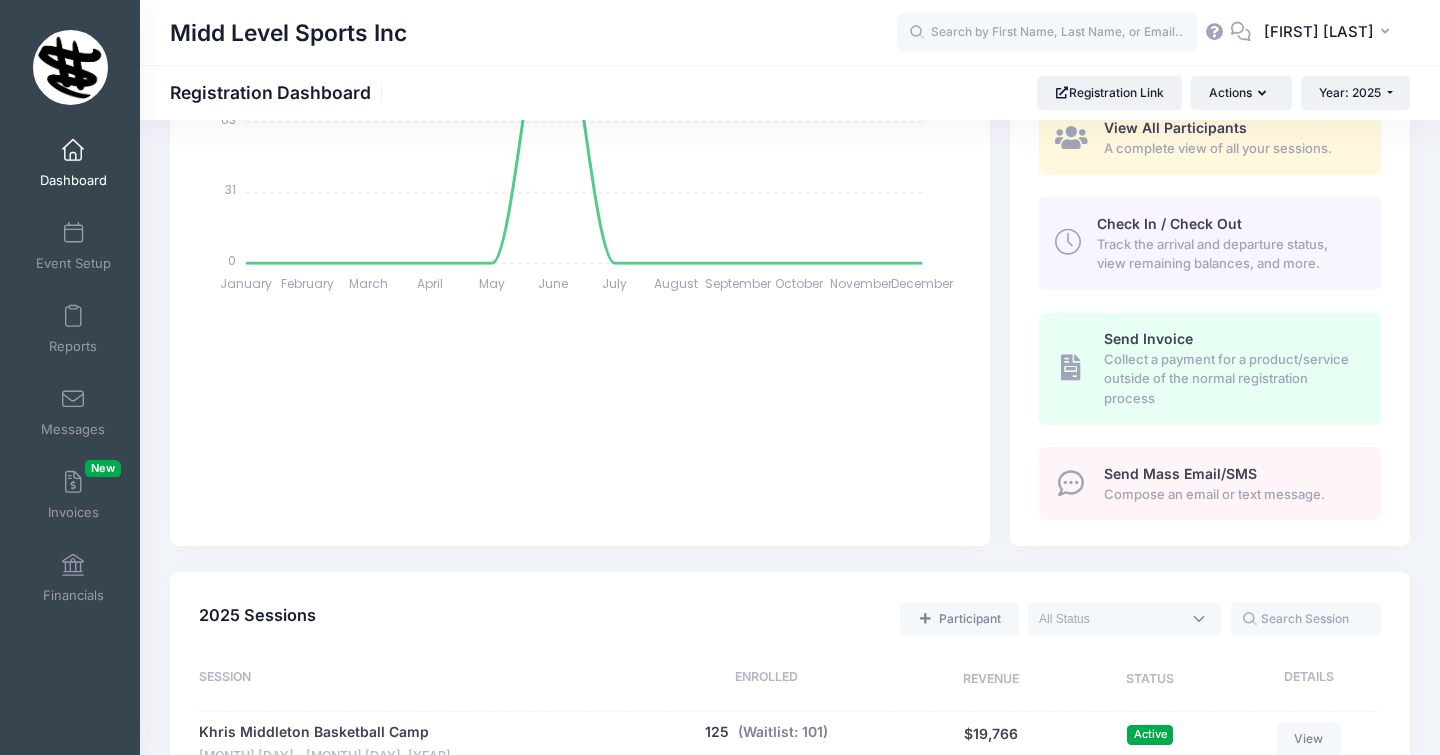 click on "Compose an email or text message." at bounding box center (1231, 495) 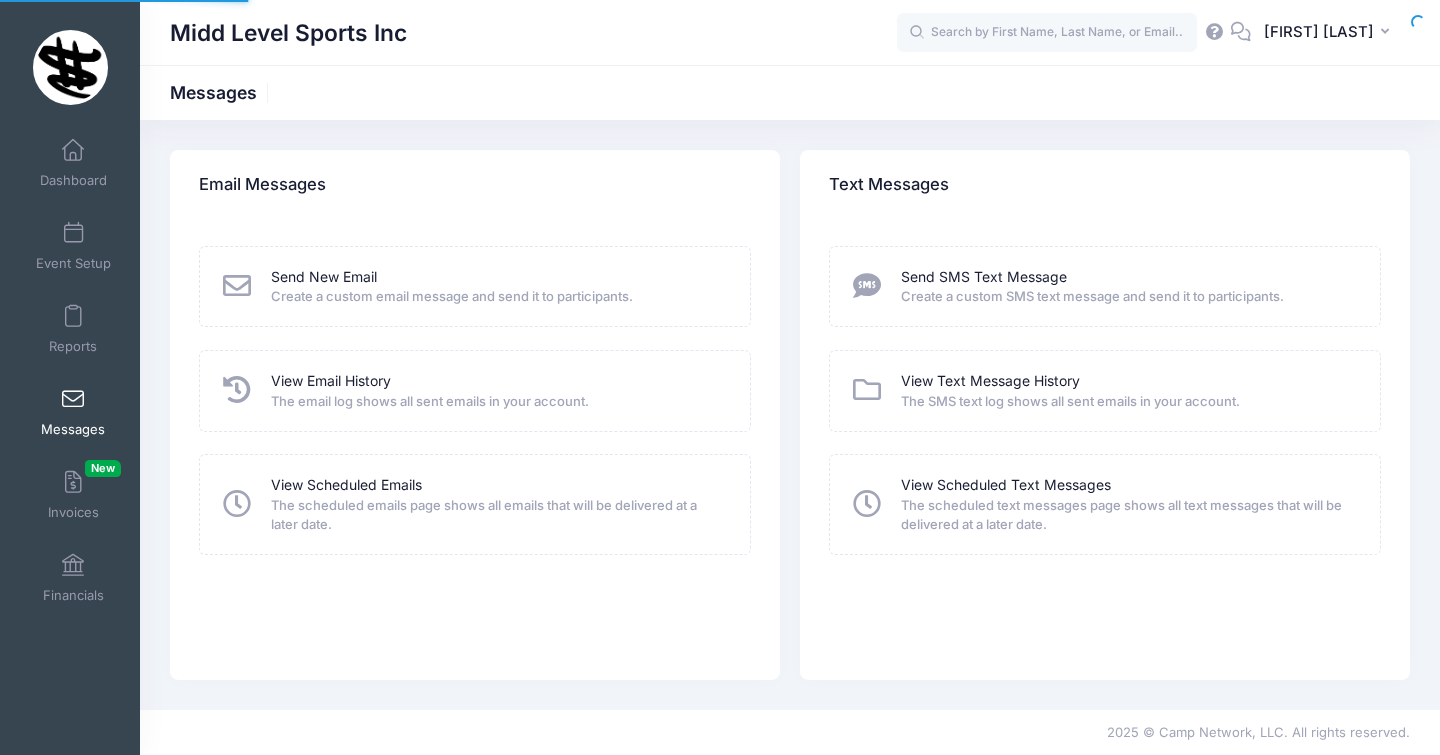 scroll, scrollTop: 0, scrollLeft: 0, axis: both 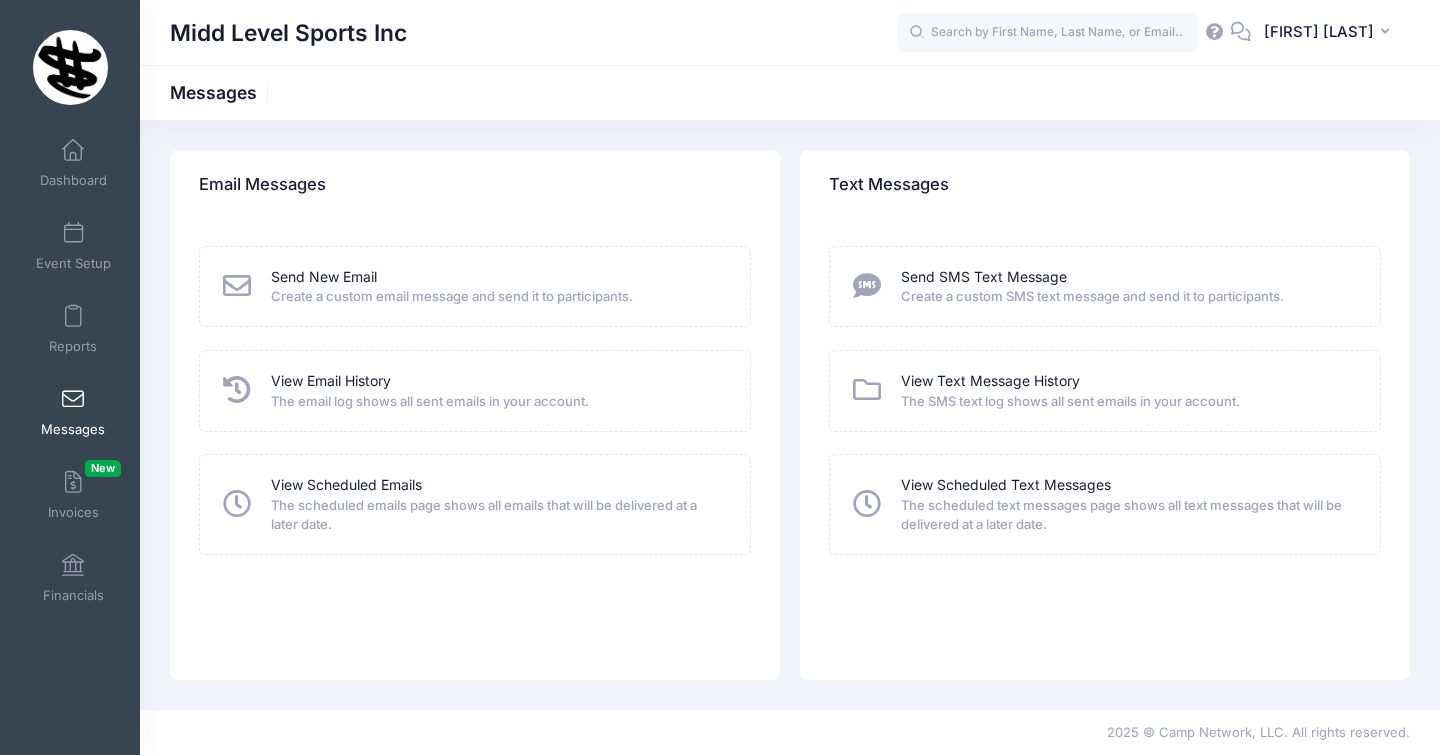 click on "Create a custom email message and send it to participants." at bounding box center (497, 297) 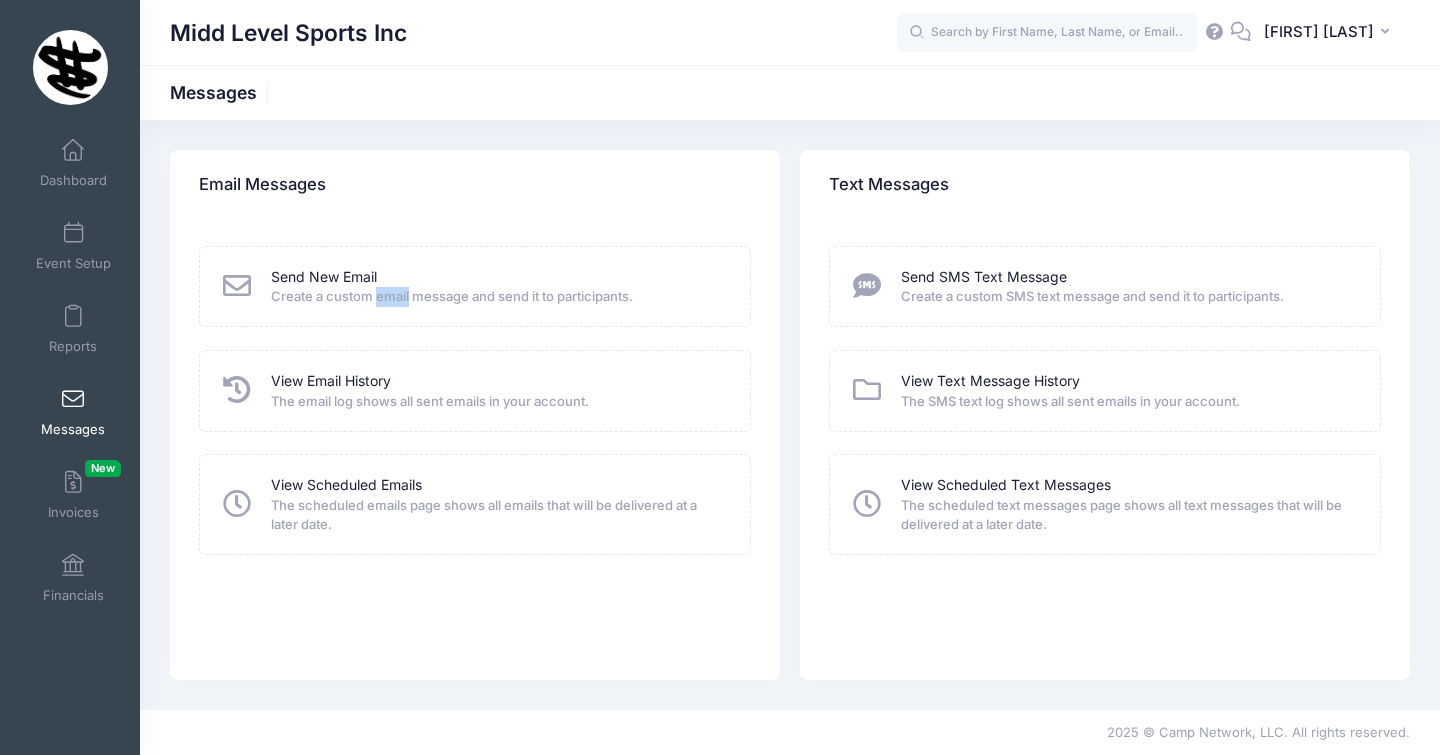 click on "Create a custom email message and send it to participants." at bounding box center [497, 297] 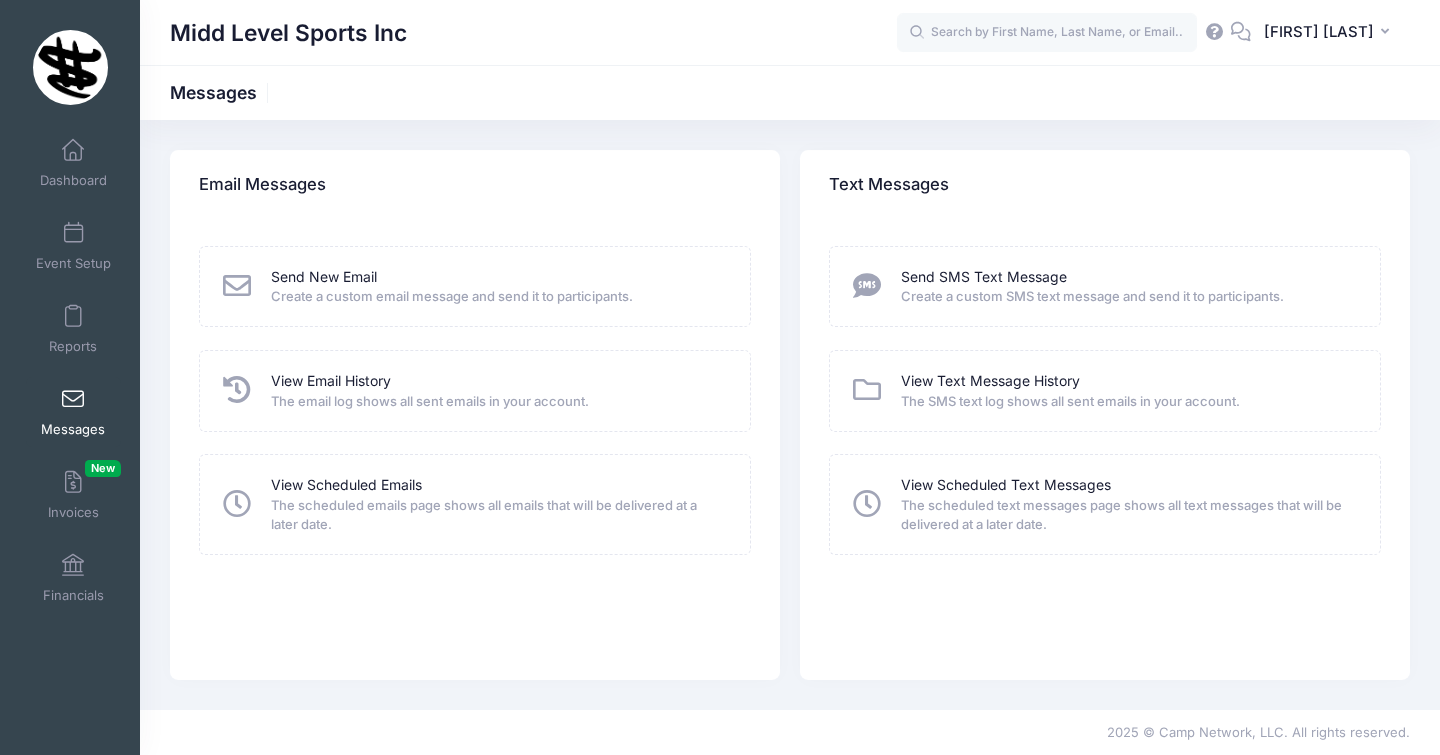 click on "Email Messages" at bounding box center (475, 185) 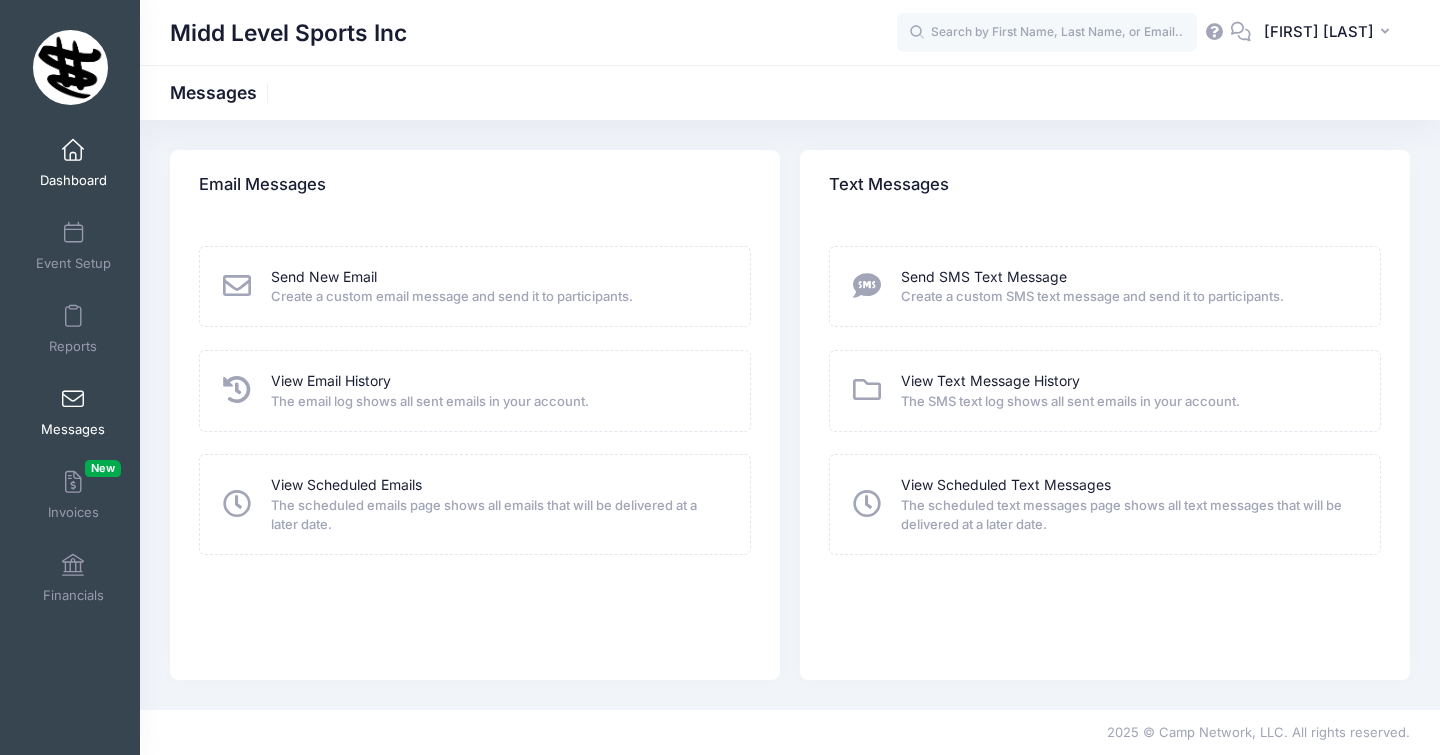 click on "Dashboard" at bounding box center (73, 180) 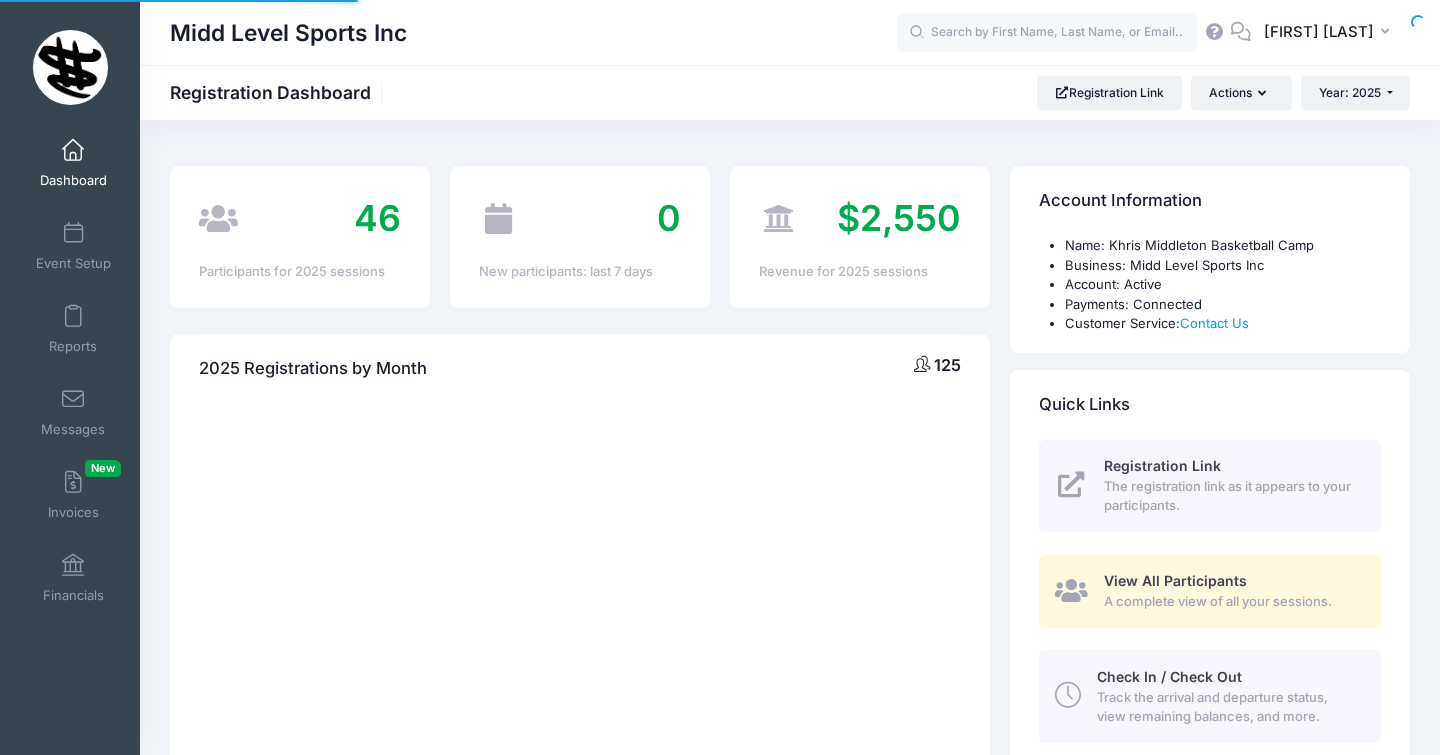 scroll, scrollTop: 0, scrollLeft: 0, axis: both 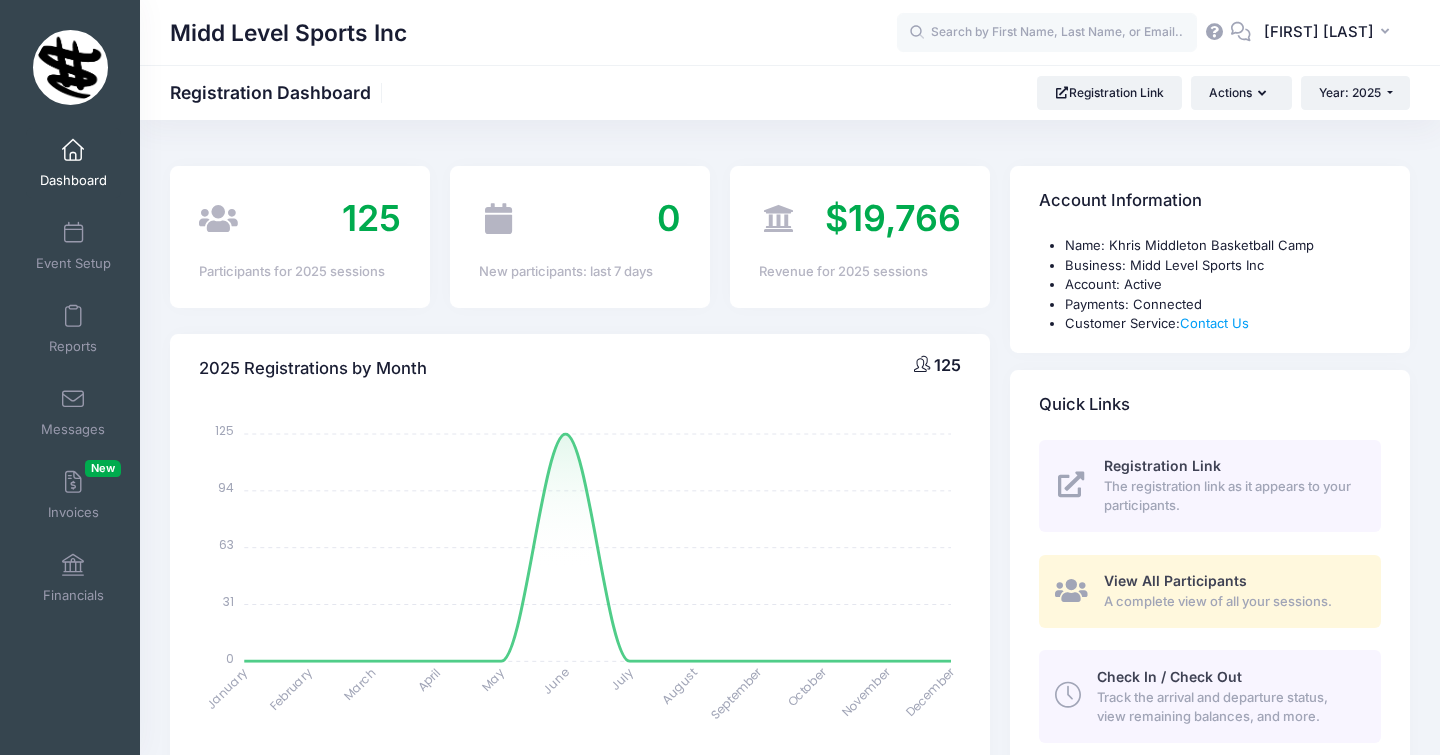 click on "A complete view of all your sessions." at bounding box center [1231, 602] 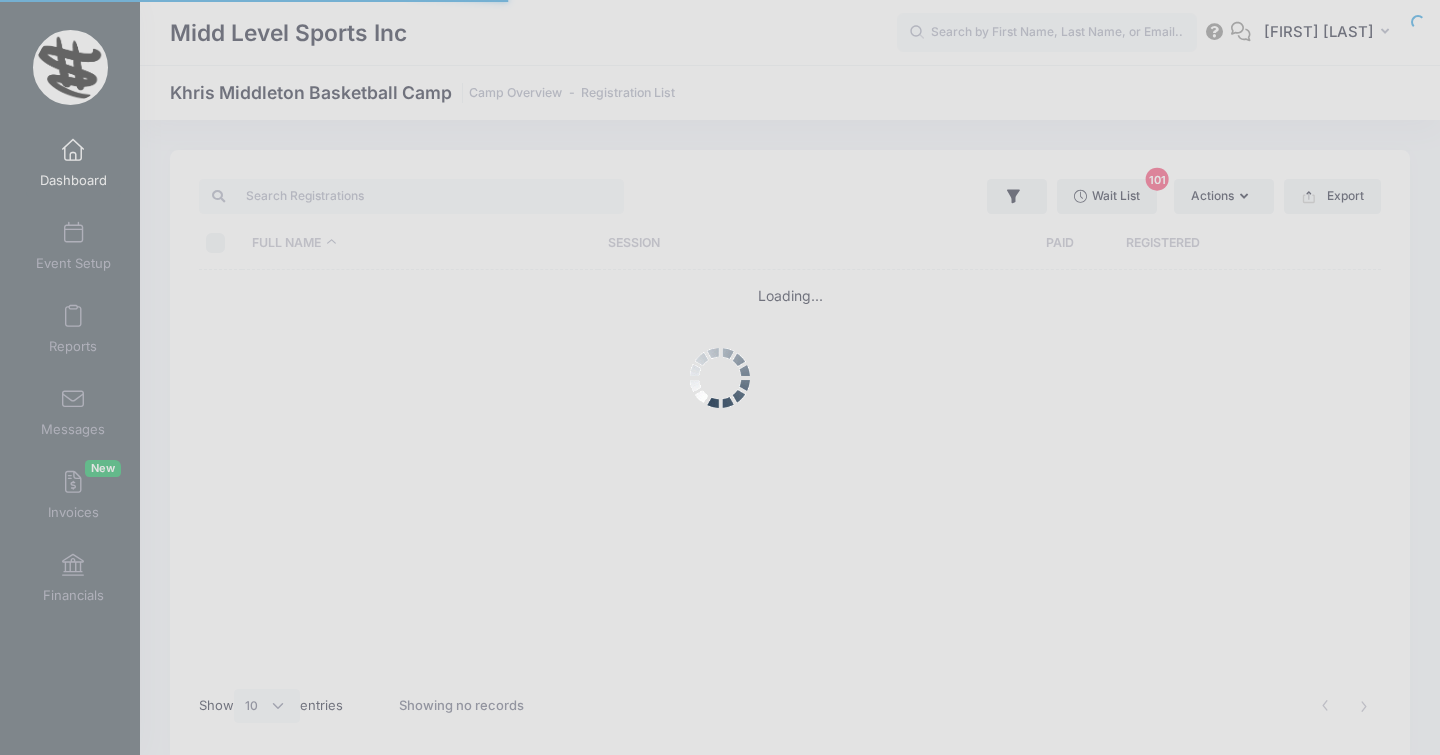 select on "10" 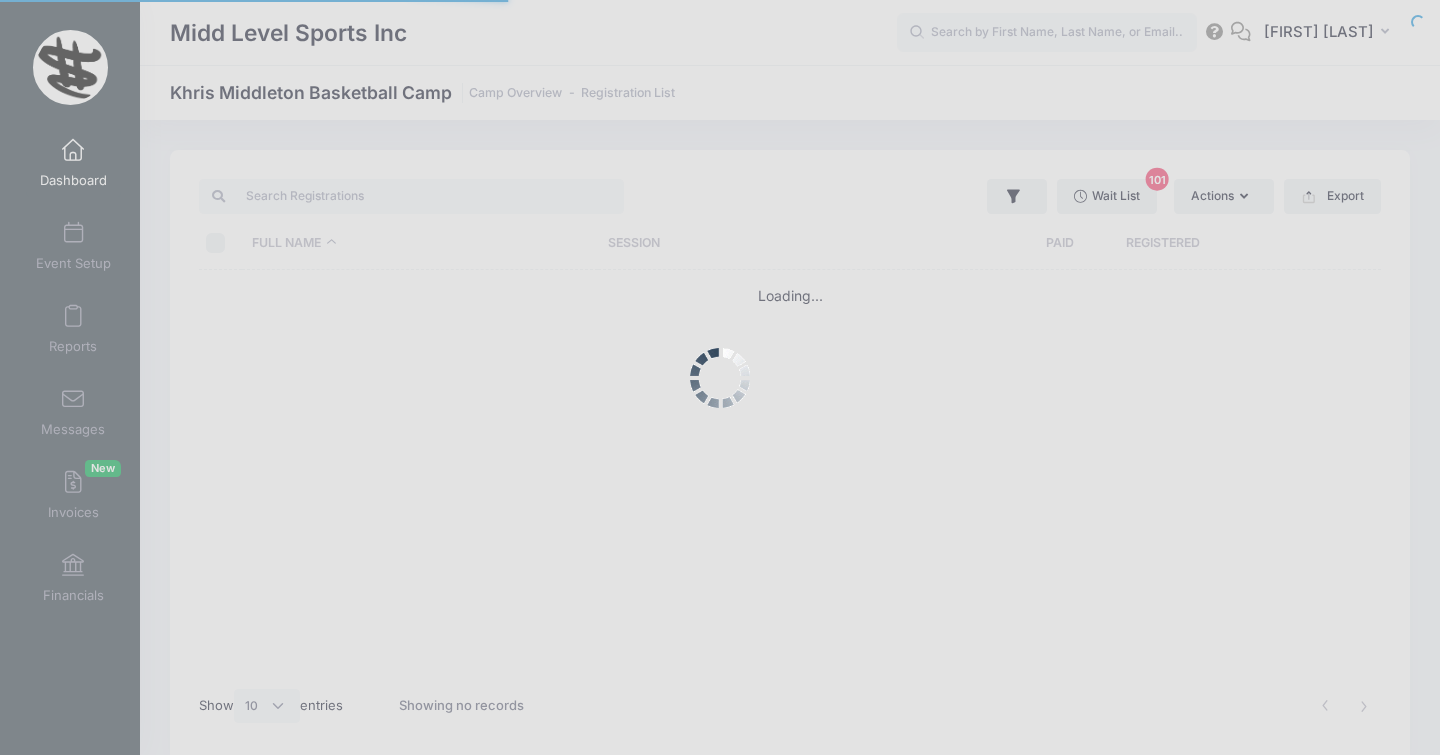 scroll, scrollTop: 0, scrollLeft: 0, axis: both 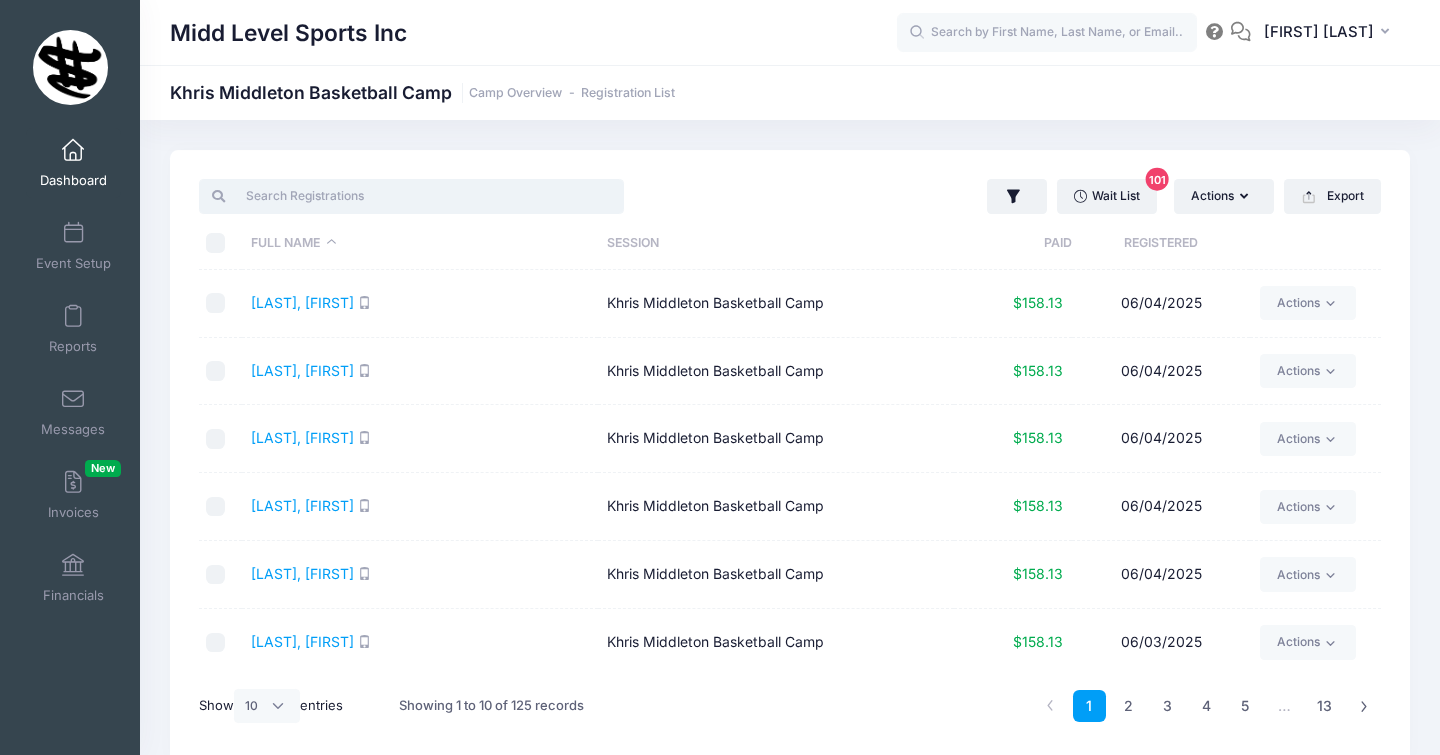 click at bounding box center (411, 196) 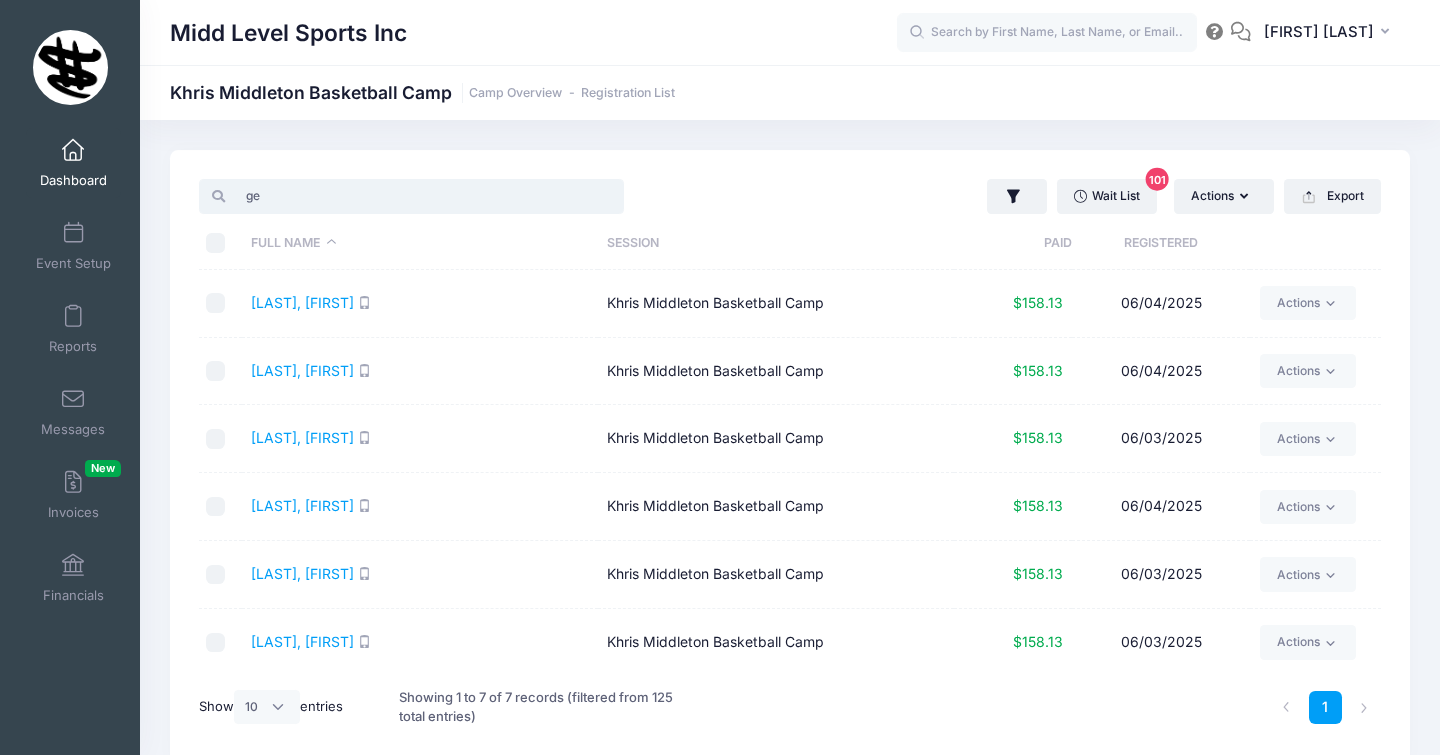 type on "g" 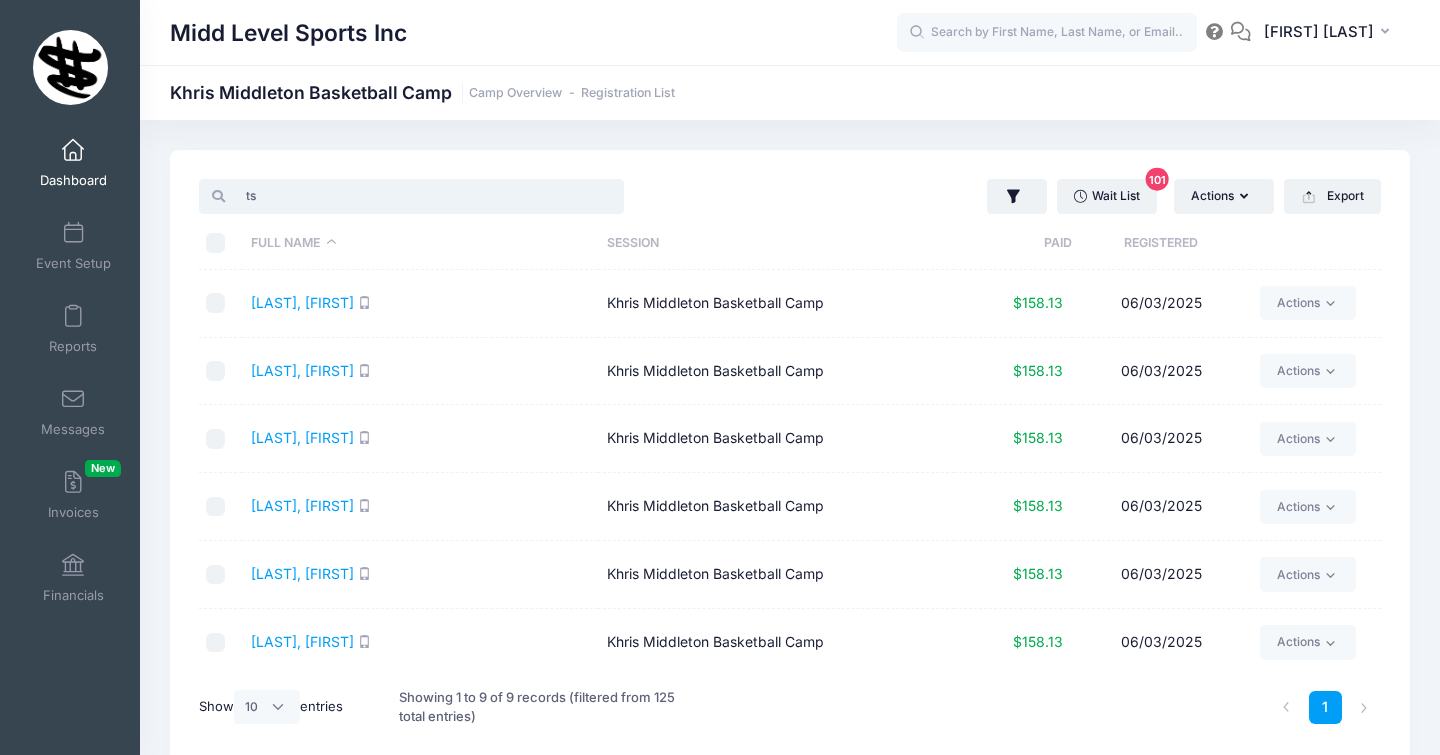 type on "t" 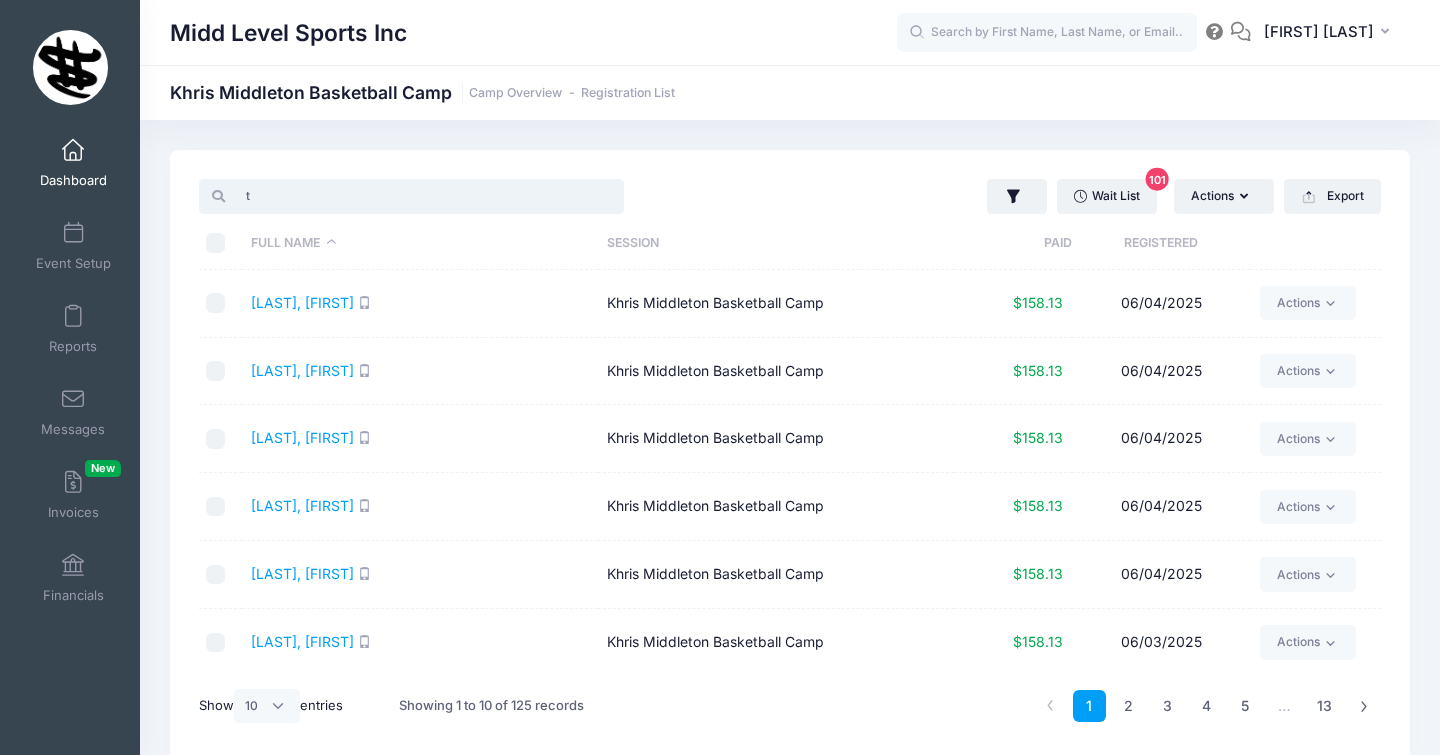 type 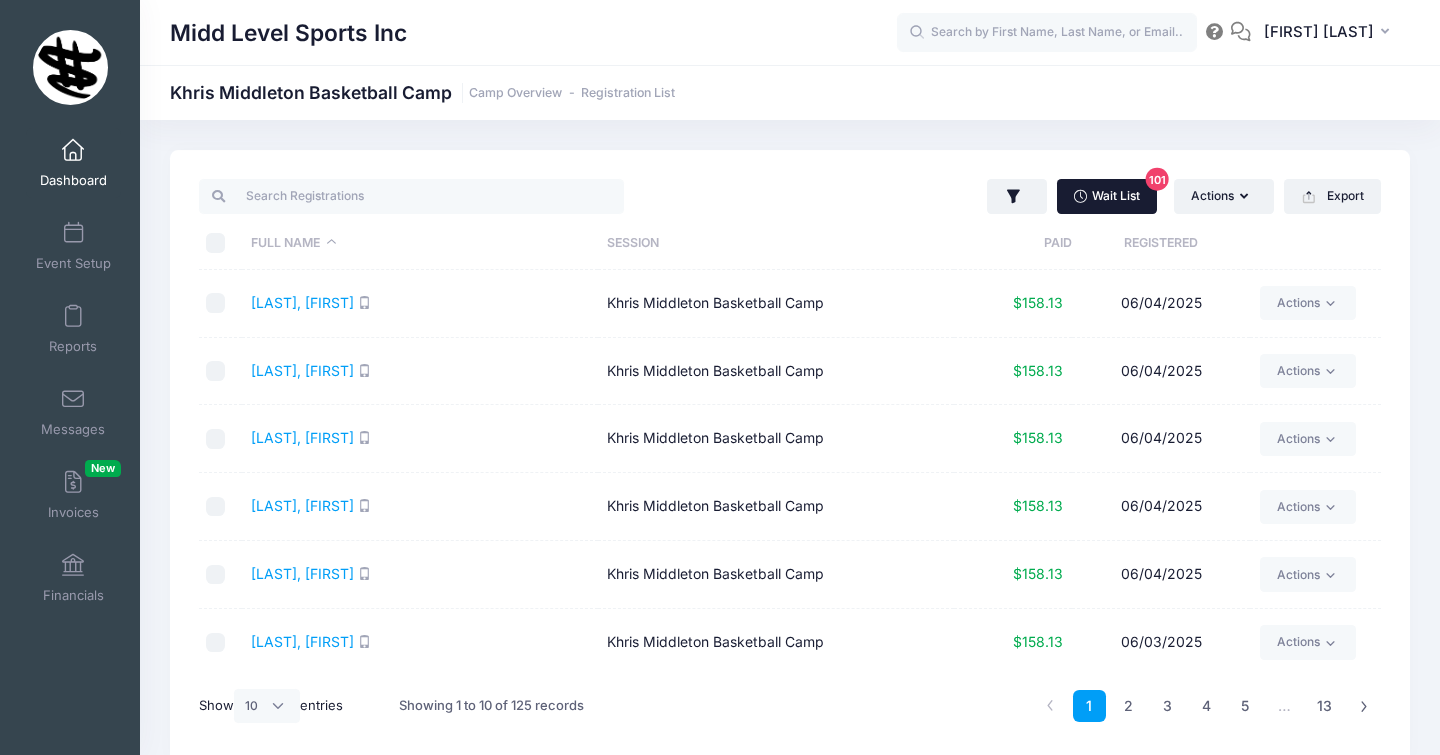 click on "Wait List
101" at bounding box center [1107, 196] 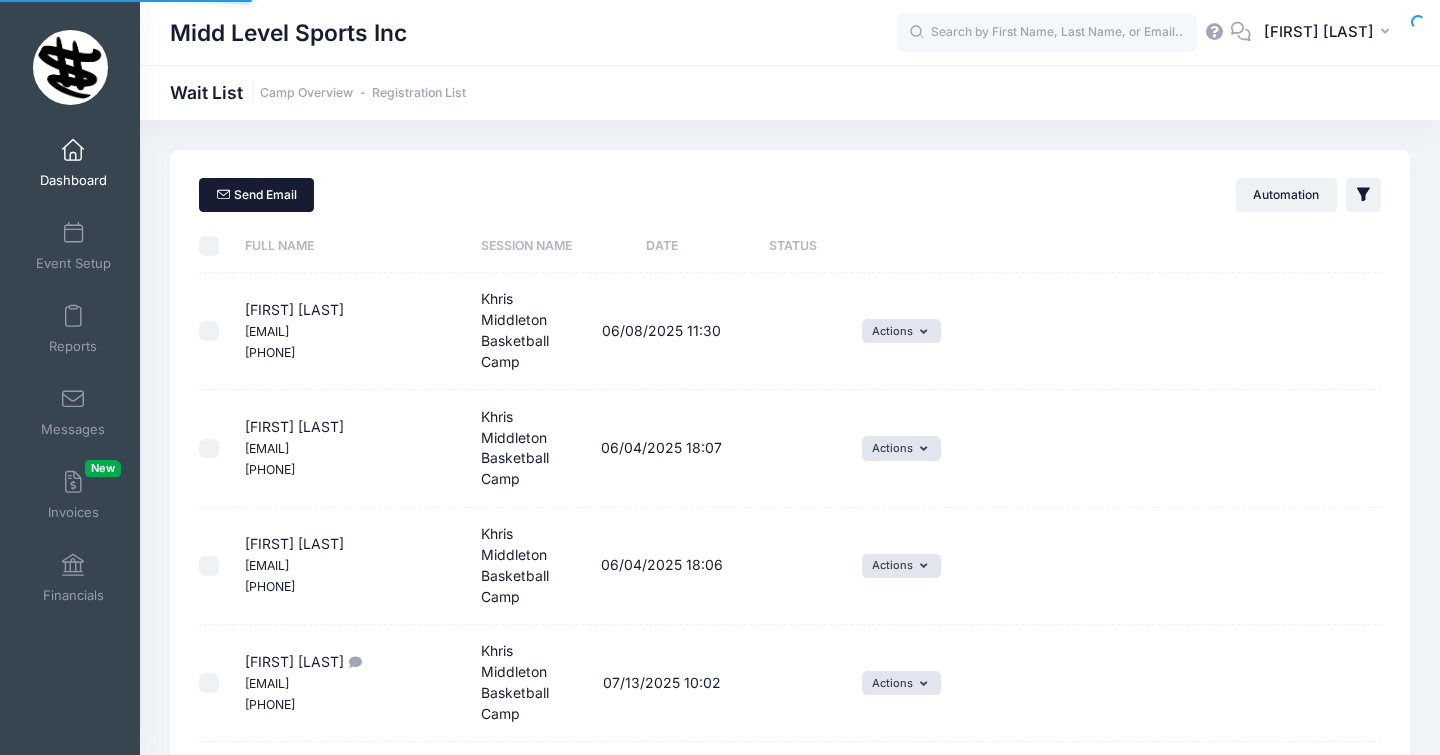 scroll, scrollTop: 0, scrollLeft: 0, axis: both 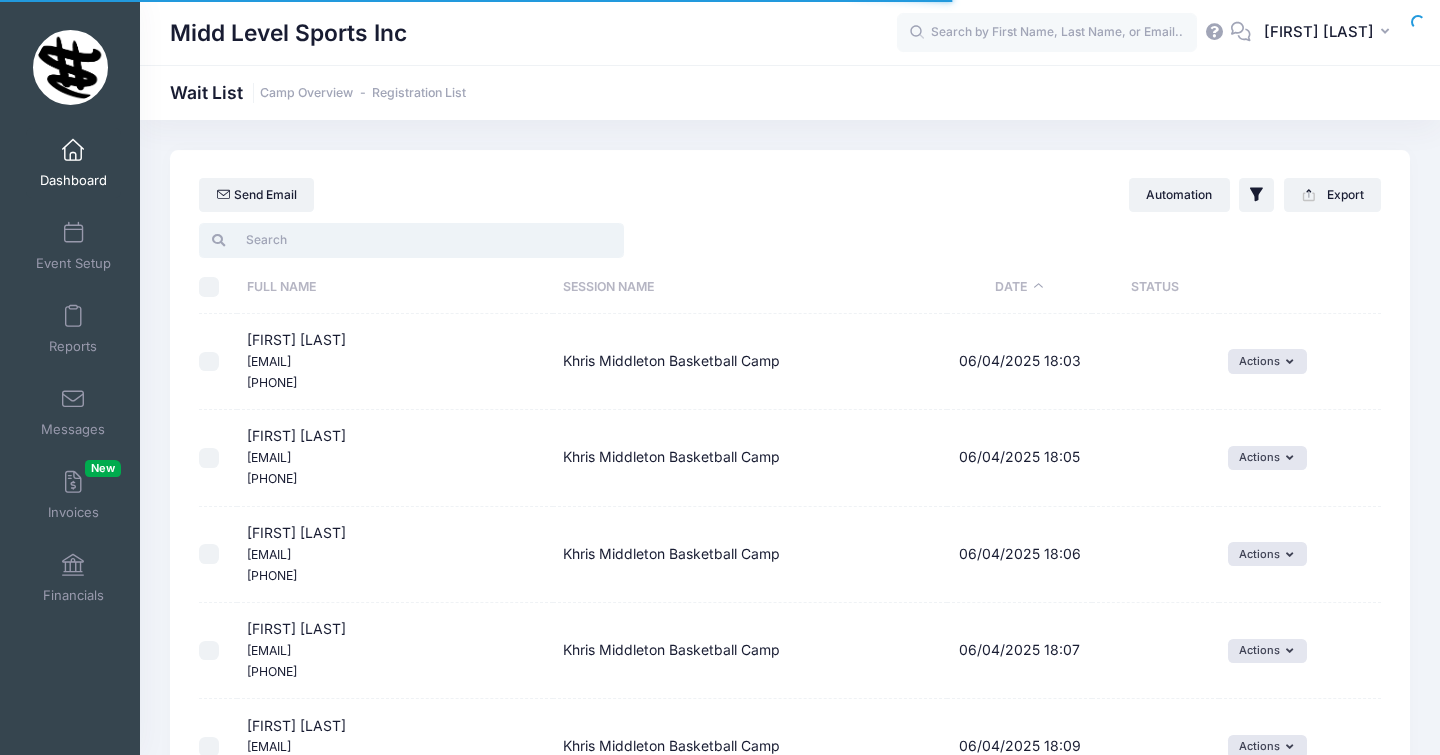 click at bounding box center (411, 240) 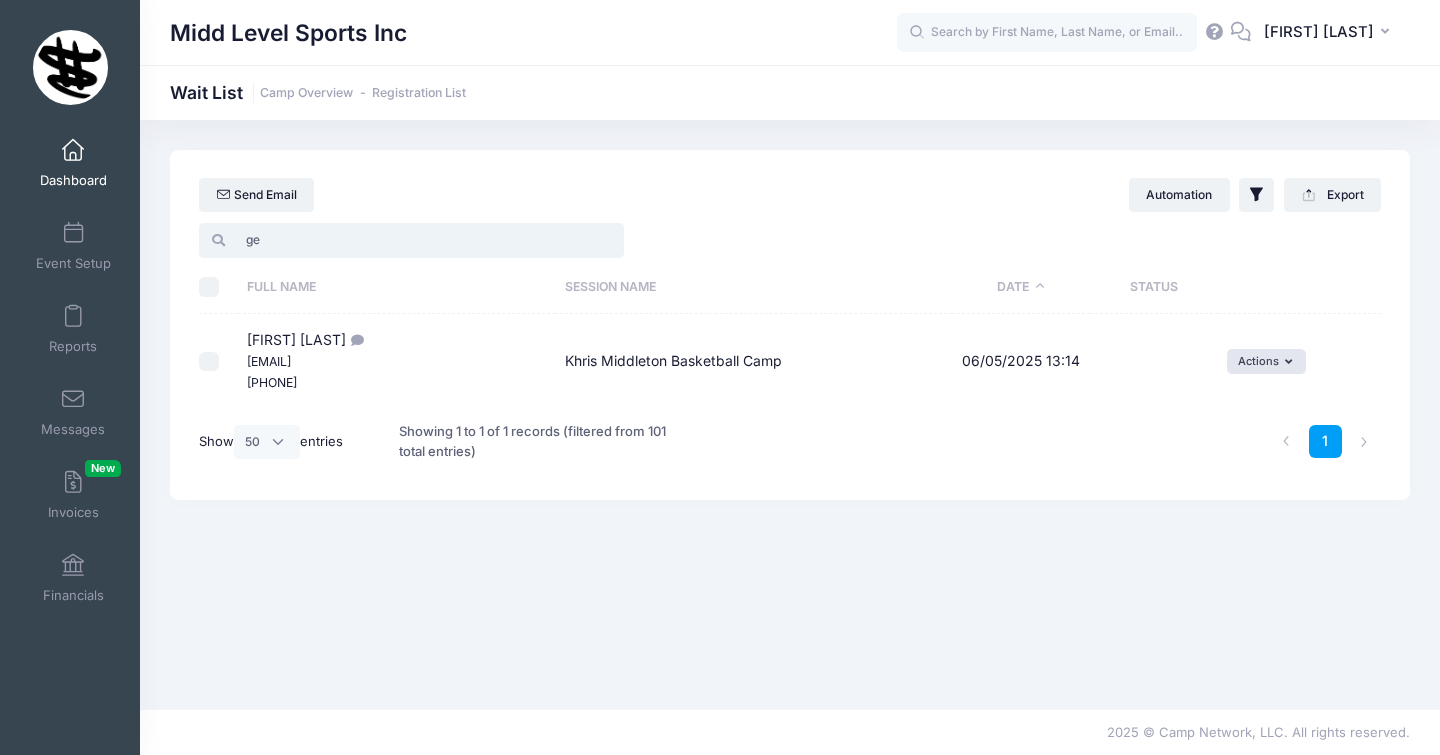 type on "g" 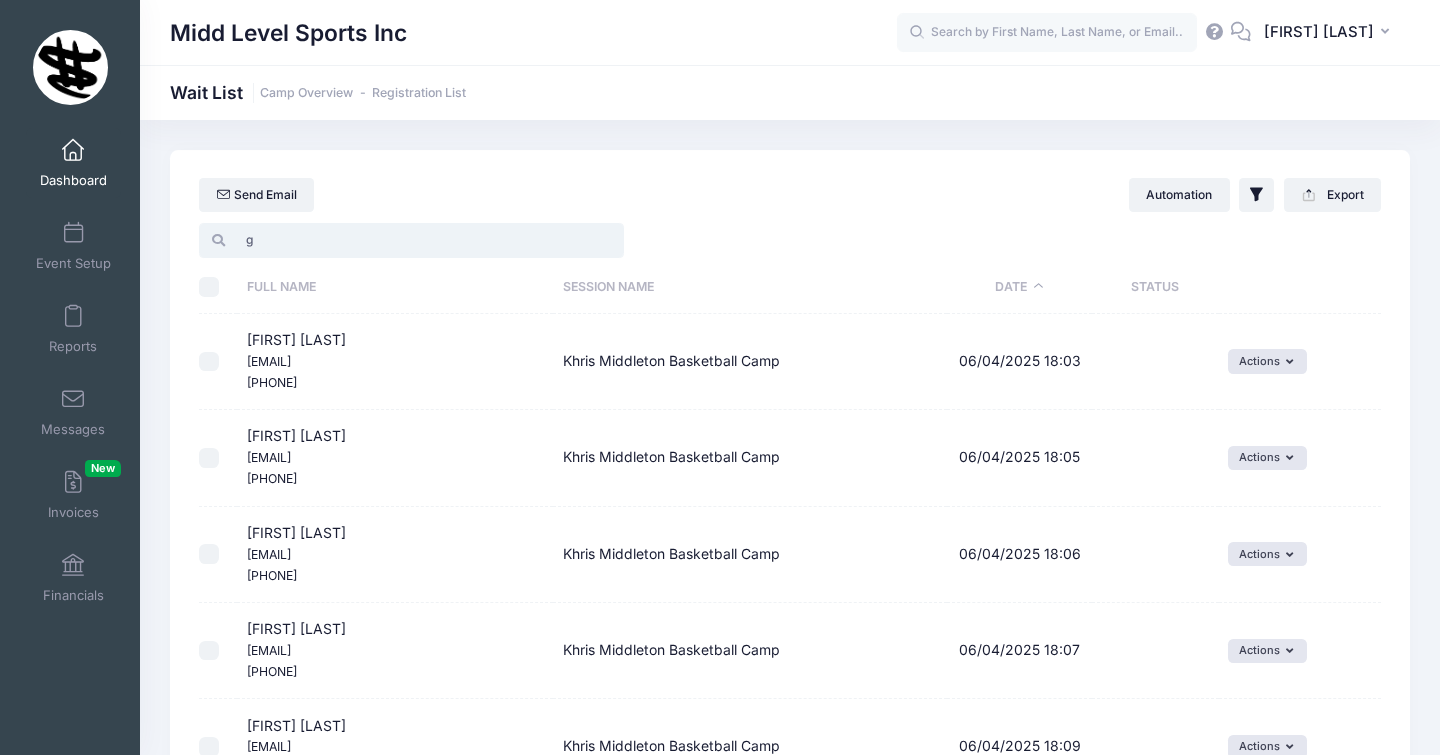 type 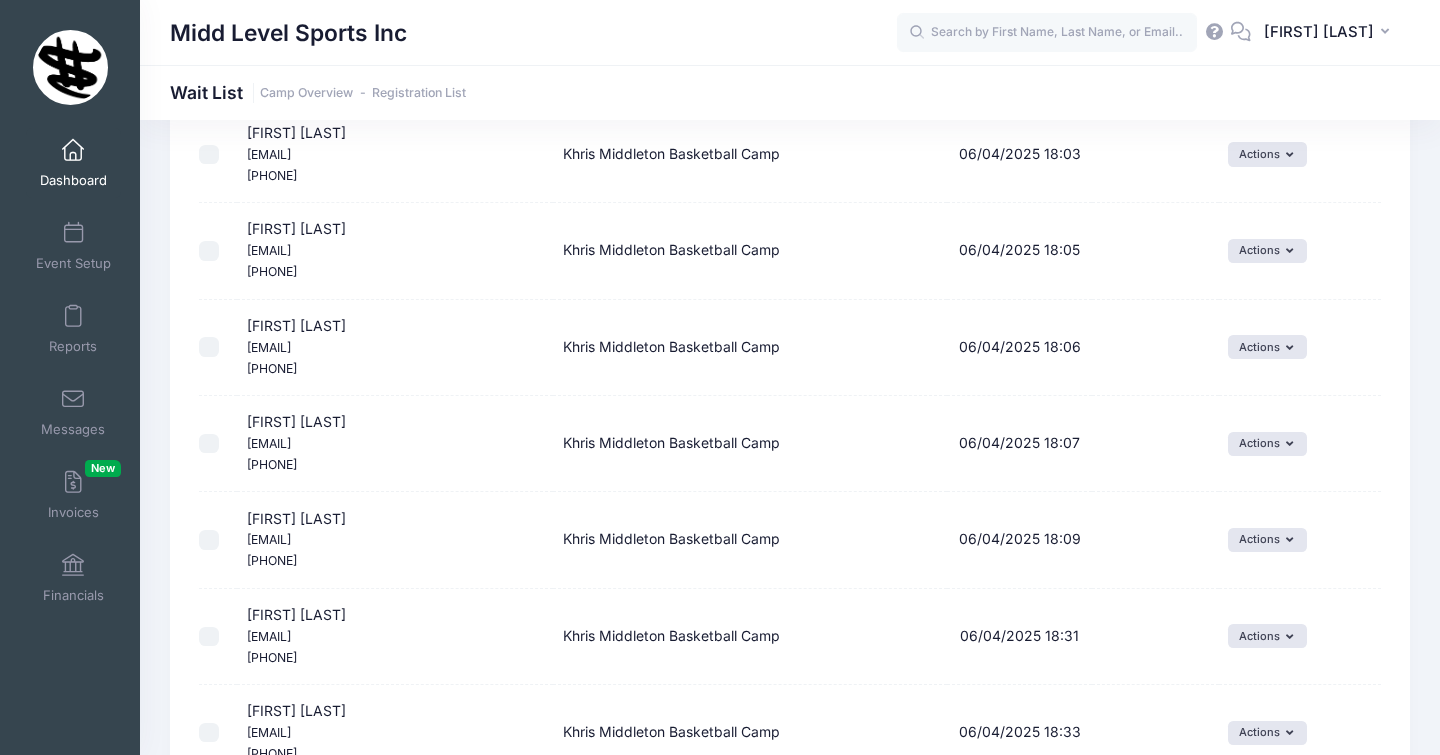 scroll, scrollTop: 224, scrollLeft: 0, axis: vertical 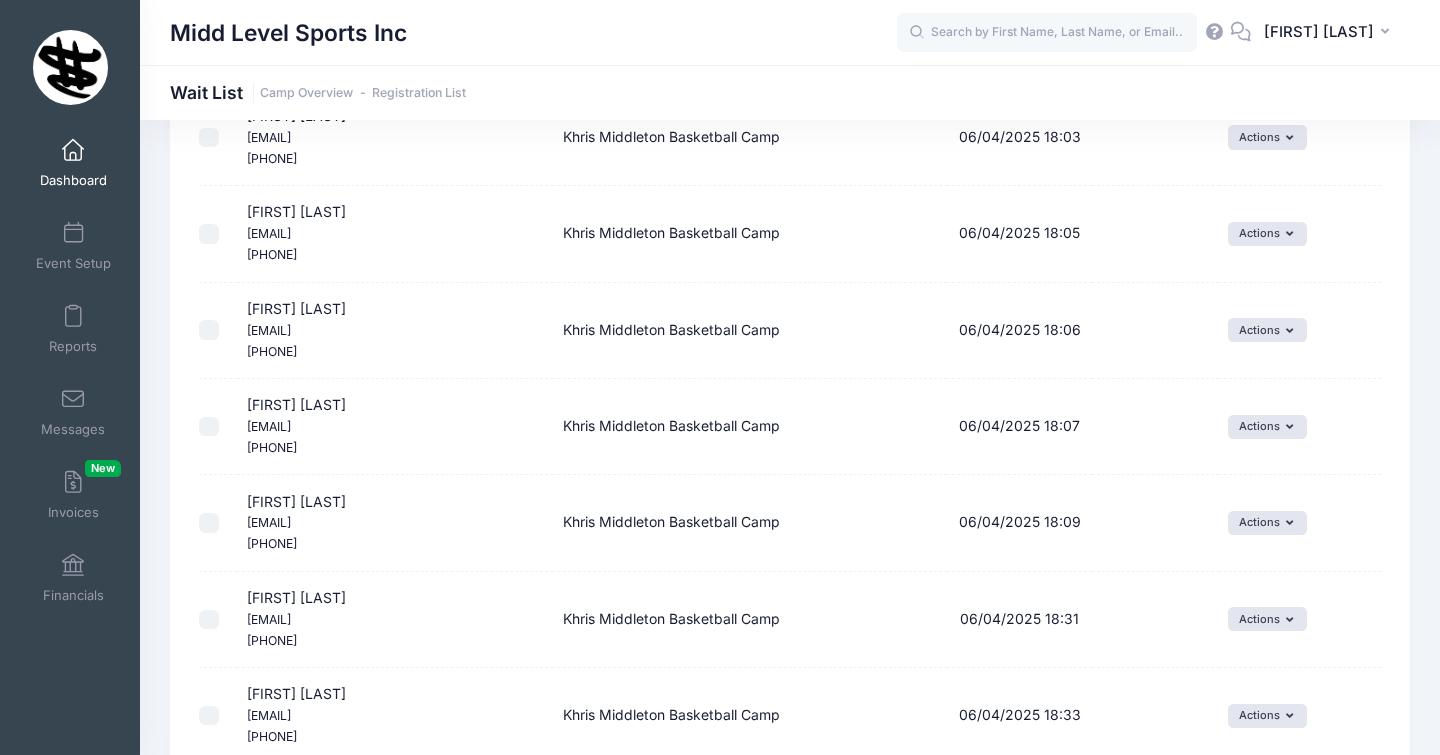 click on "Khris Middleton Basketball Camp" at bounding box center (750, 331) 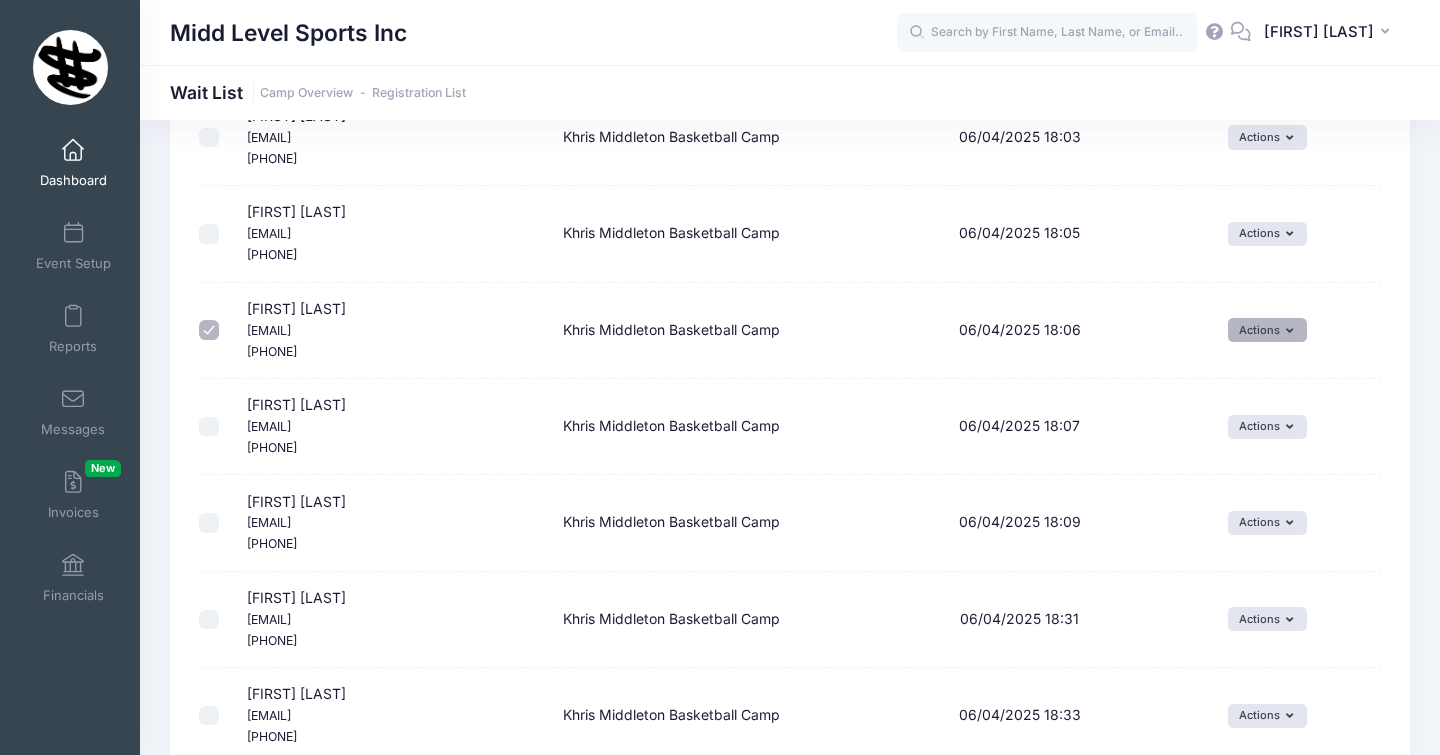 click on "Actions" at bounding box center (1267, 330) 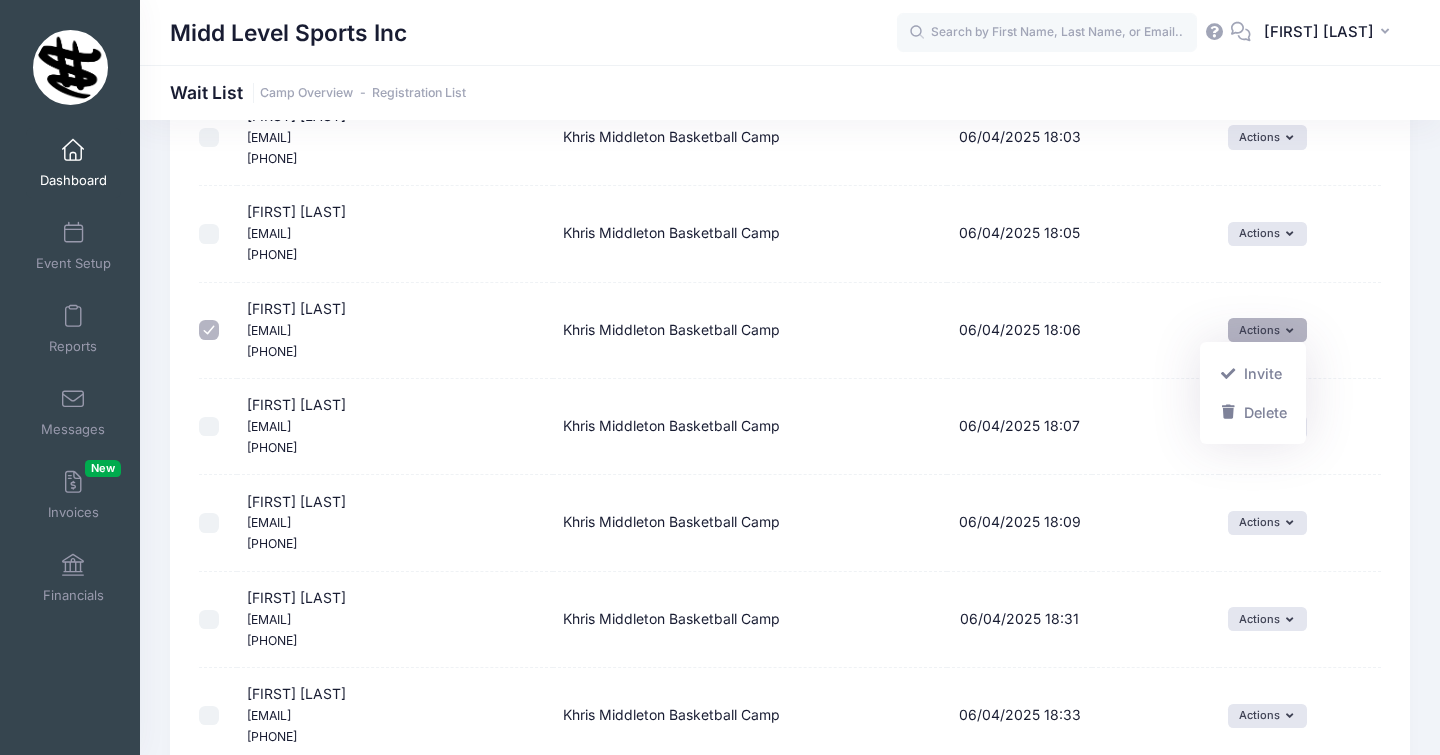 click on "Actions" at bounding box center [1267, 330] 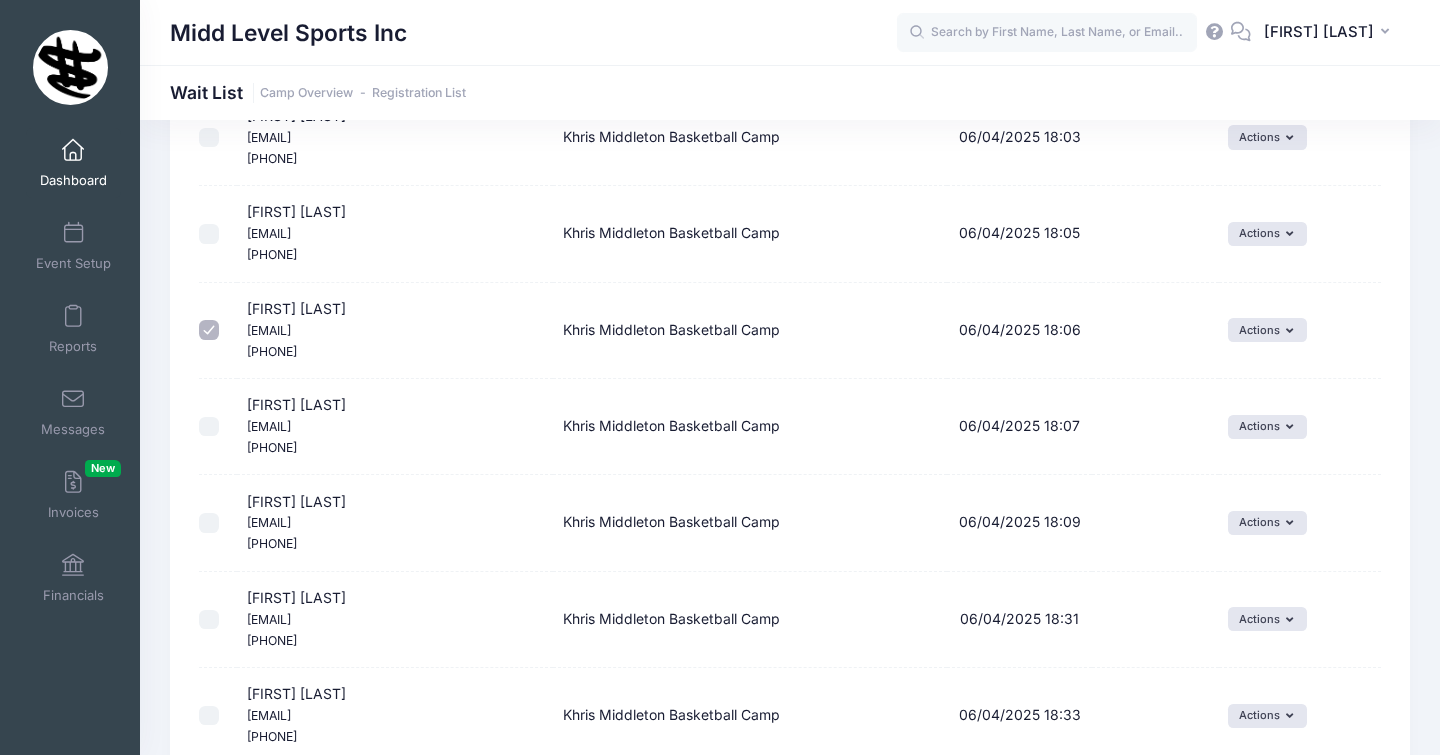 click on "Pending" at bounding box center (1155, 331) 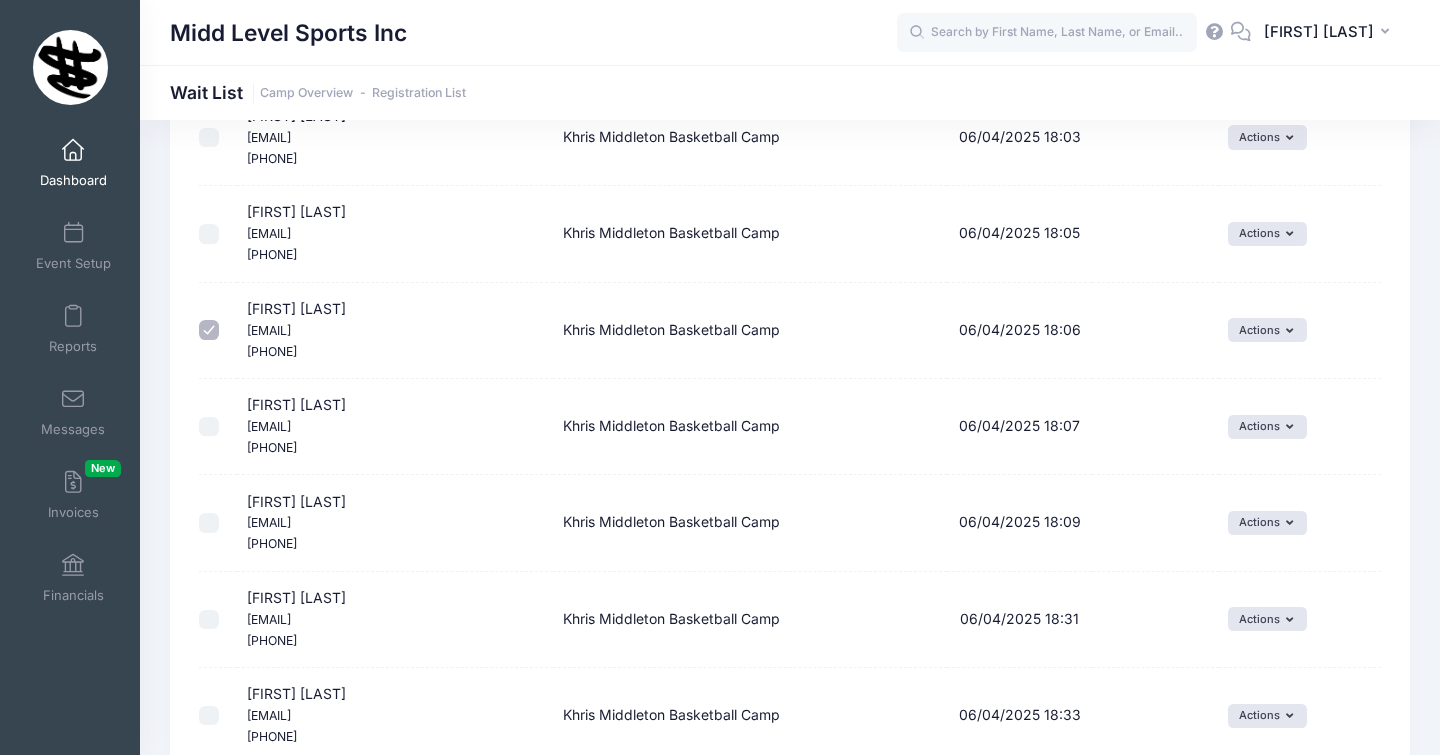 click at bounding box center [209, 330] 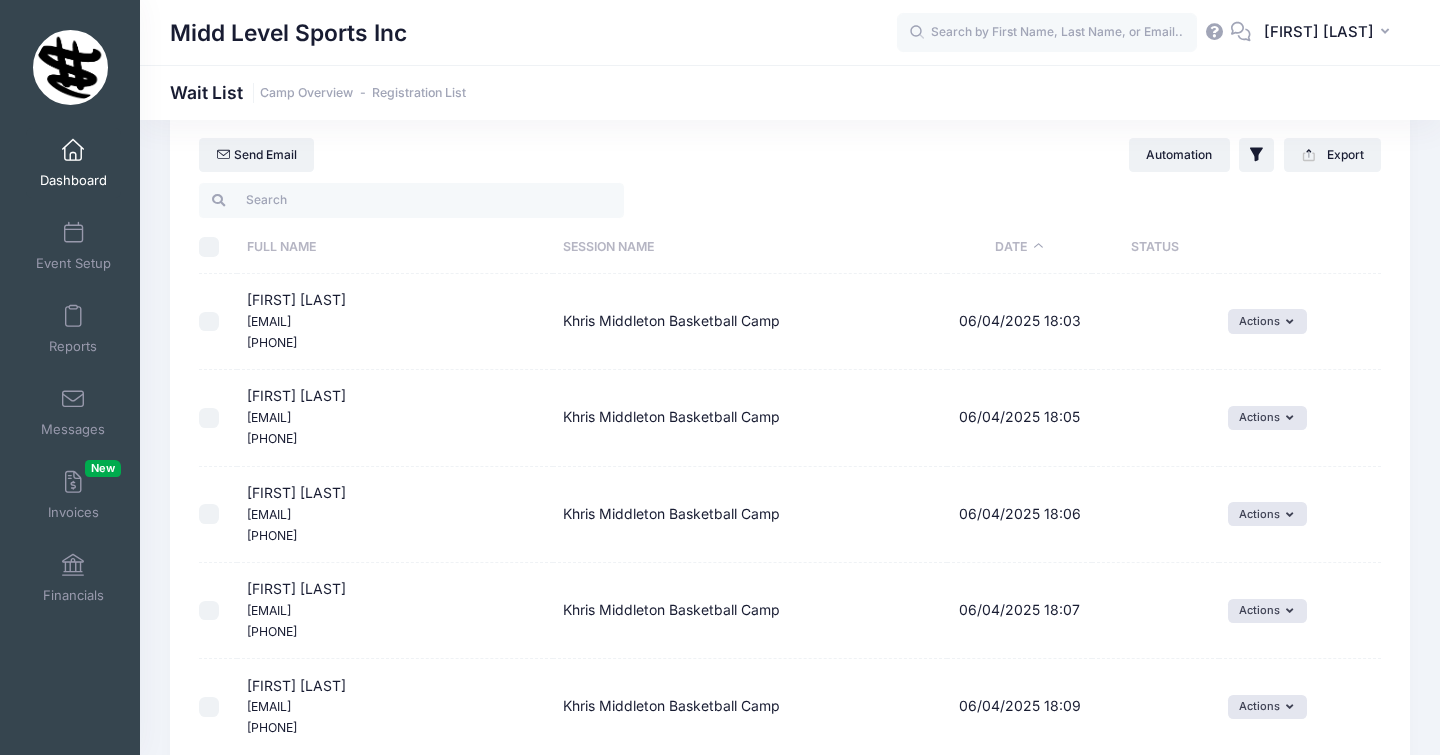 scroll, scrollTop: 0, scrollLeft: 0, axis: both 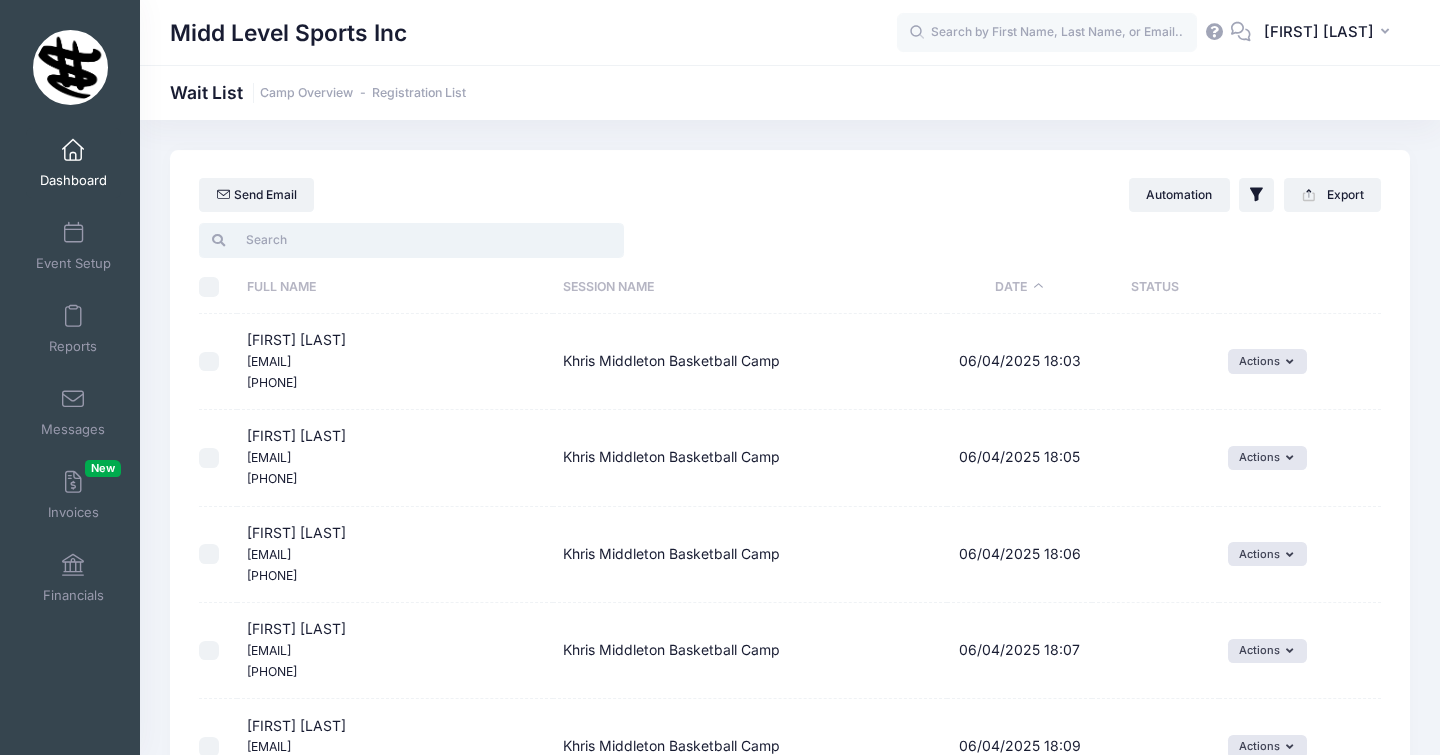 click at bounding box center (411, 240) 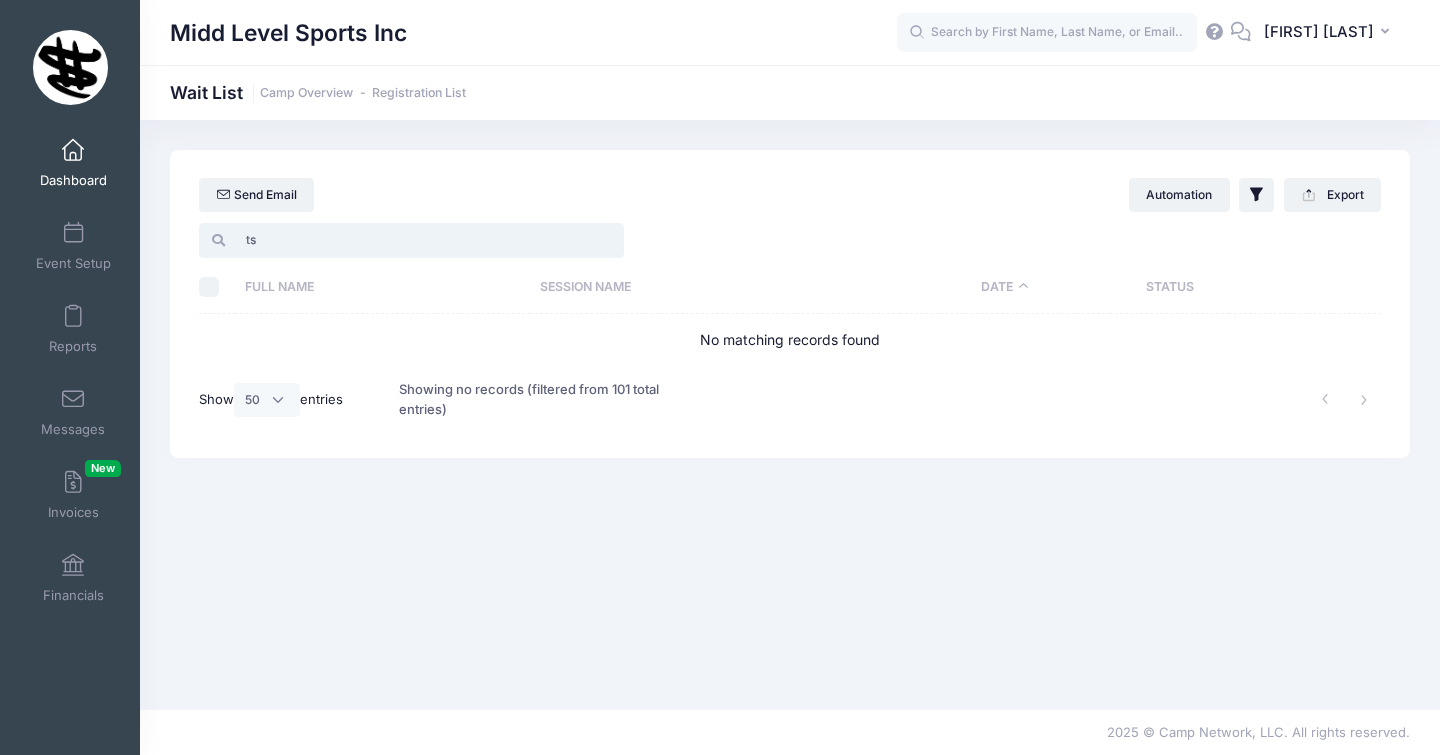 type on "t" 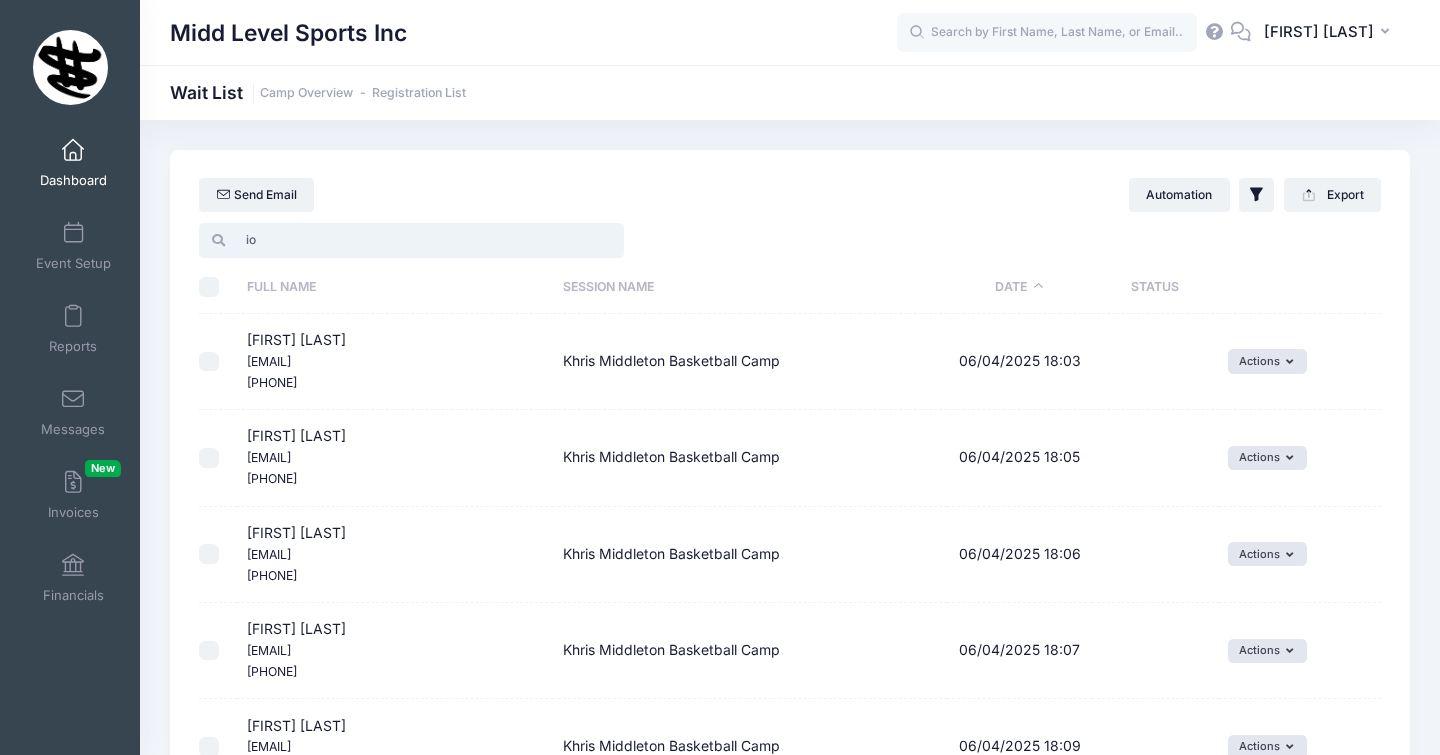 type on "i" 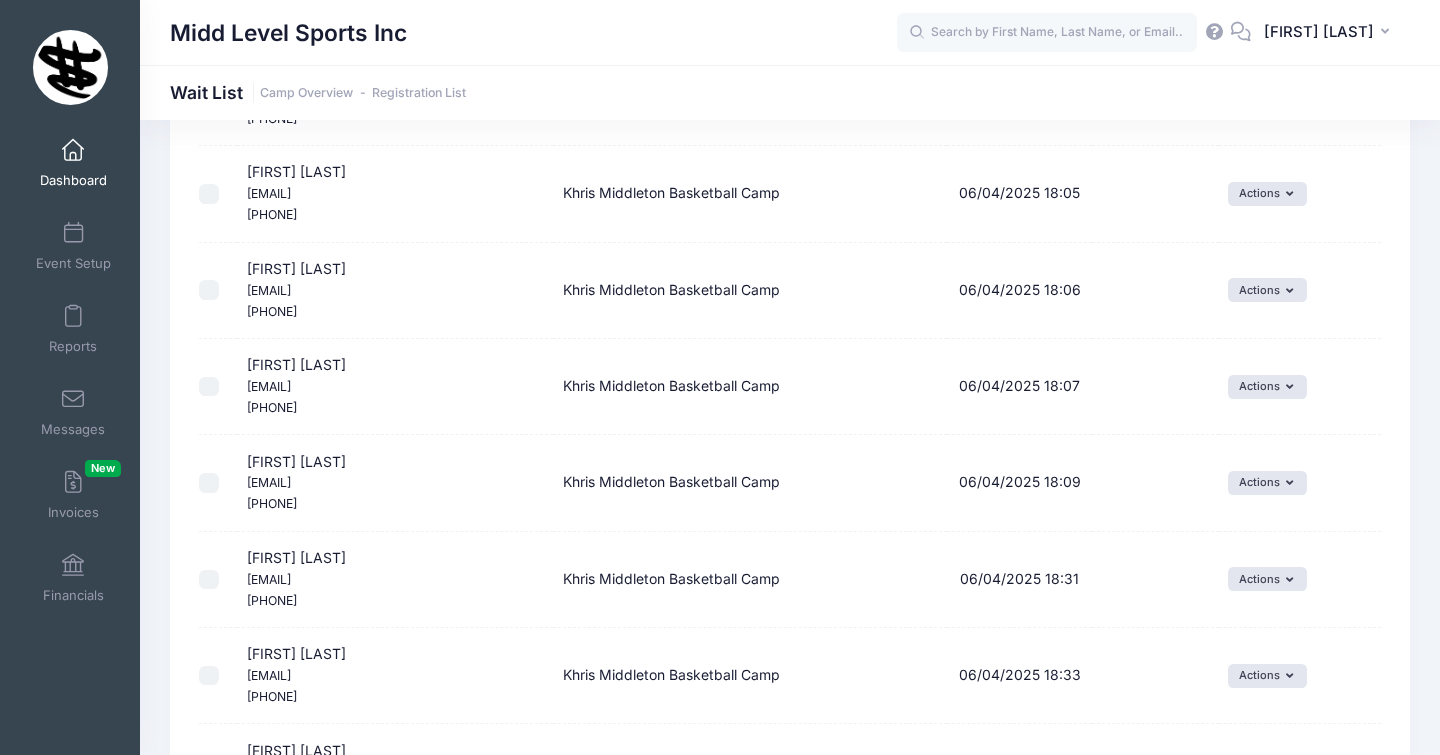 scroll, scrollTop: 0, scrollLeft: 0, axis: both 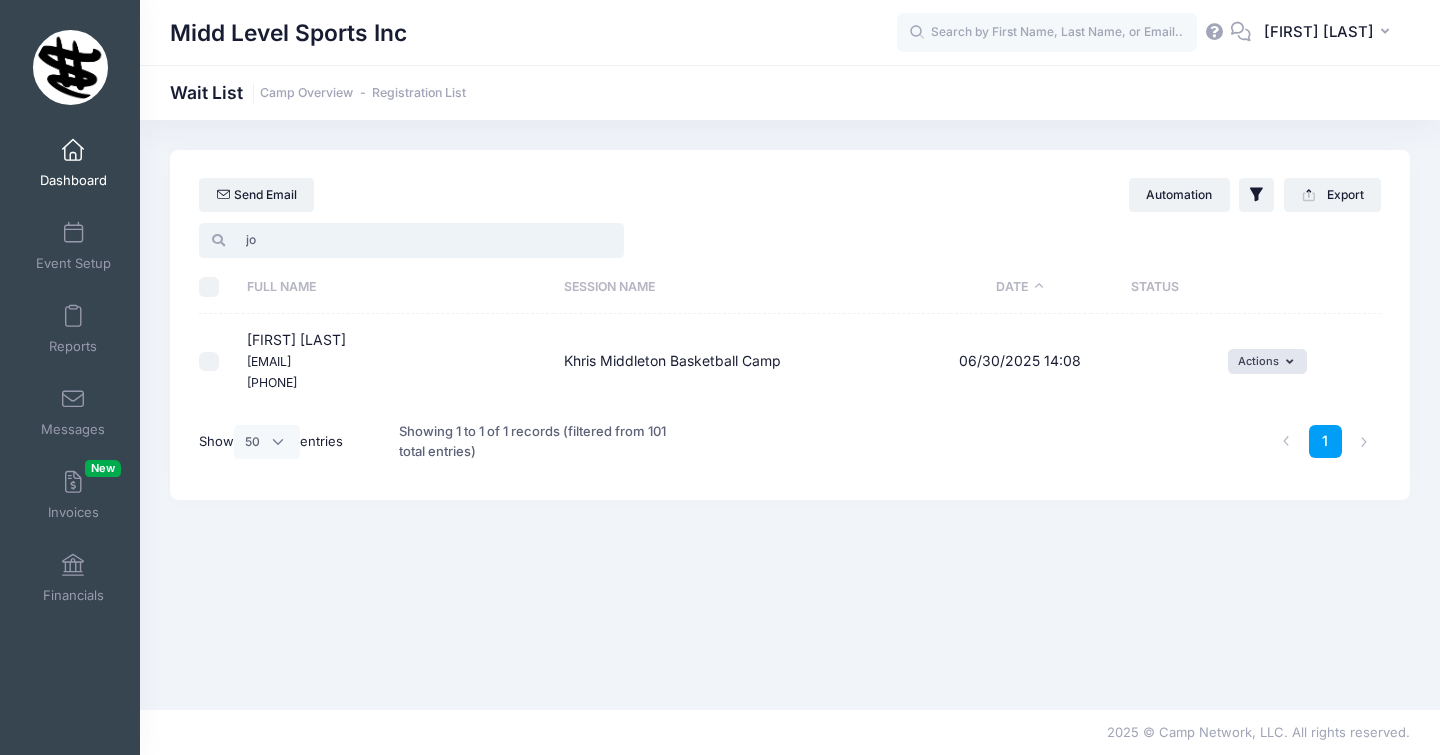 type on "j" 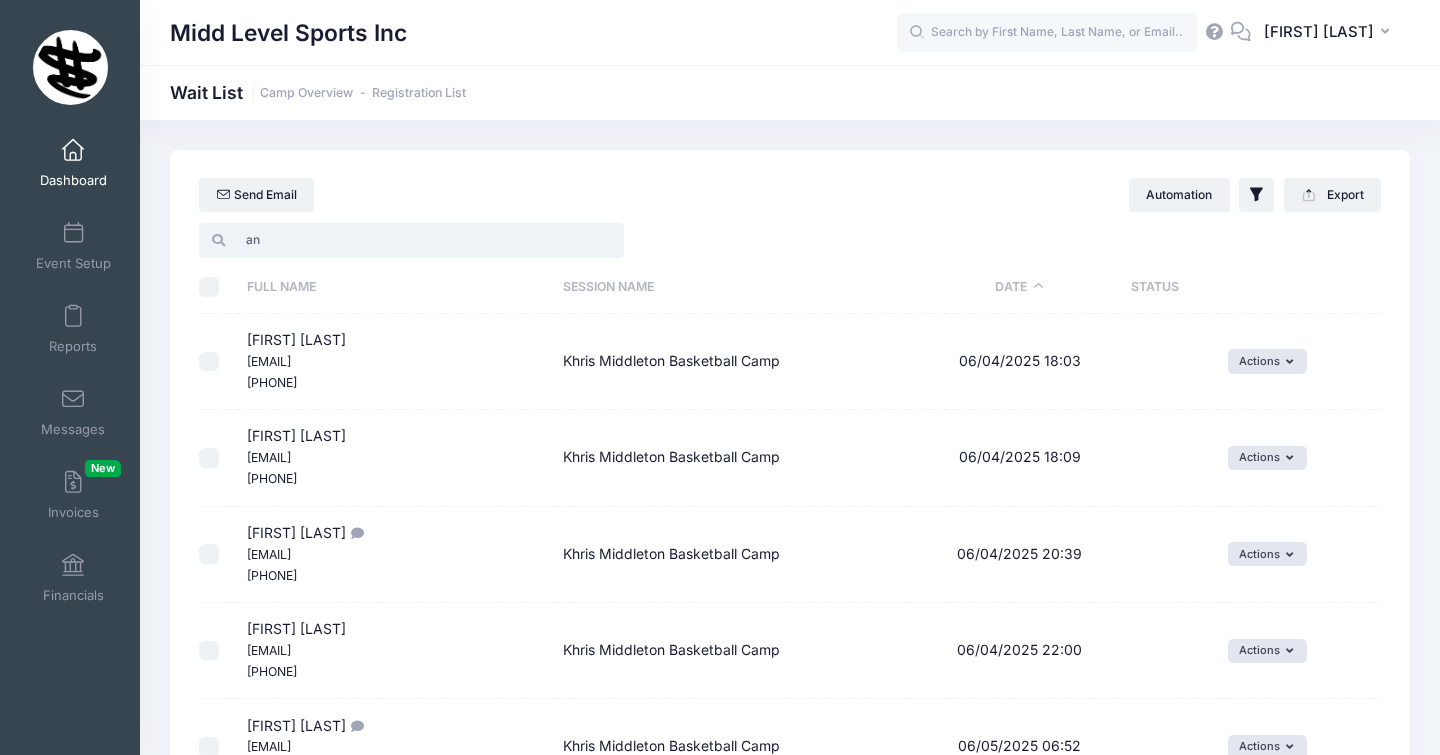 type on "a" 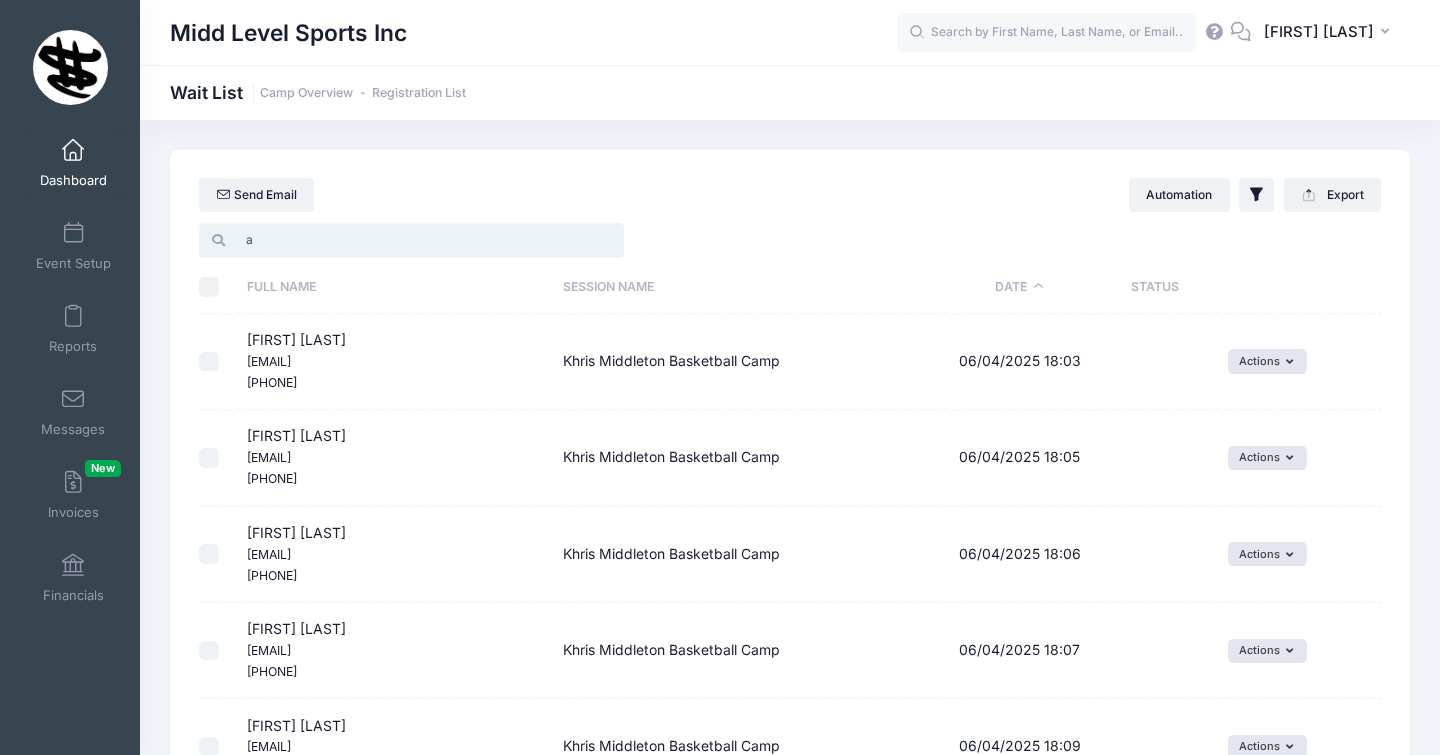 click on "a" at bounding box center [411, 240] 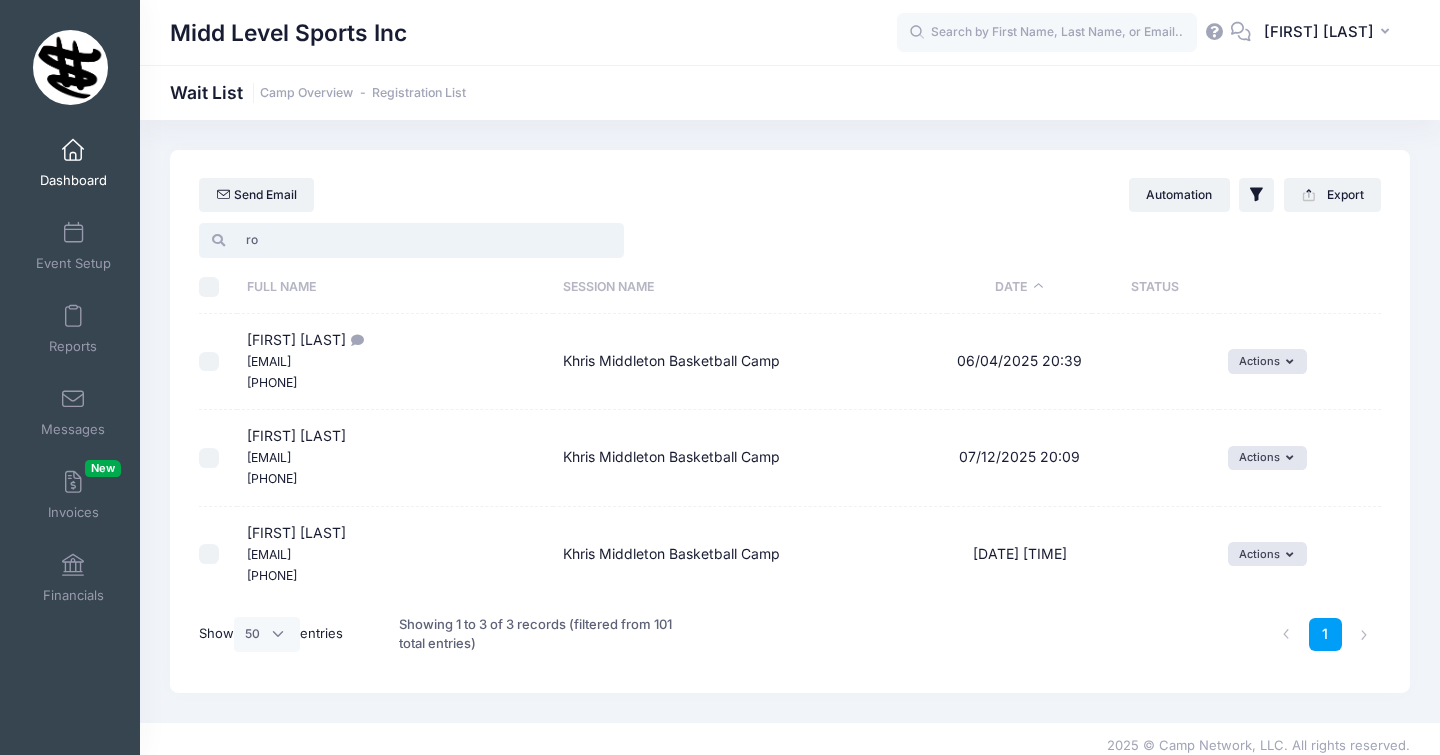 type on "r" 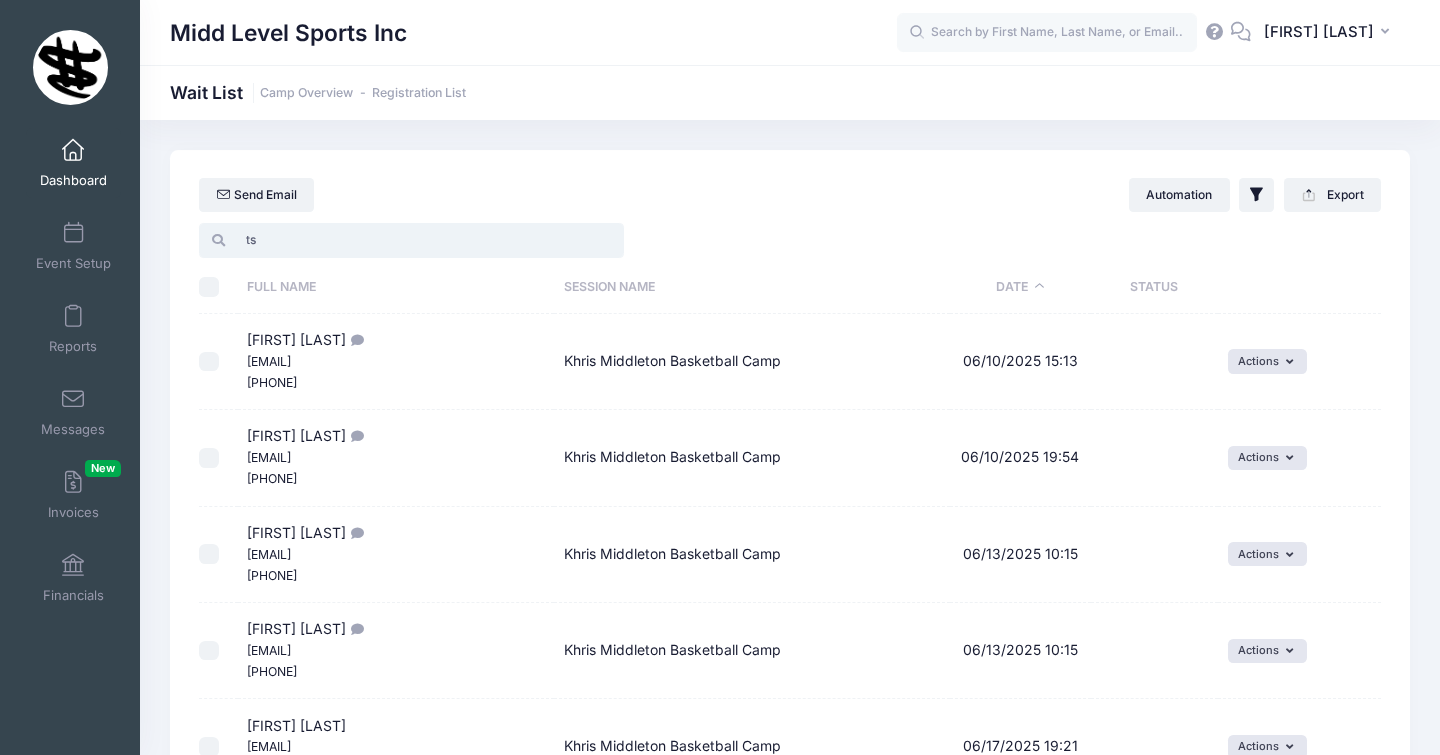 type on "t" 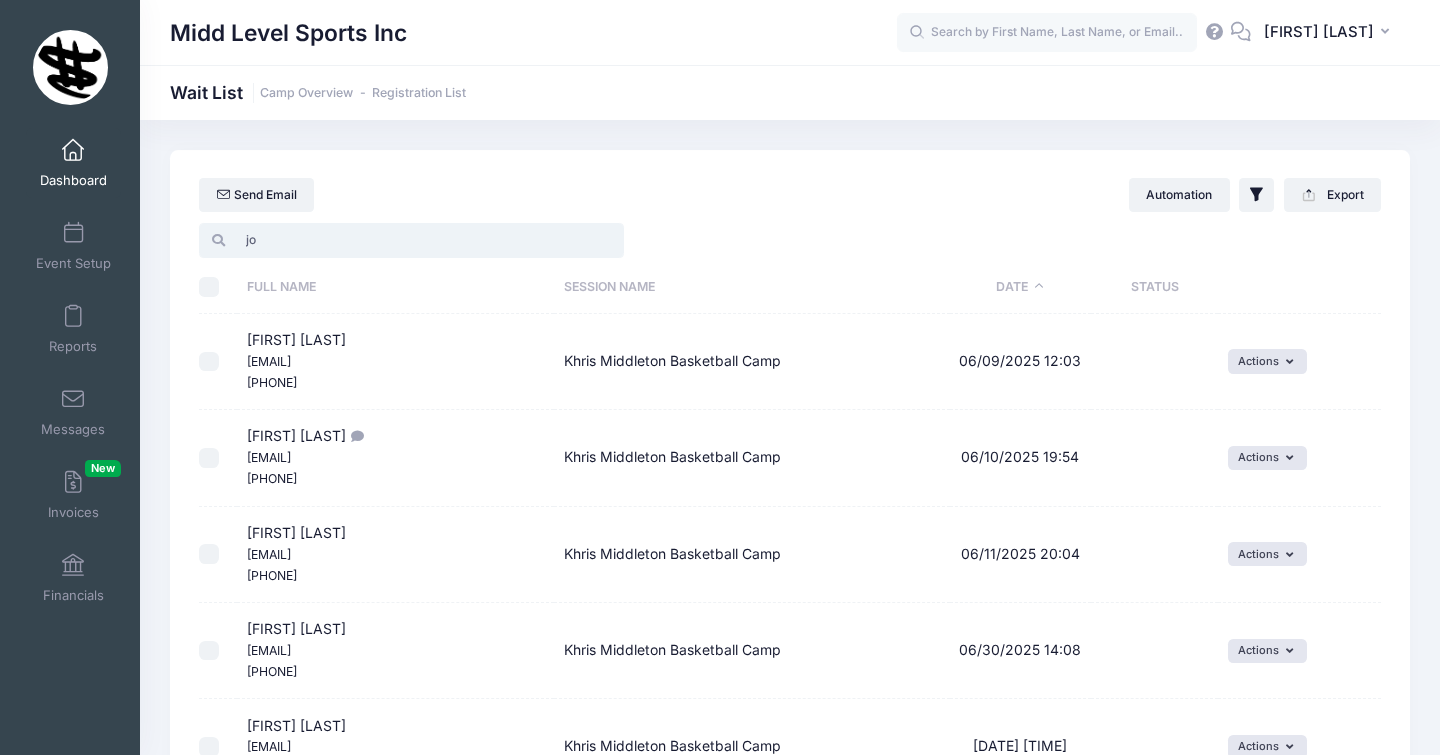 type on "j" 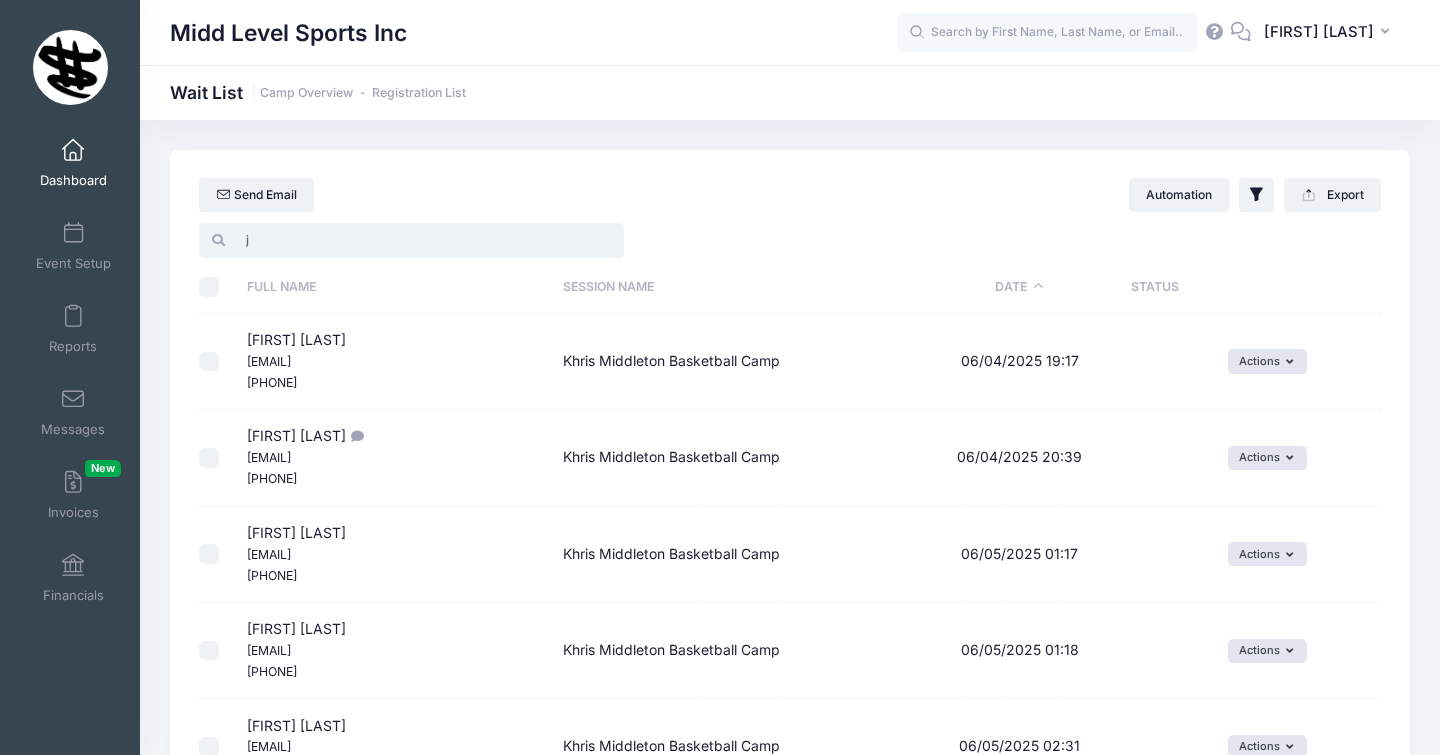 type 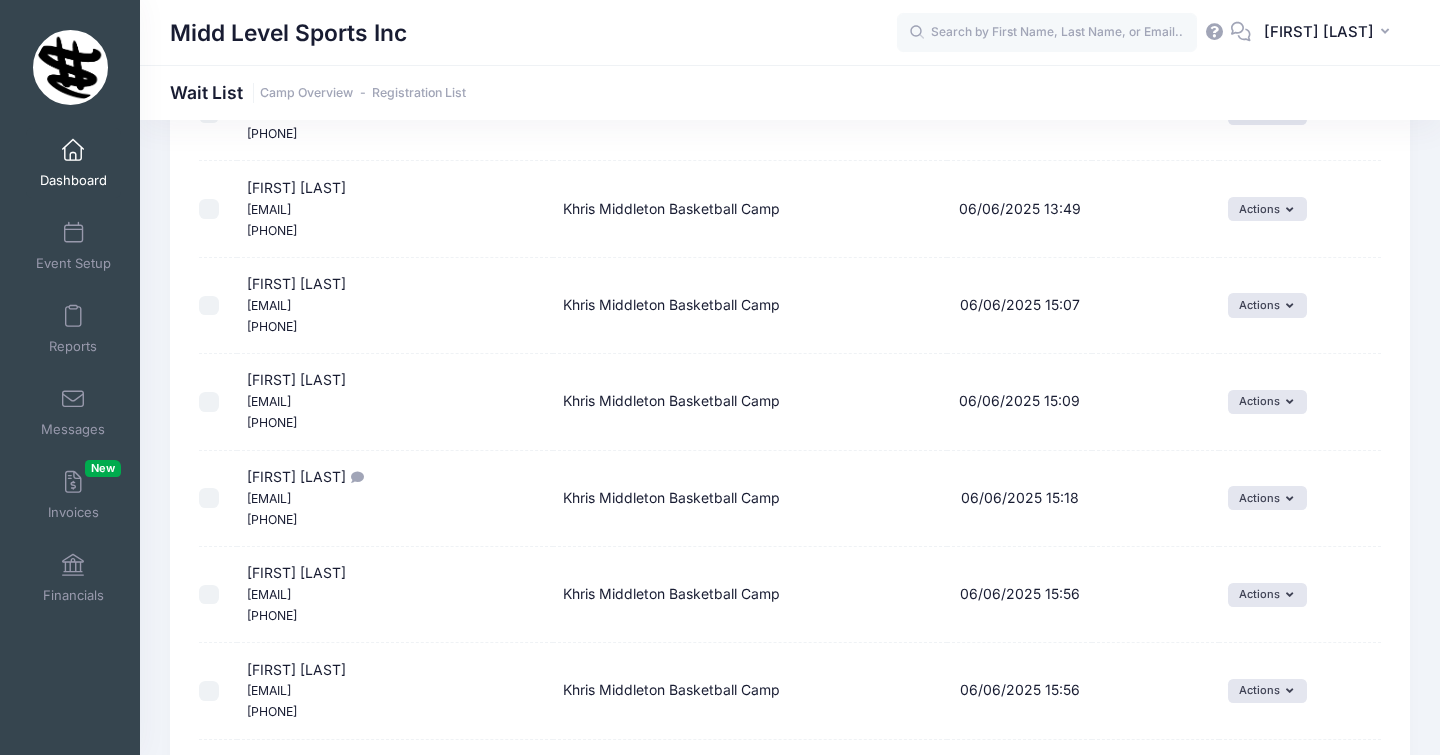 scroll, scrollTop: 2468, scrollLeft: 0, axis: vertical 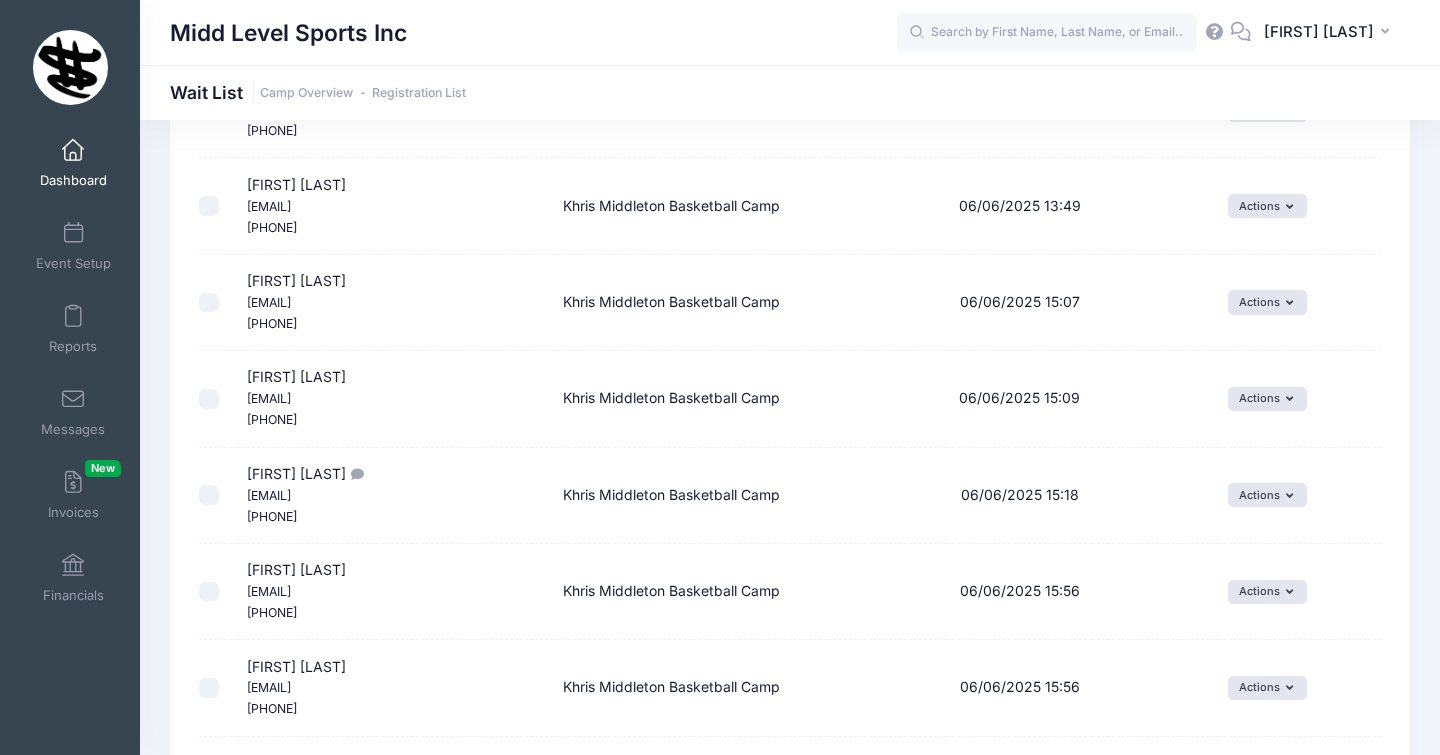 click at bounding box center (73, 151) 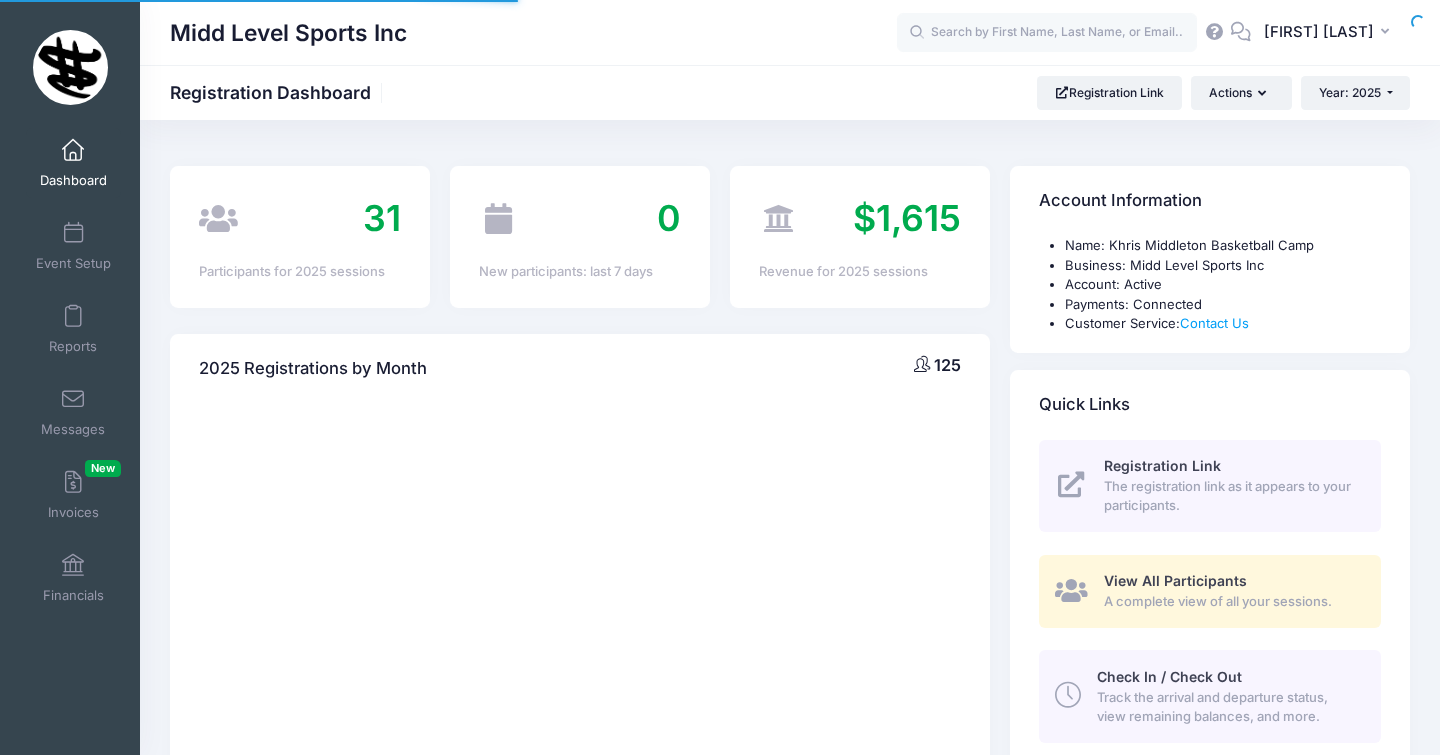 scroll, scrollTop: 0, scrollLeft: 0, axis: both 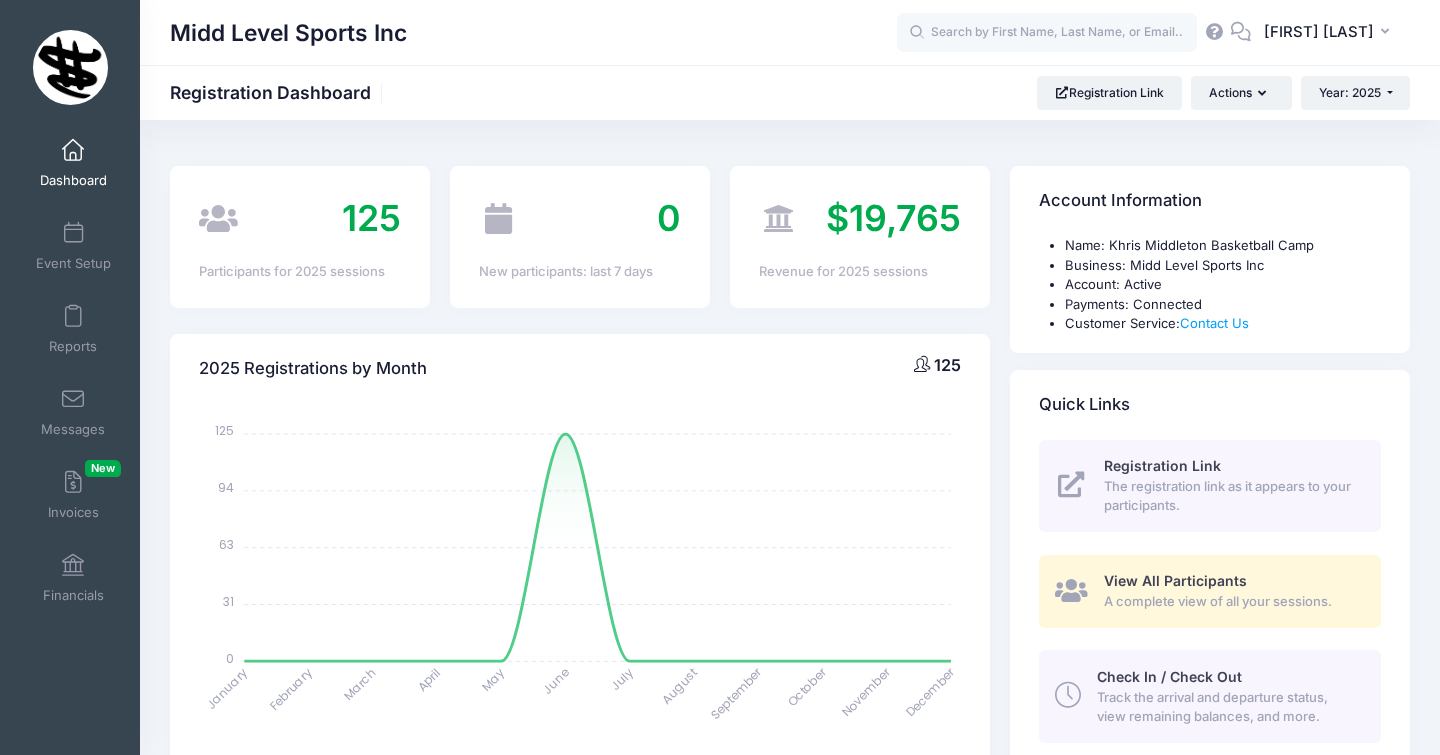 click on "The registration link as it appears to your participants." at bounding box center (1231, 496) 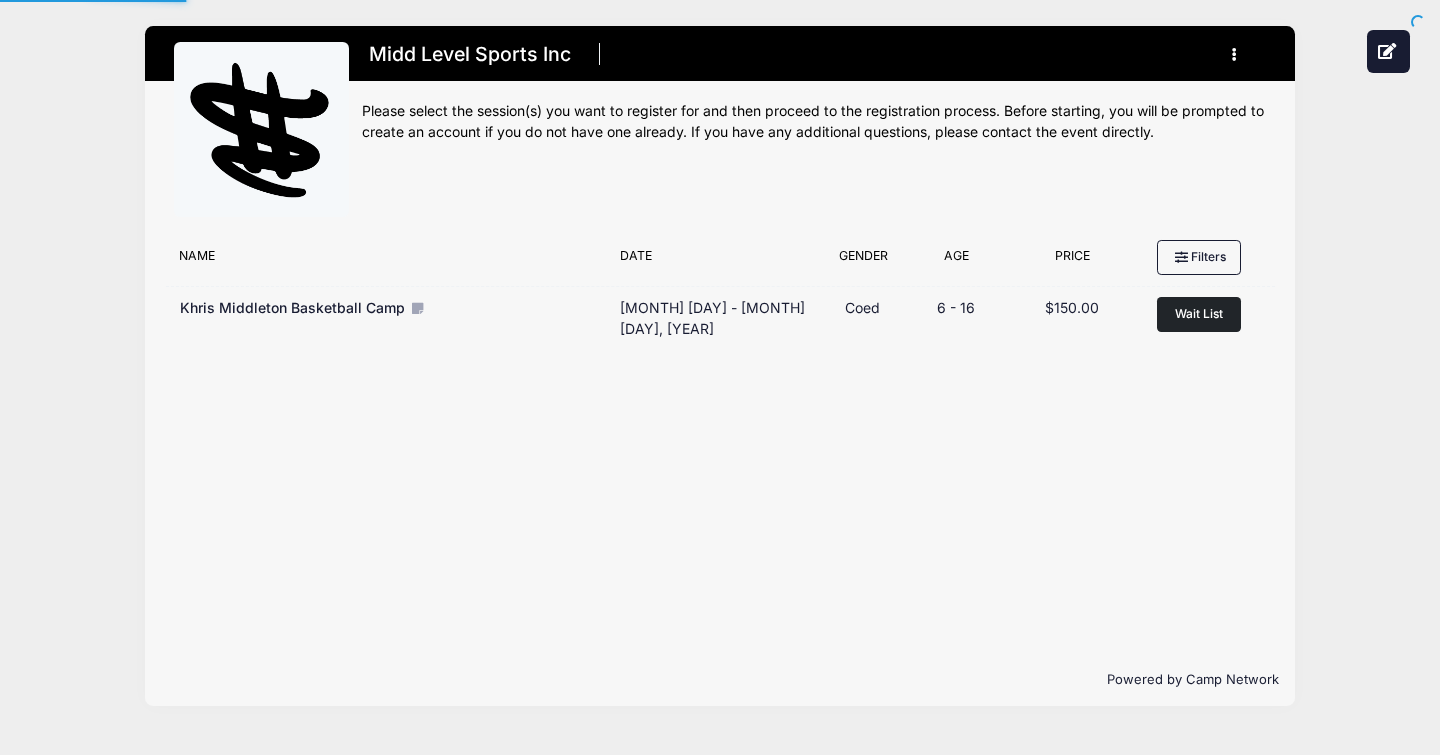 scroll, scrollTop: 0, scrollLeft: 0, axis: both 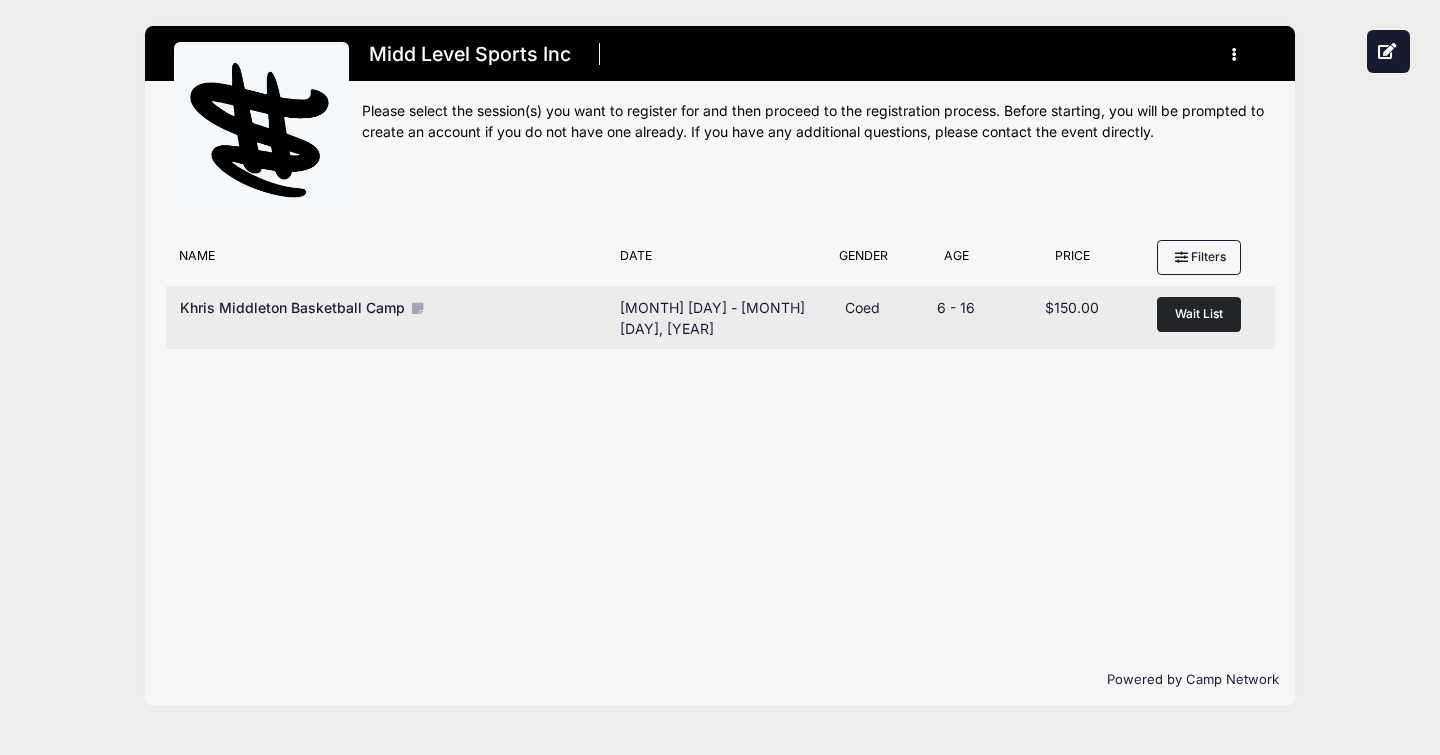 click on "Wait List" at bounding box center (1199, 313) 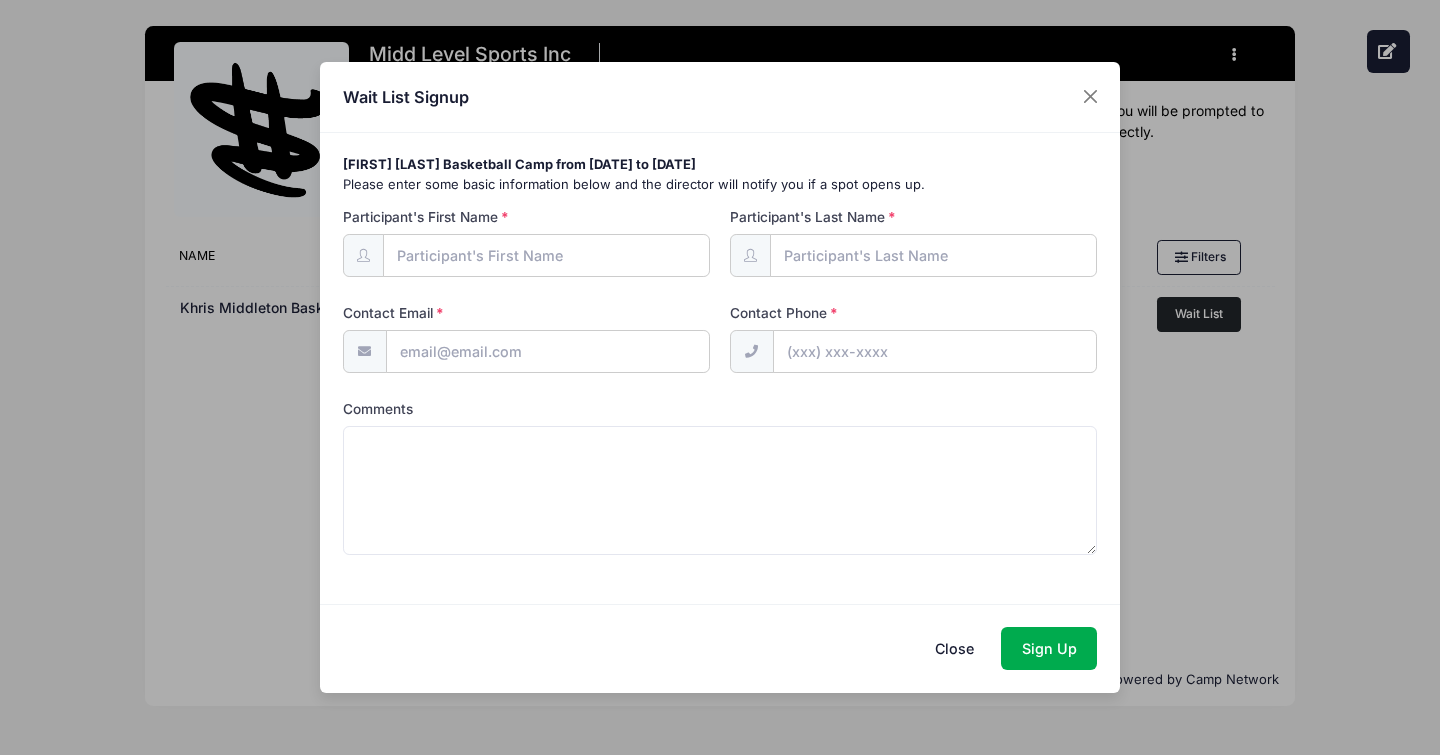 click on "Close" at bounding box center (955, 648) 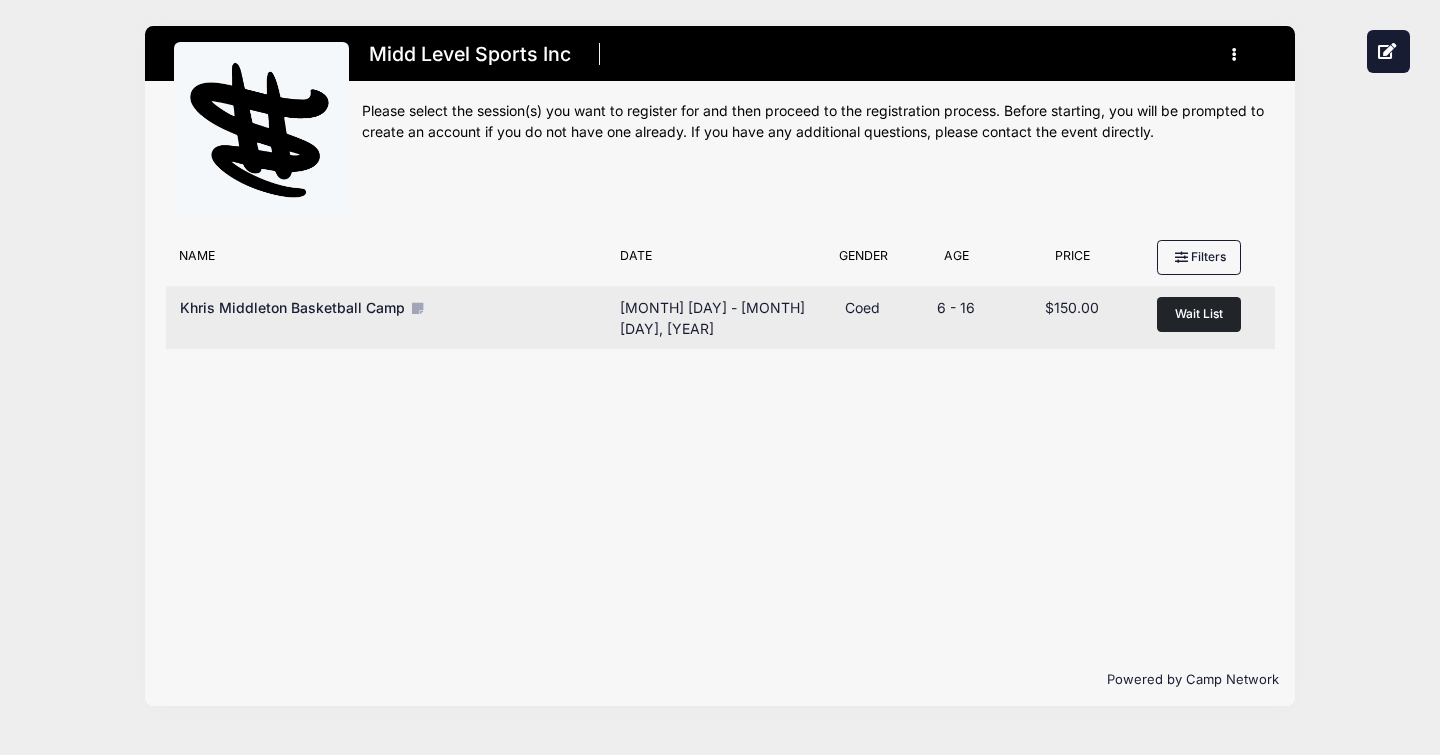 click on "Price
$150.00" at bounding box center [1072, 318] 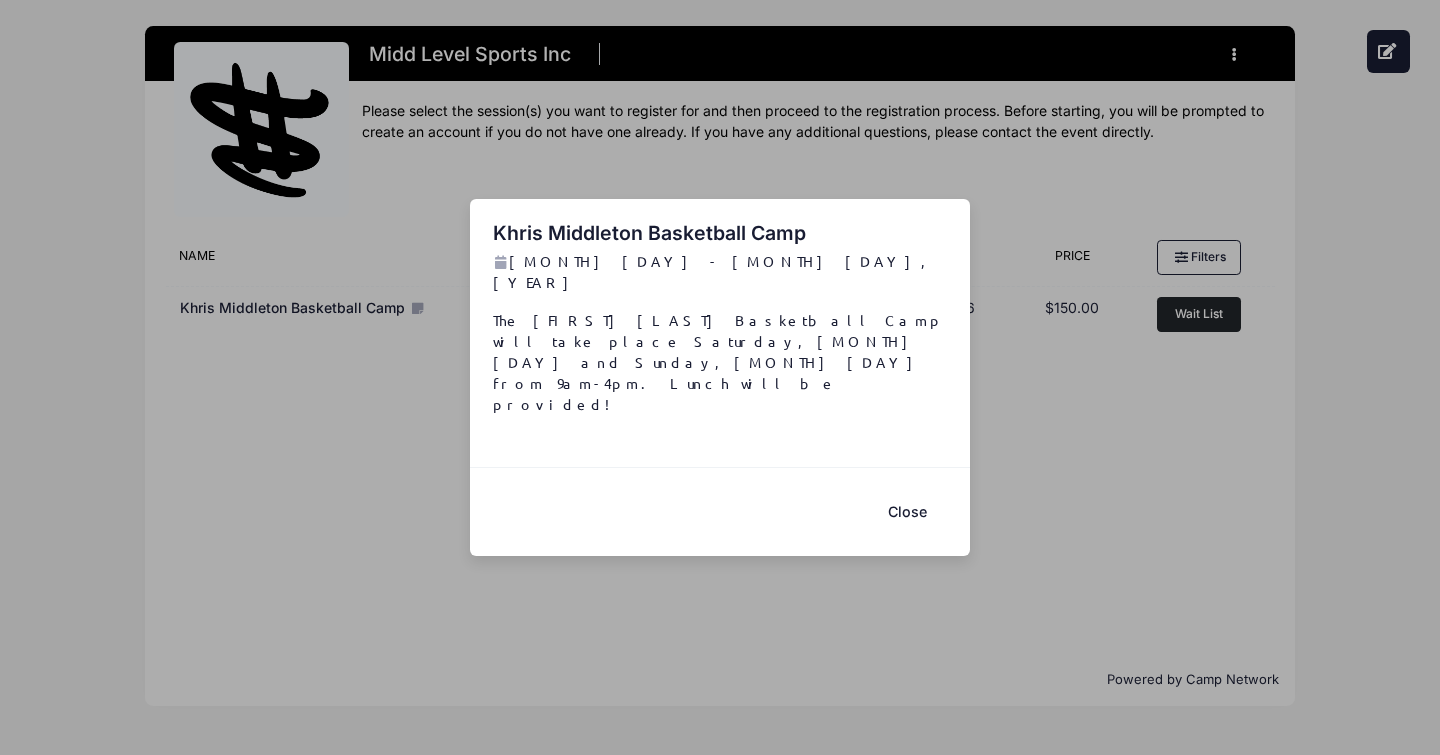 click on "Close" at bounding box center [907, 511] 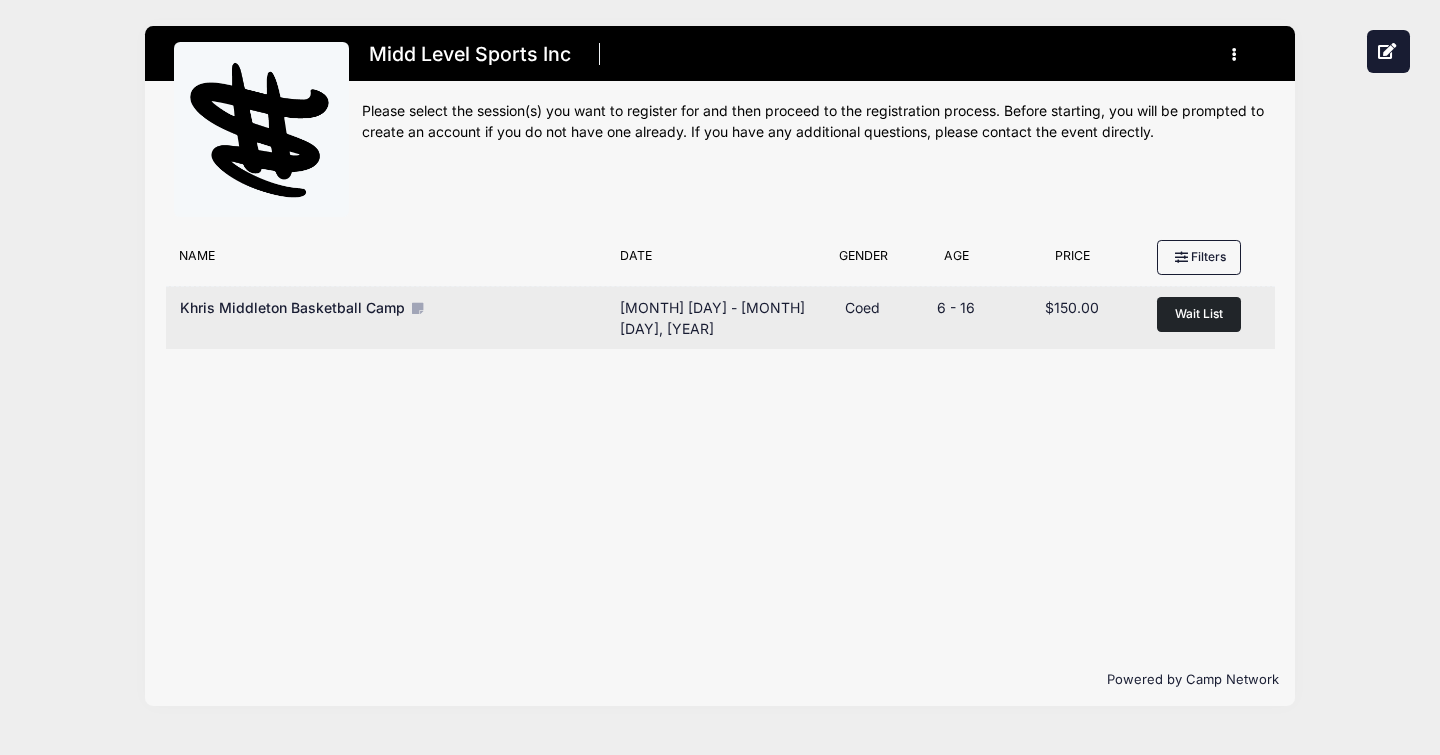 click at bounding box center (417, 308) 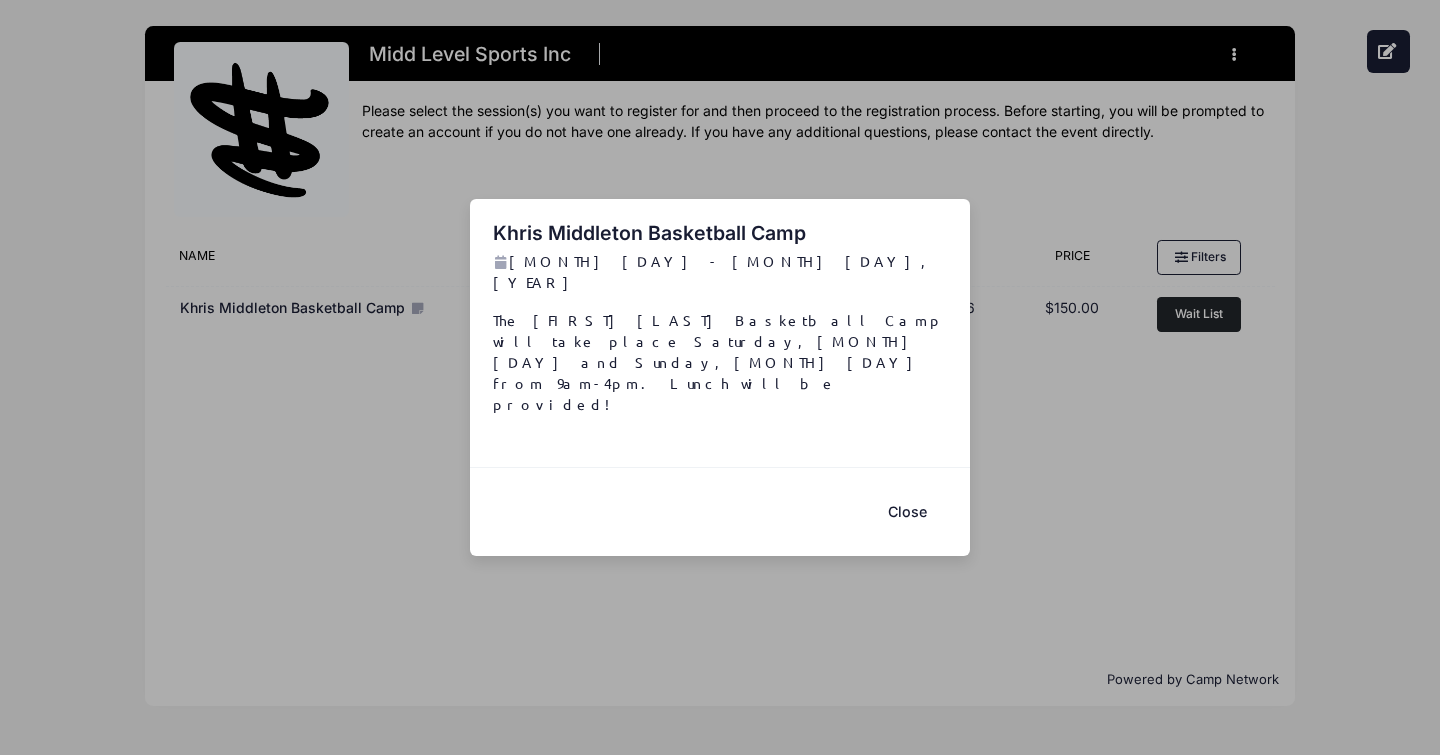 click on "Close" at bounding box center [907, 511] 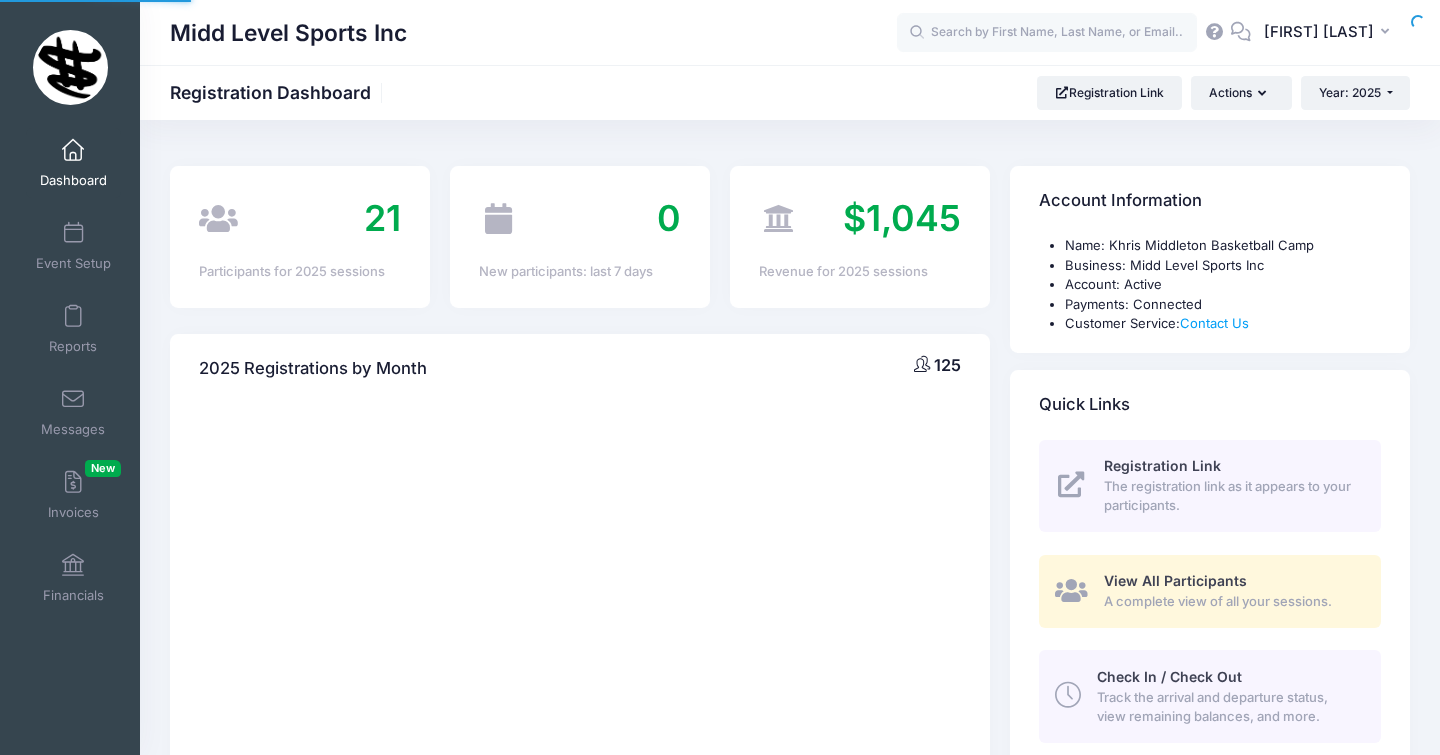scroll, scrollTop: 0, scrollLeft: 0, axis: both 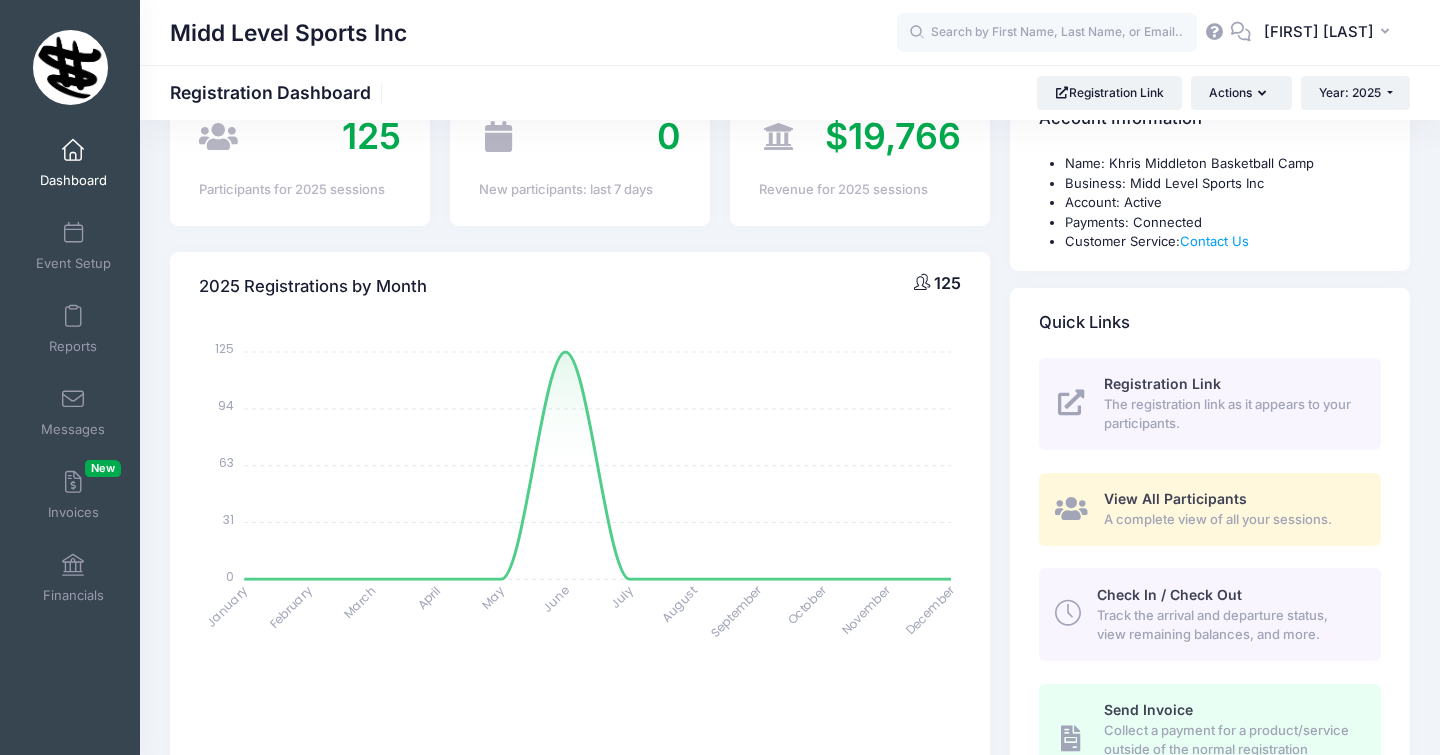 click on "View All Participants" at bounding box center (1175, 498) 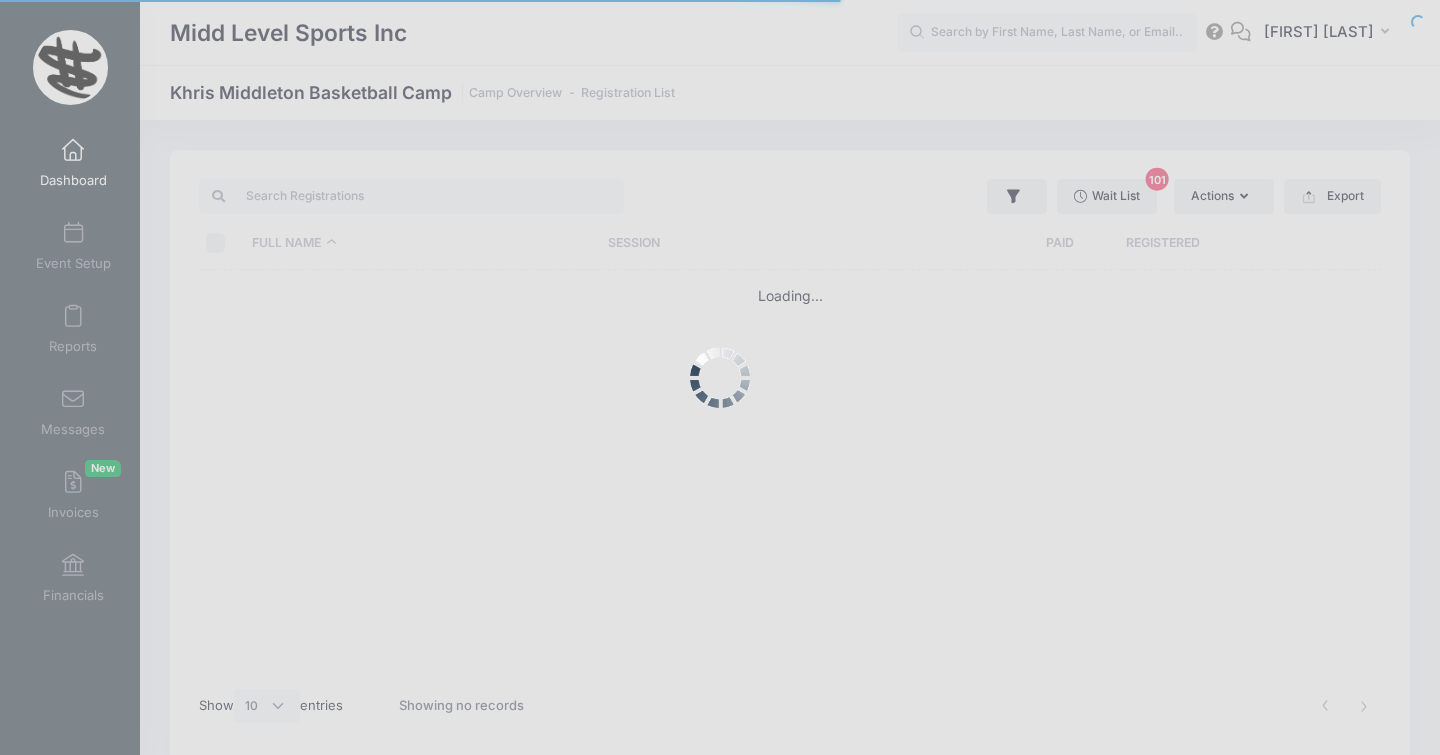 select on "10" 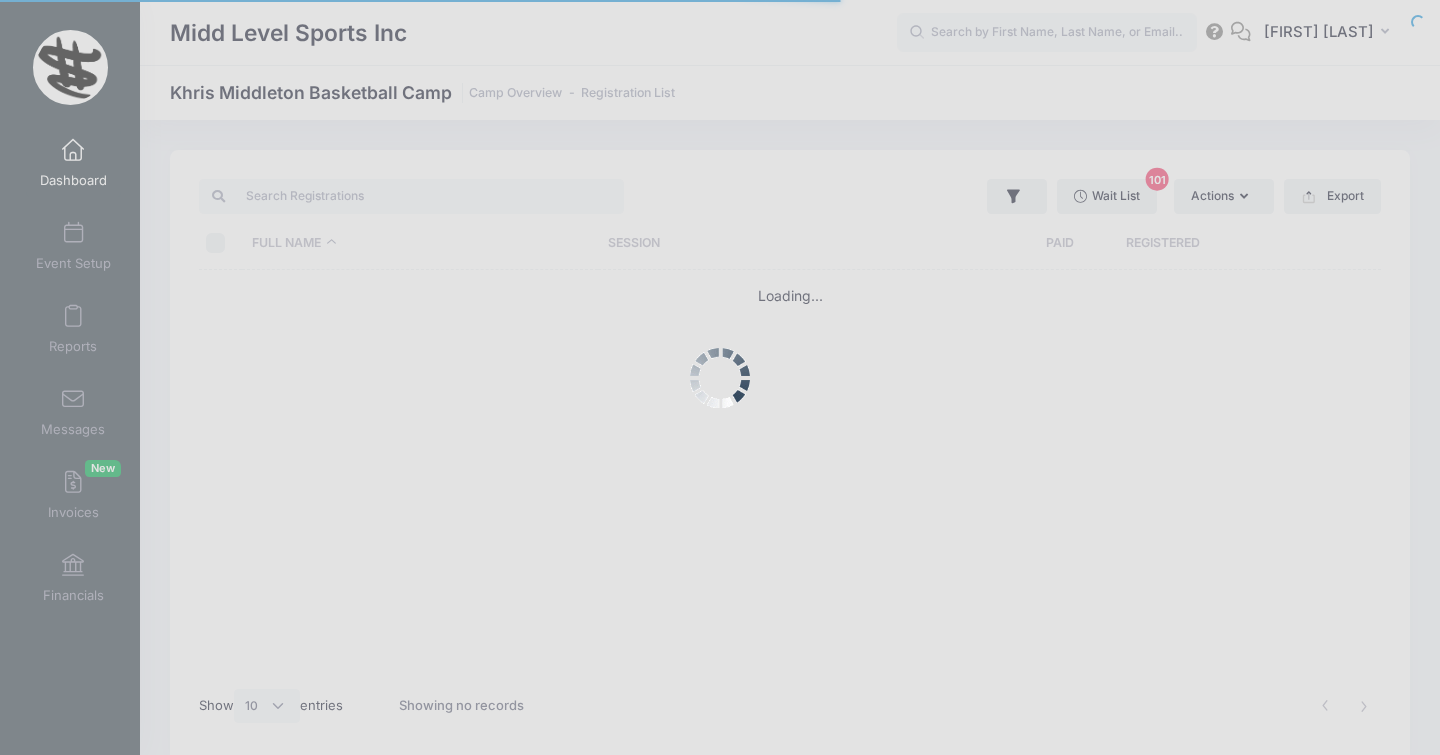 scroll, scrollTop: 0, scrollLeft: 0, axis: both 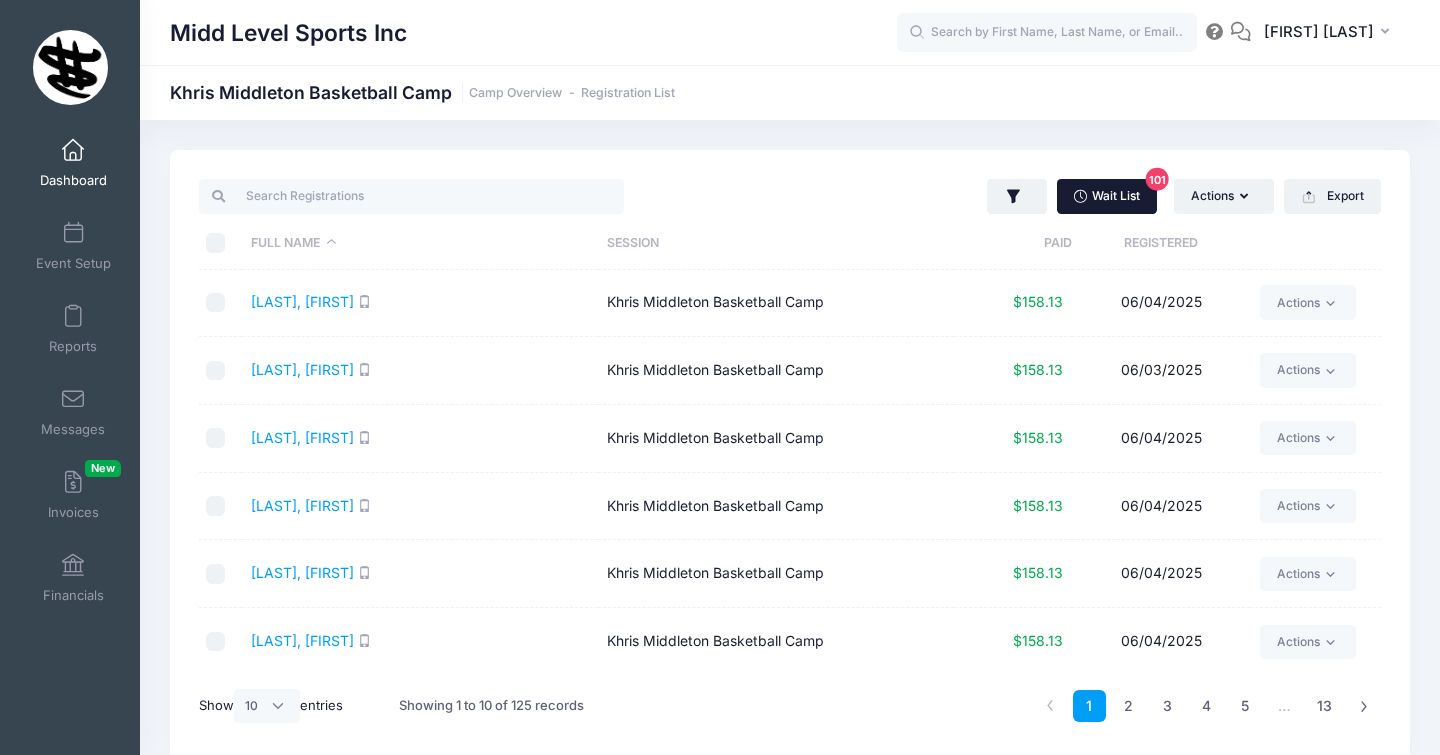 click on "Wait List
101" at bounding box center (1107, 196) 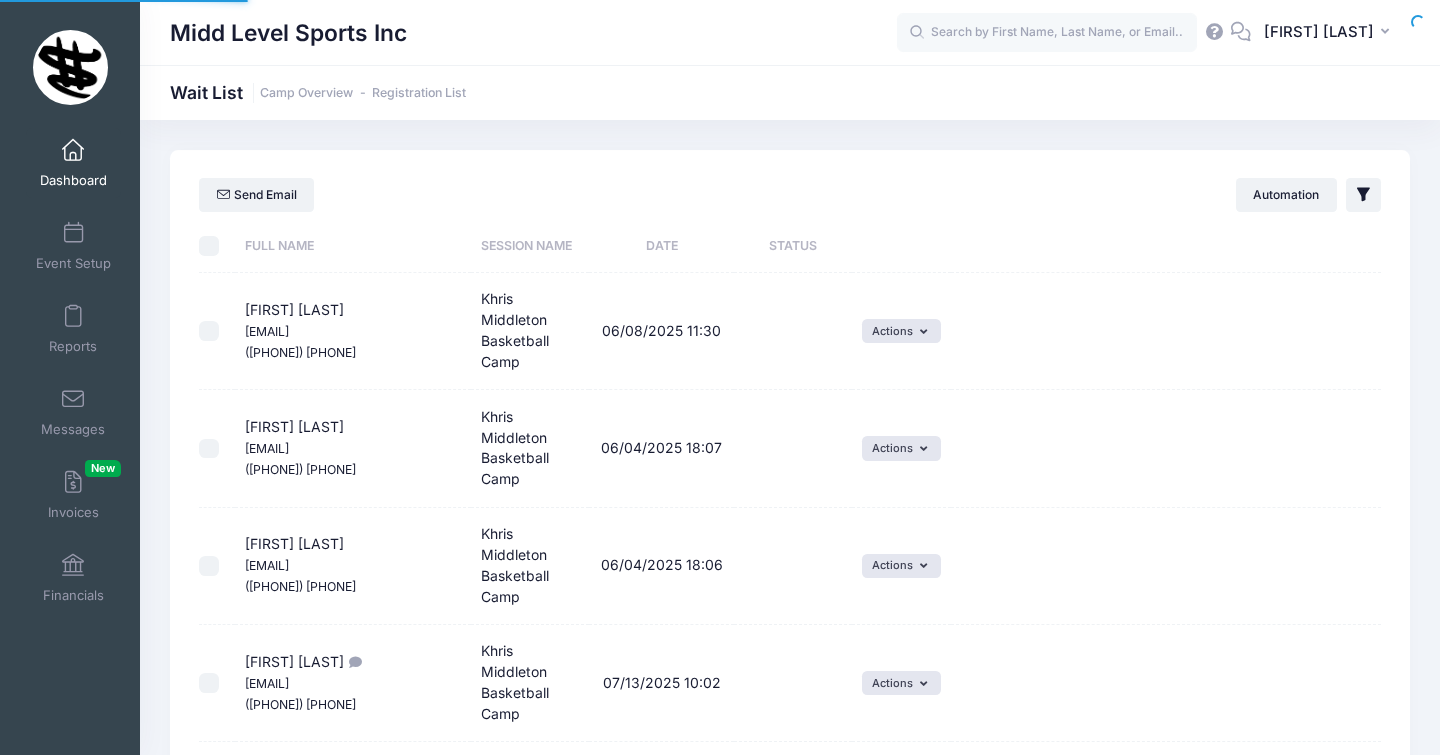 scroll, scrollTop: 0, scrollLeft: 0, axis: both 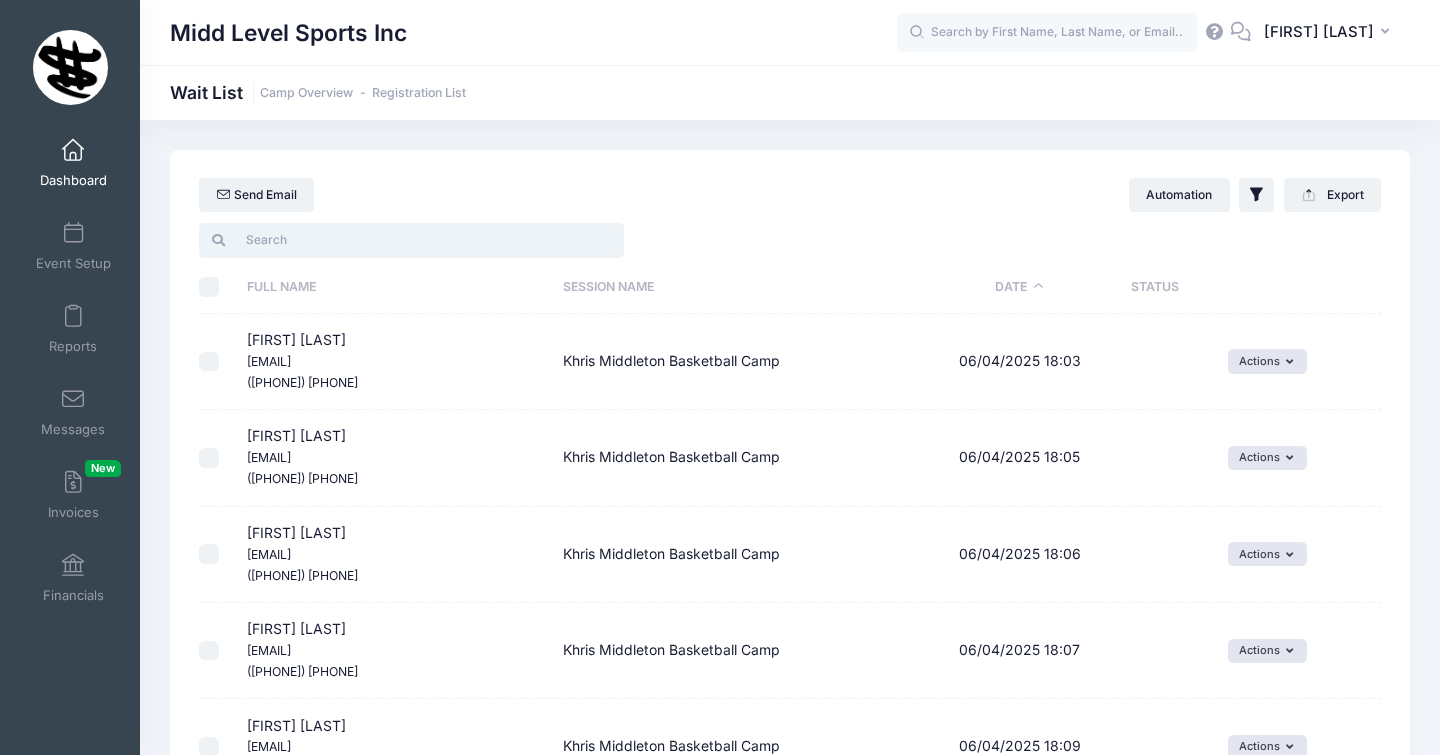 click at bounding box center (411, 240) 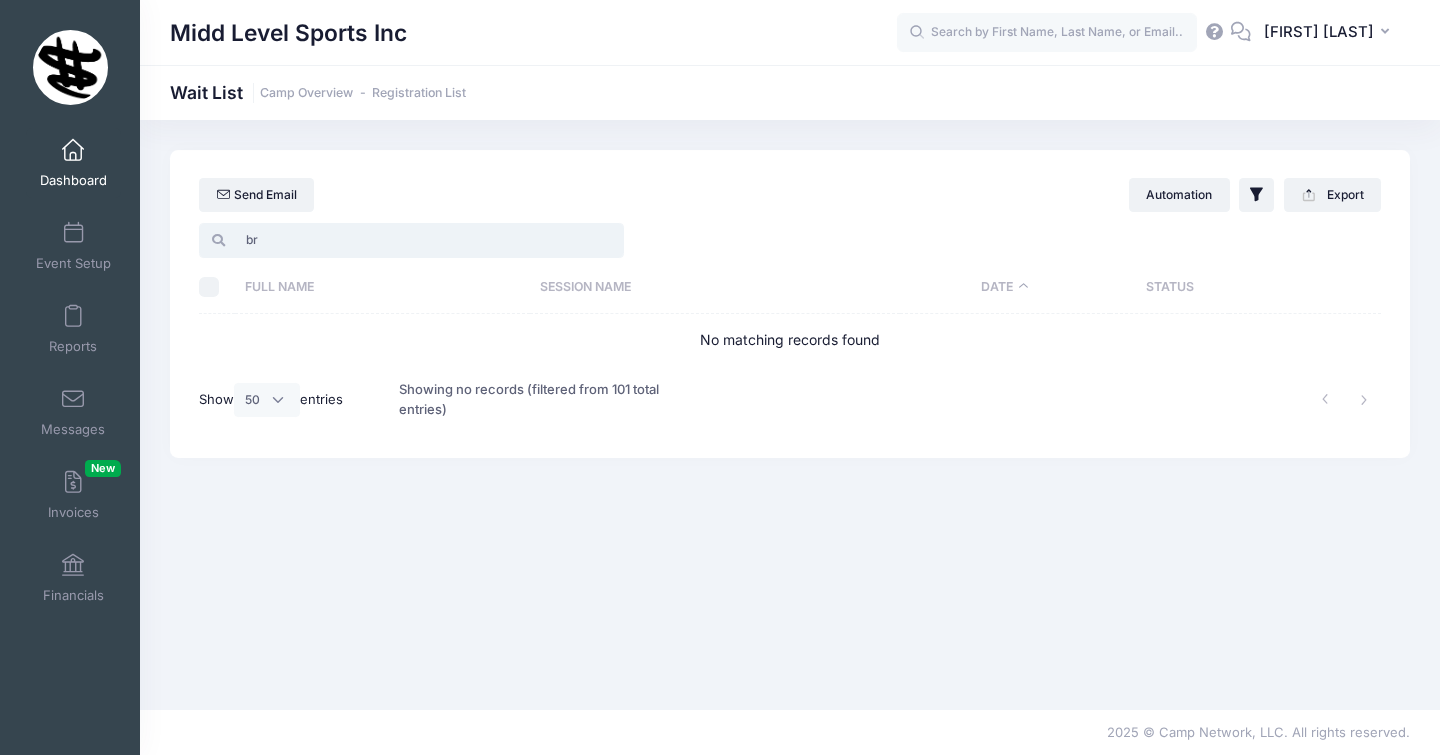 type on "b" 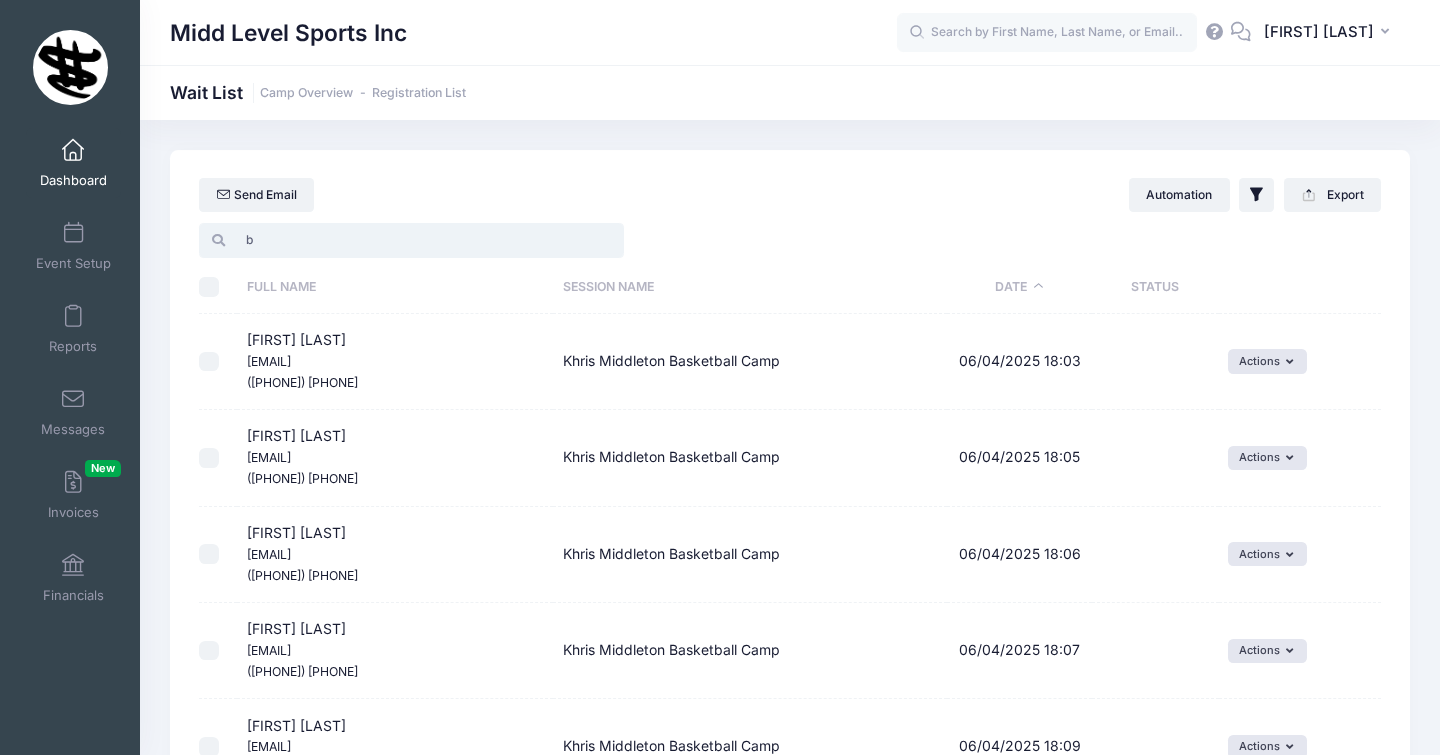 type 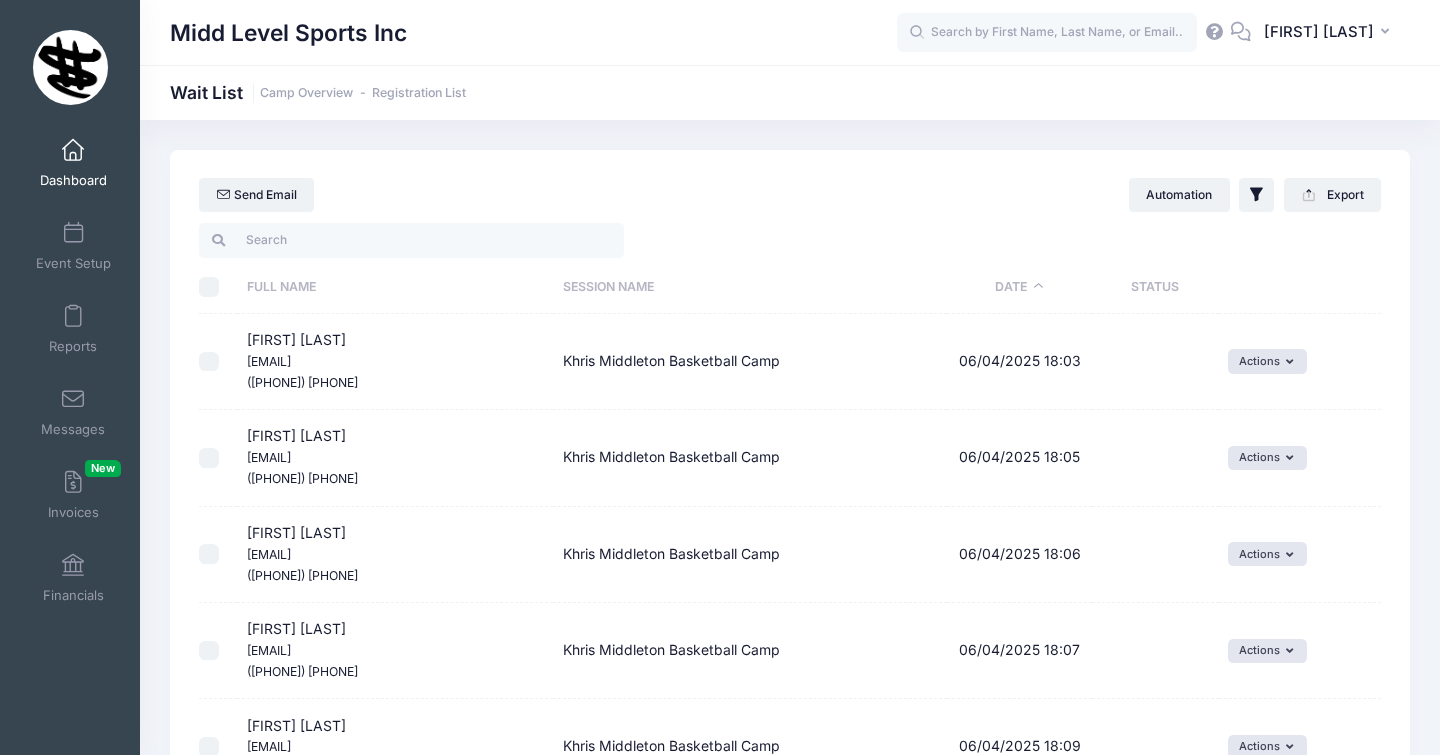 click at bounding box center (73, 151) 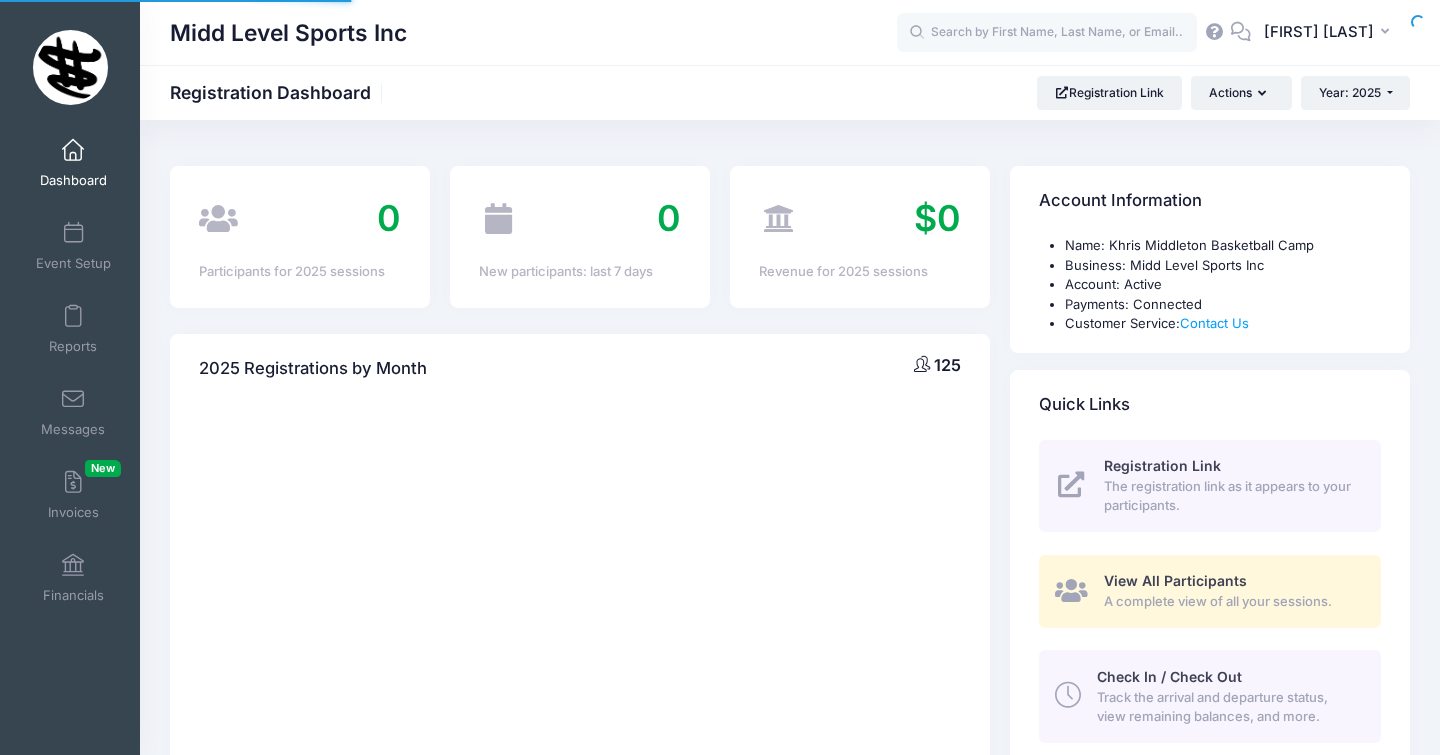 scroll, scrollTop: 0, scrollLeft: 0, axis: both 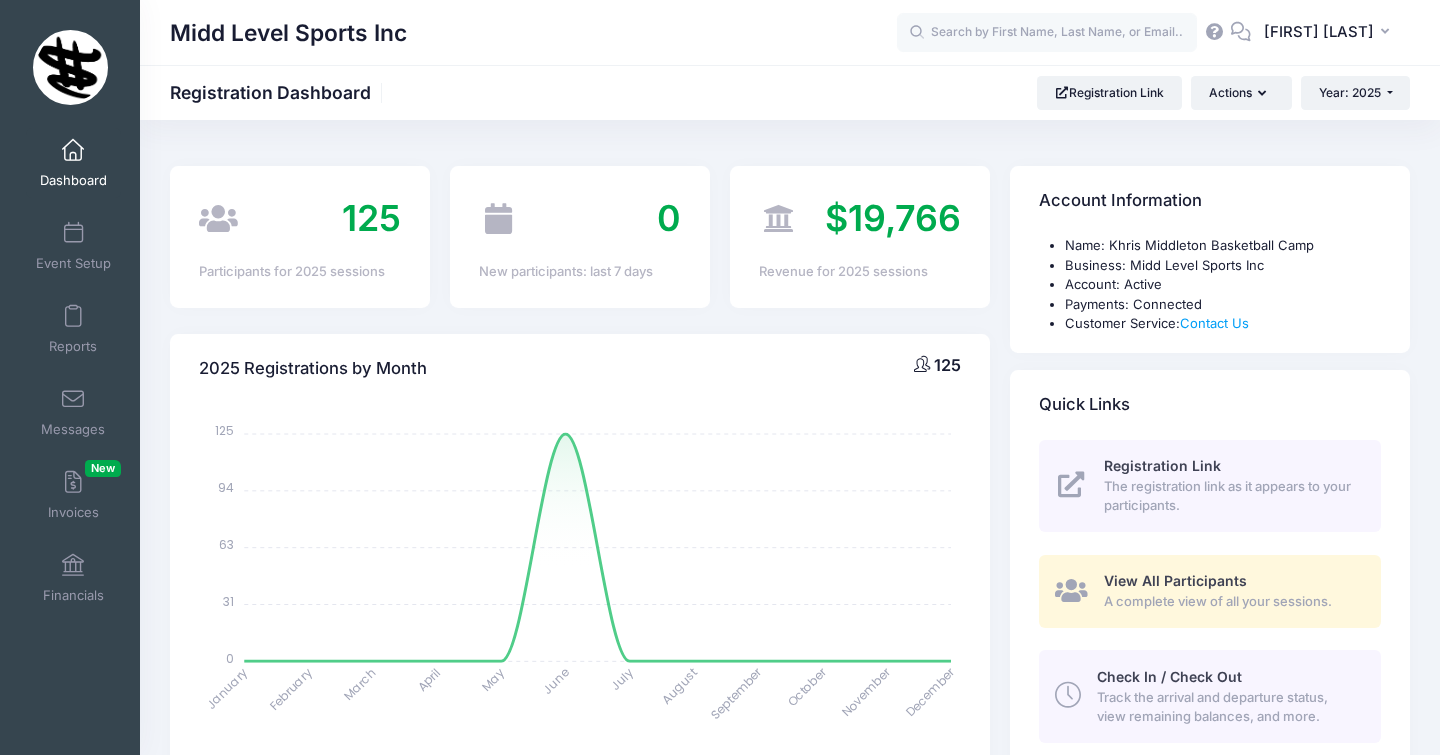 click on "A complete view of all your sessions." at bounding box center (1231, 602) 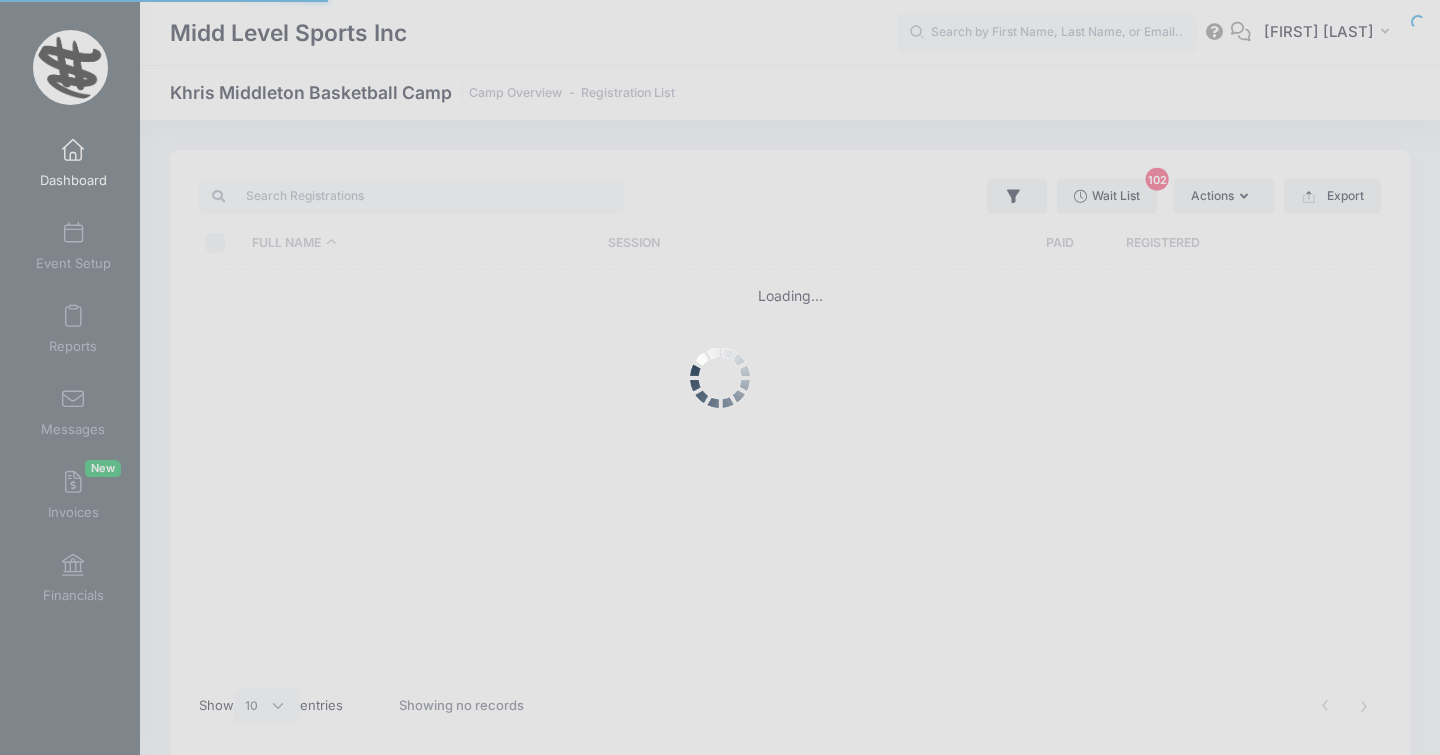 select on "10" 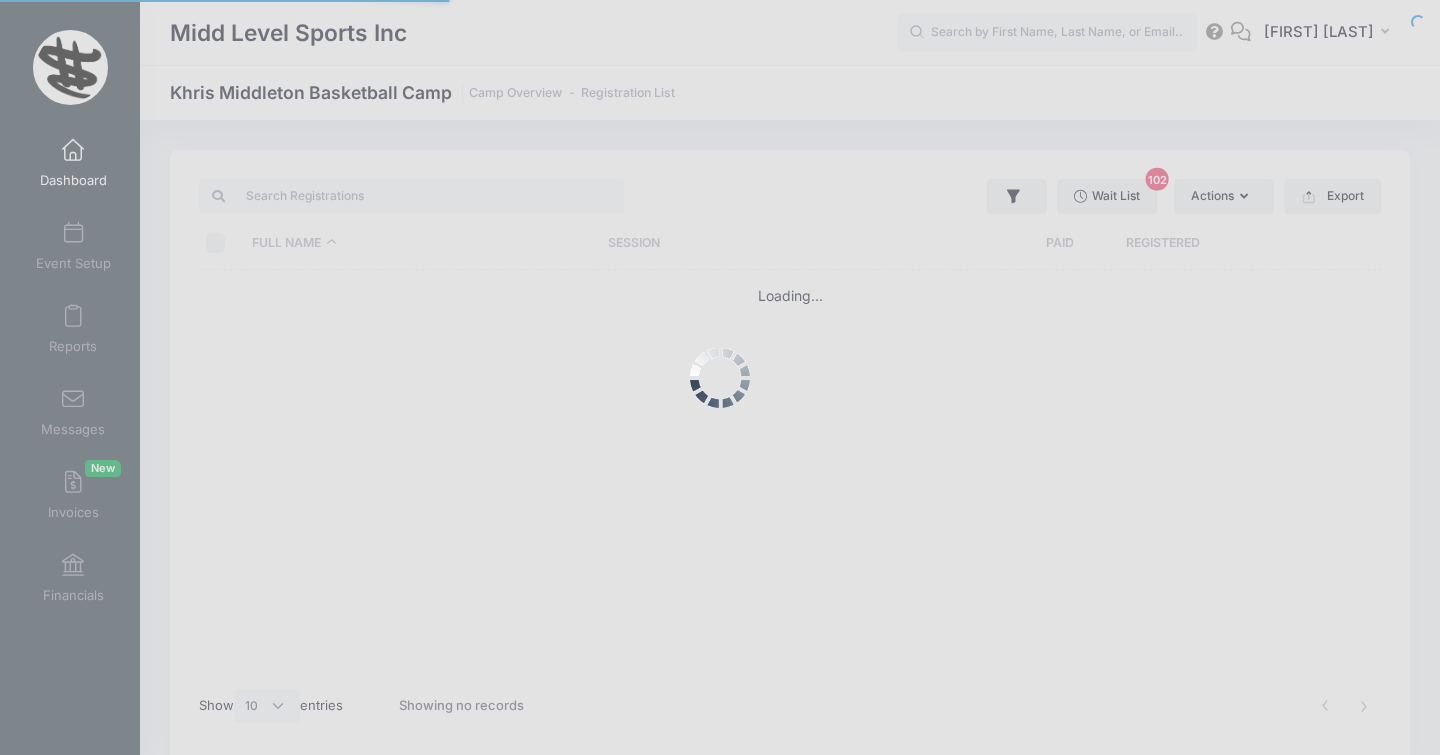 scroll, scrollTop: 0, scrollLeft: 0, axis: both 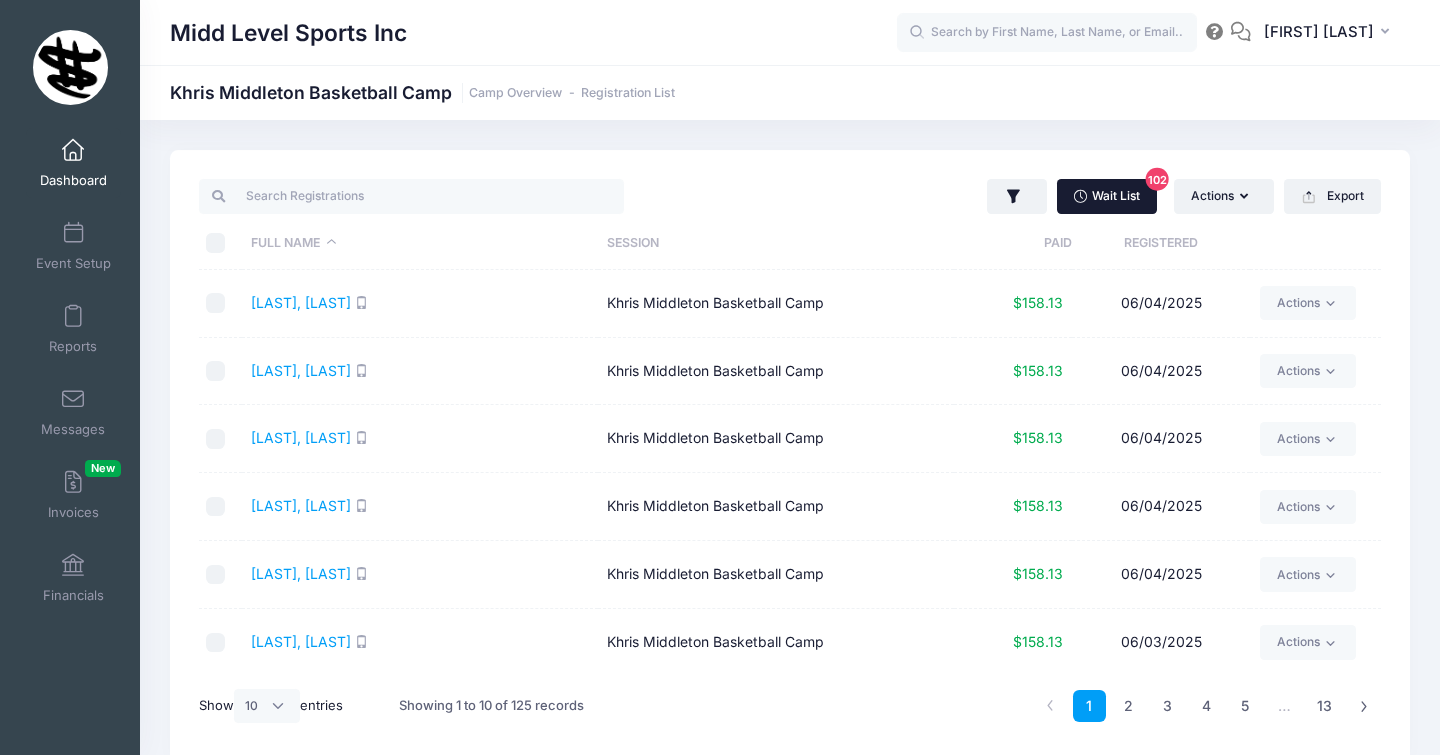 click on "Wait List
102" at bounding box center (1107, 196) 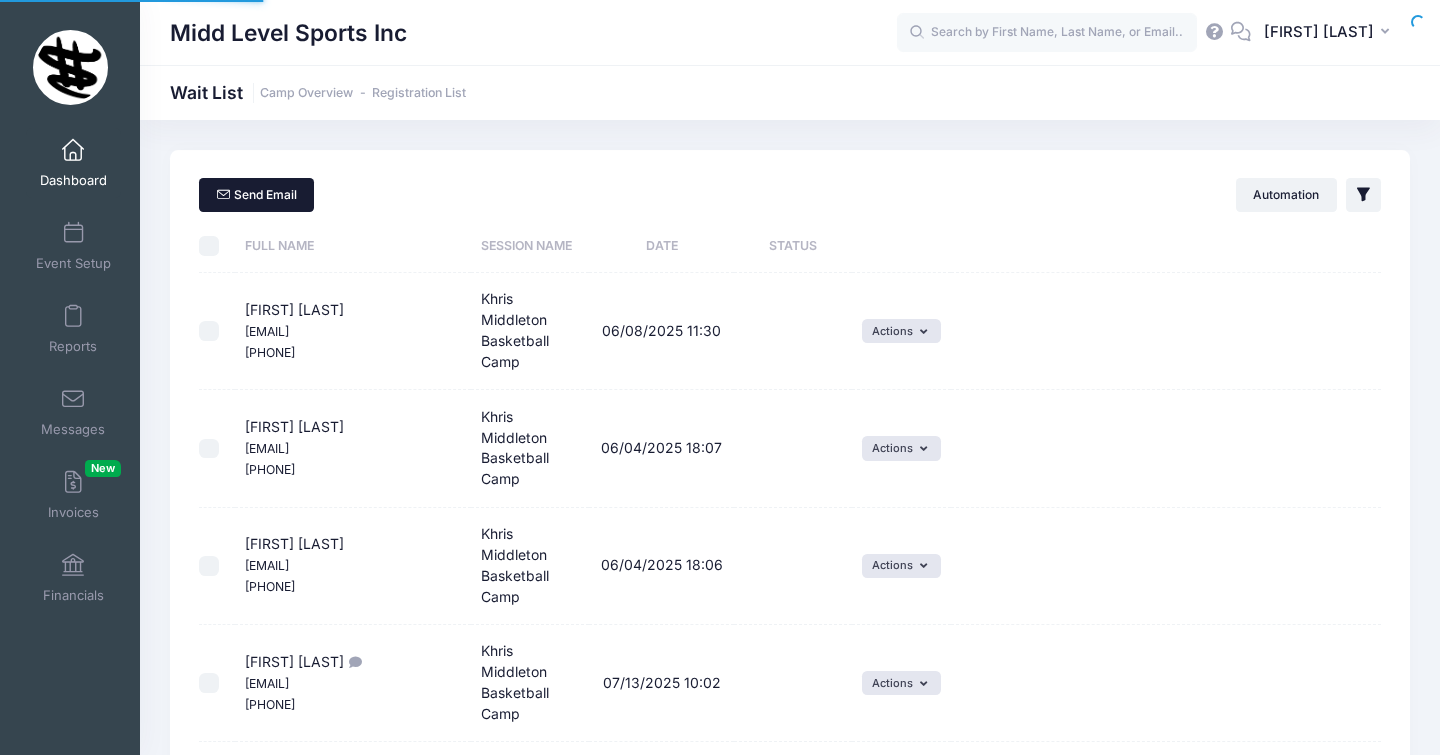 scroll, scrollTop: 0, scrollLeft: 0, axis: both 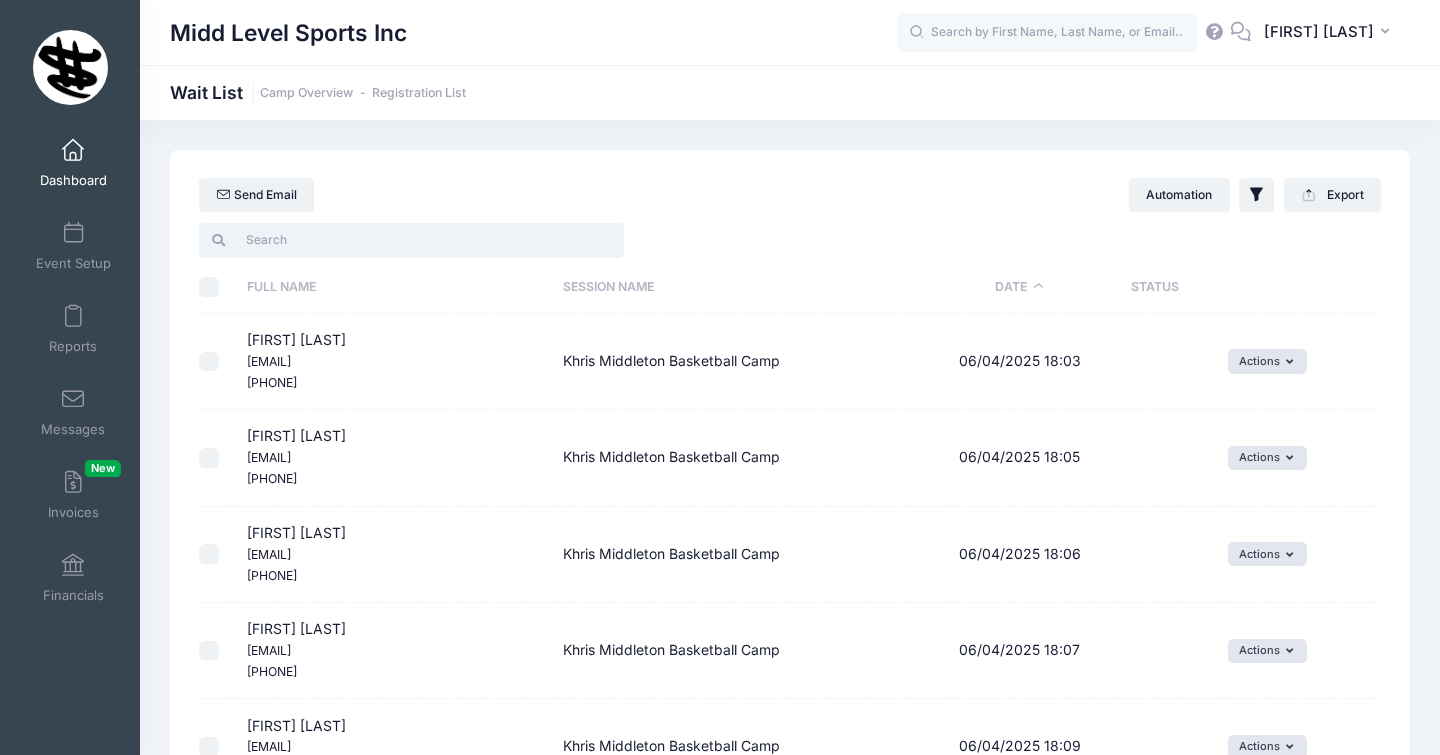 click at bounding box center [411, 240] 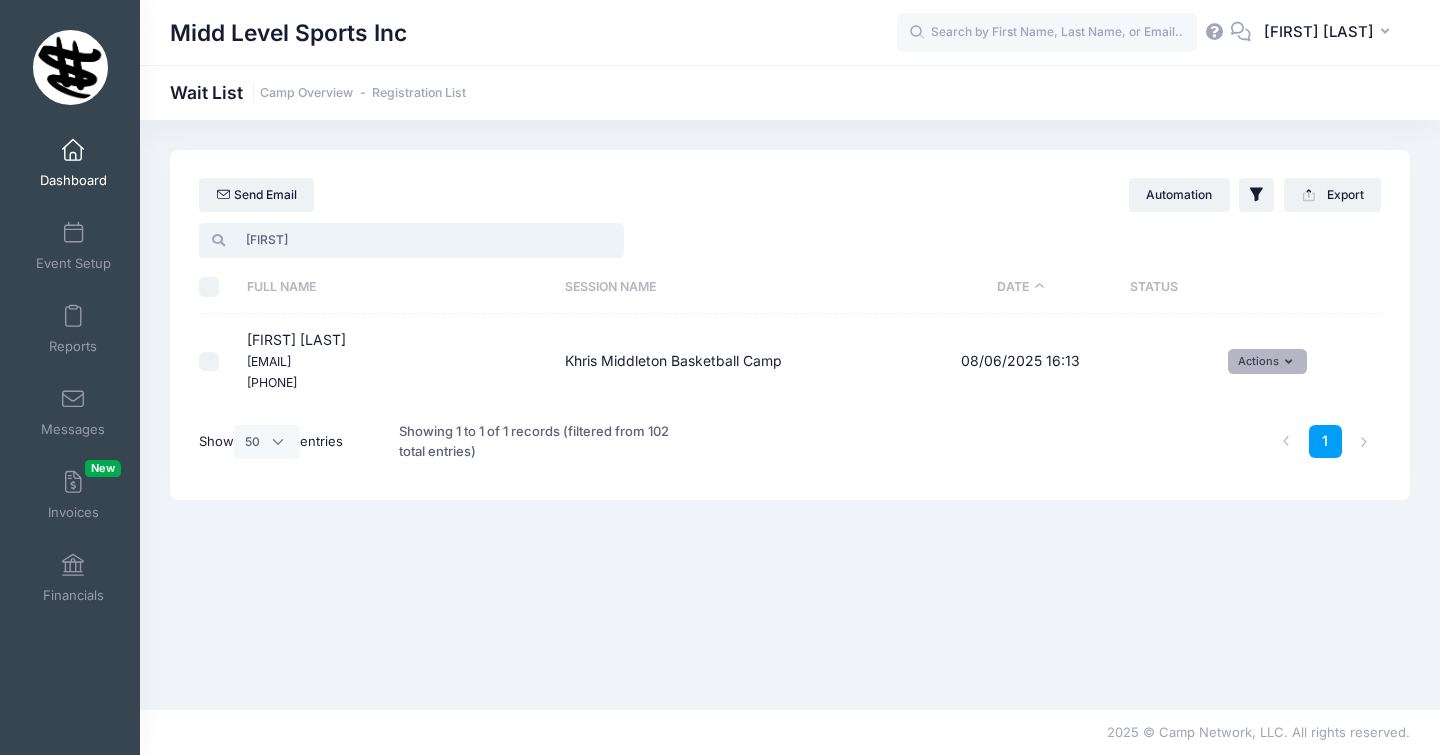type on "britt" 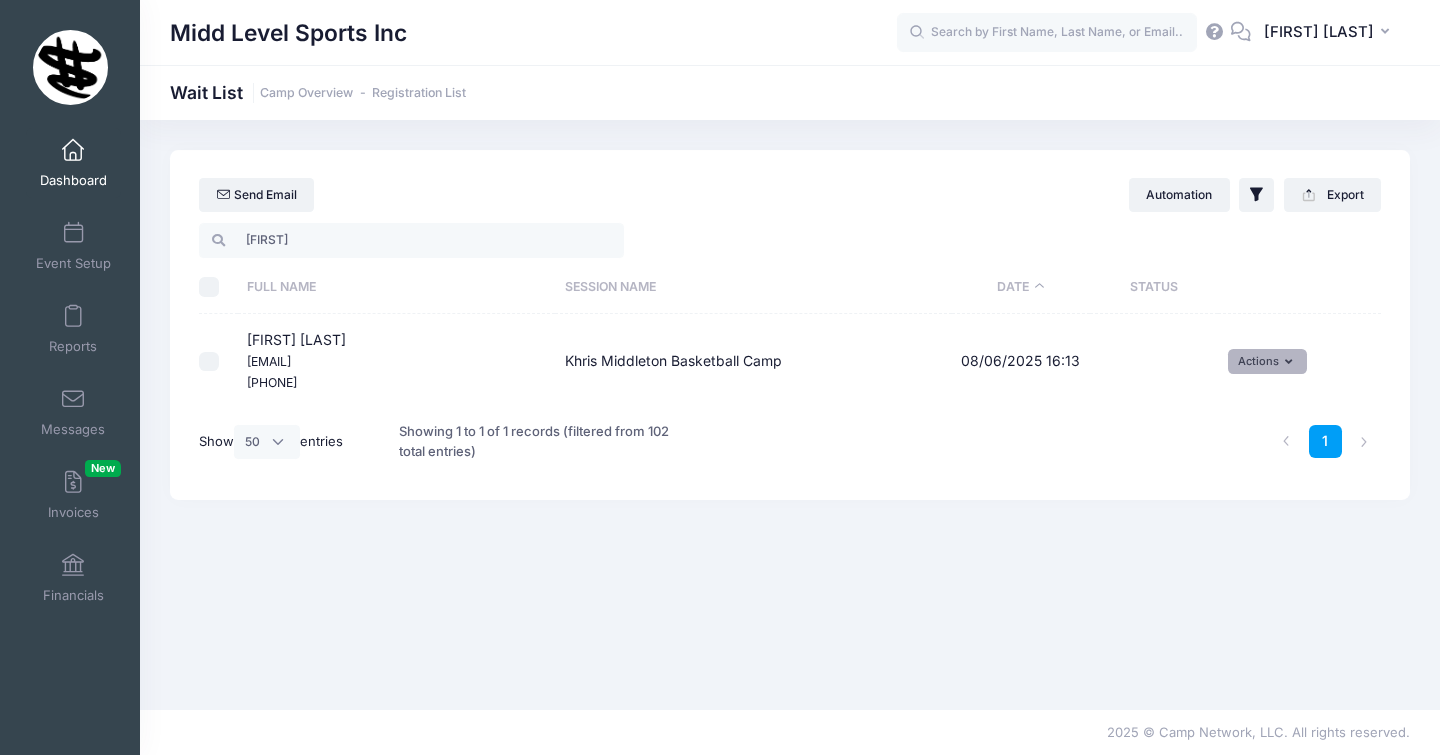 click at bounding box center [1292, 362] 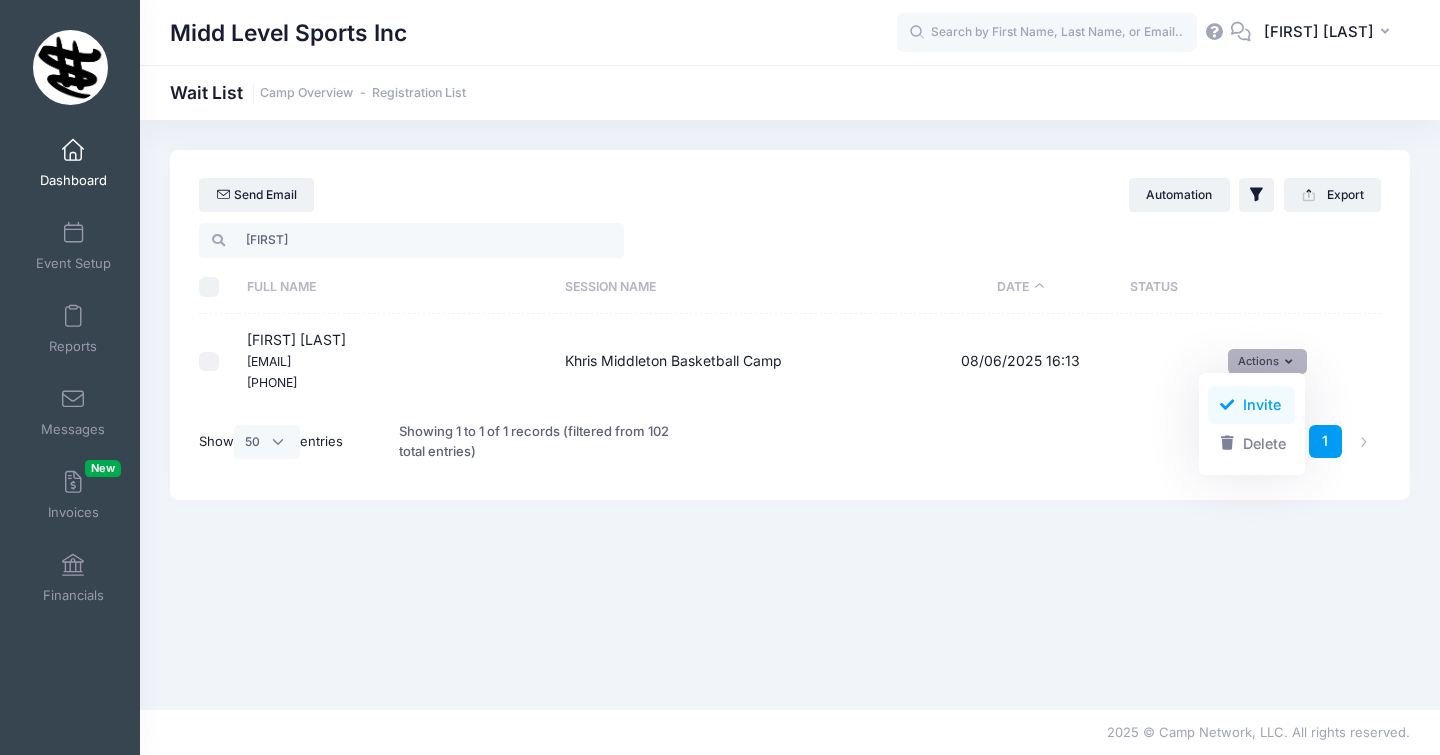 click on "Invite" at bounding box center [1251, 405] 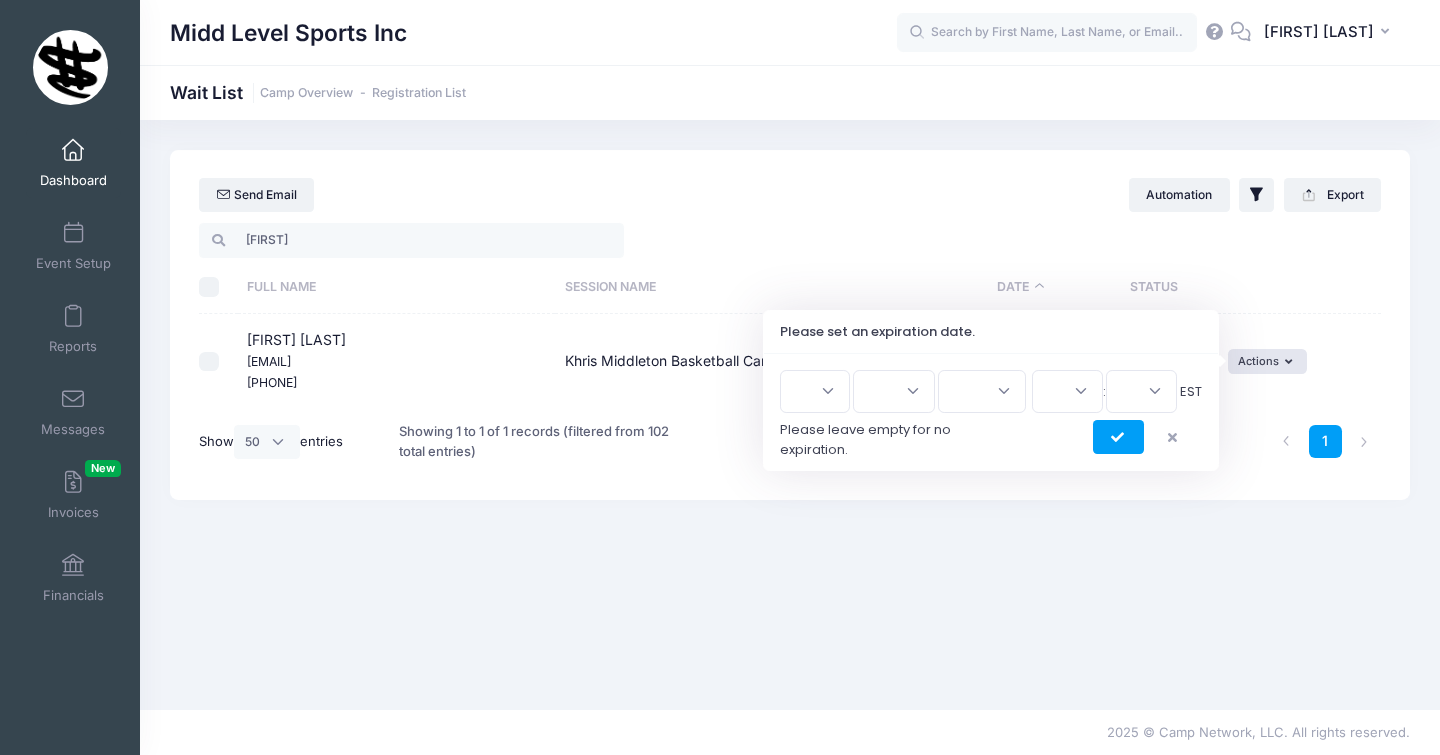 click on "1 2 3 4 5 6 7 8 9 10 11 12 13 14 15 16 17 18 19 20 21 22 23 24 25 26 27 28 29 30 31" at bounding box center (815, 391) 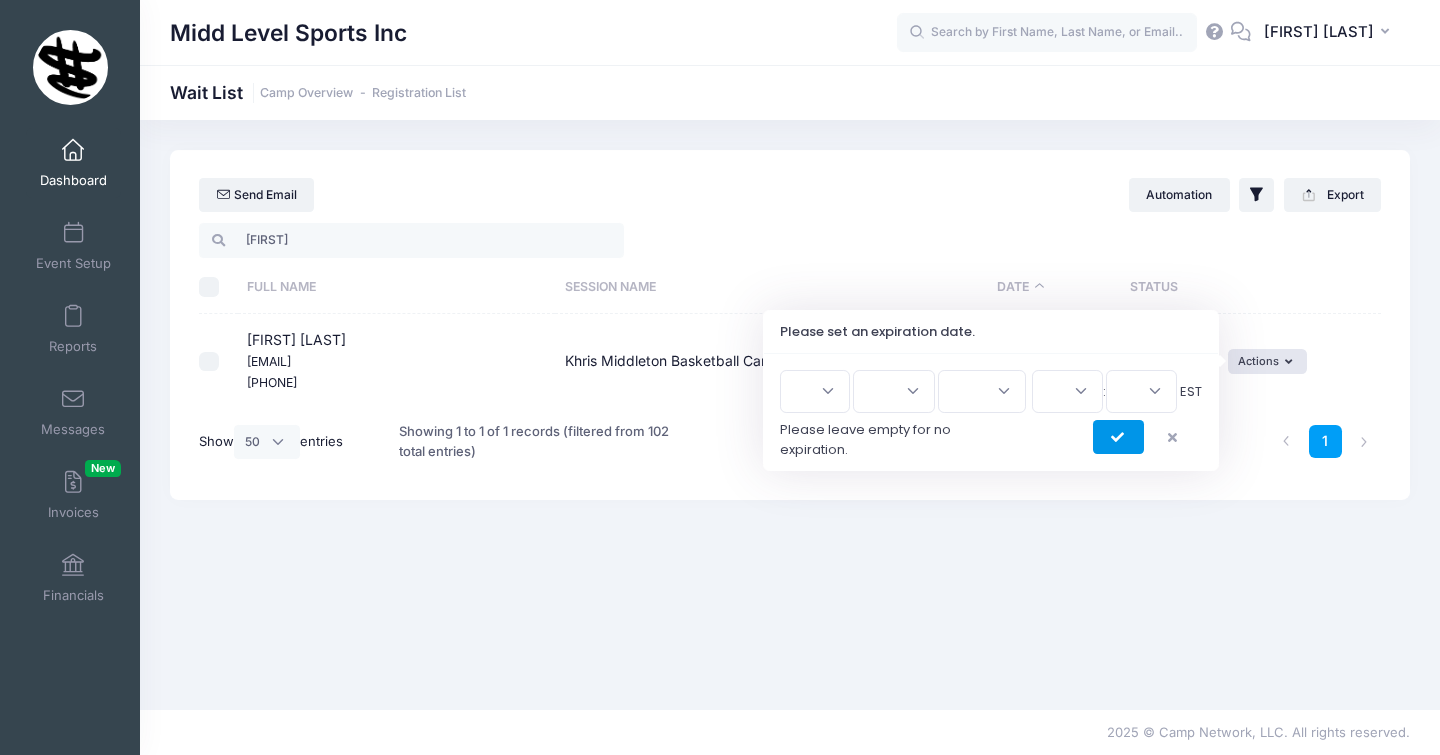 click at bounding box center [1118, 437] 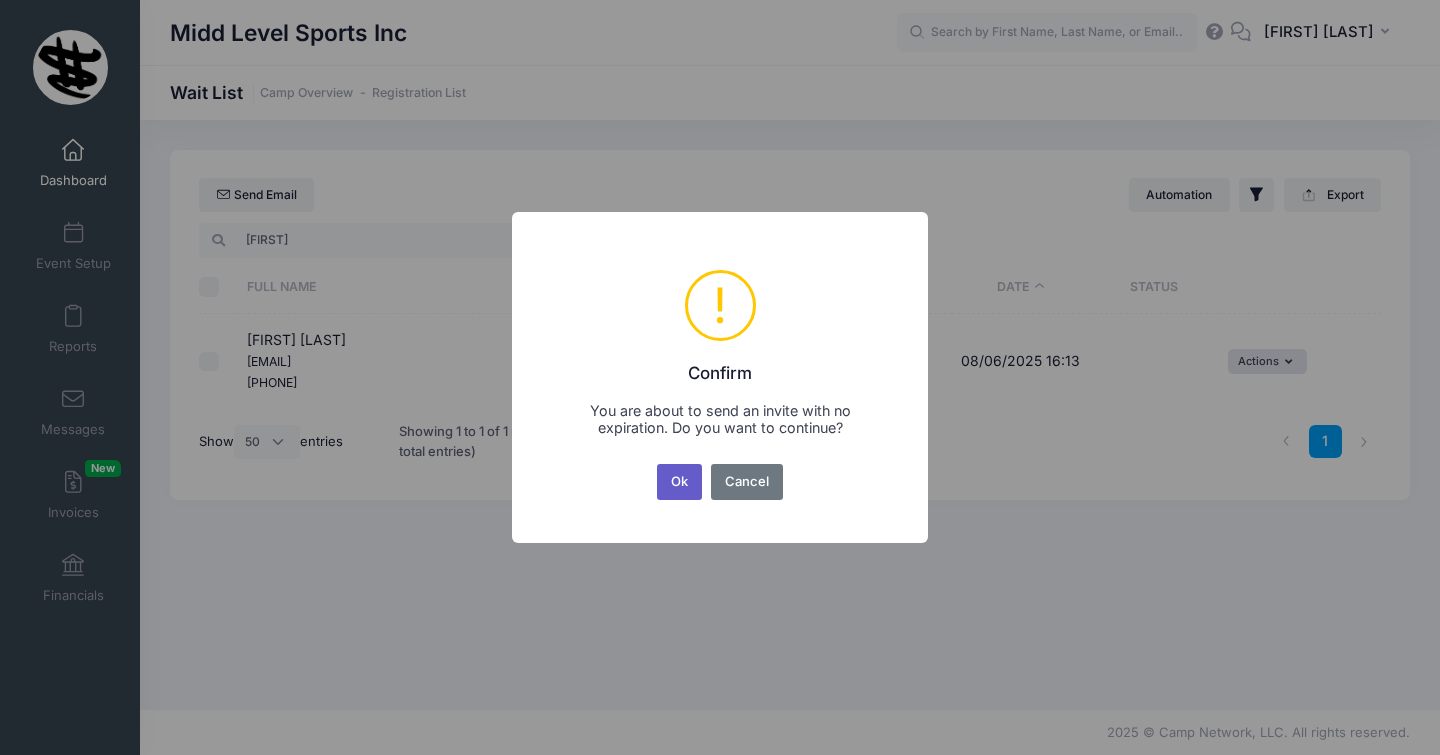 click on "Ok" at bounding box center (680, 482) 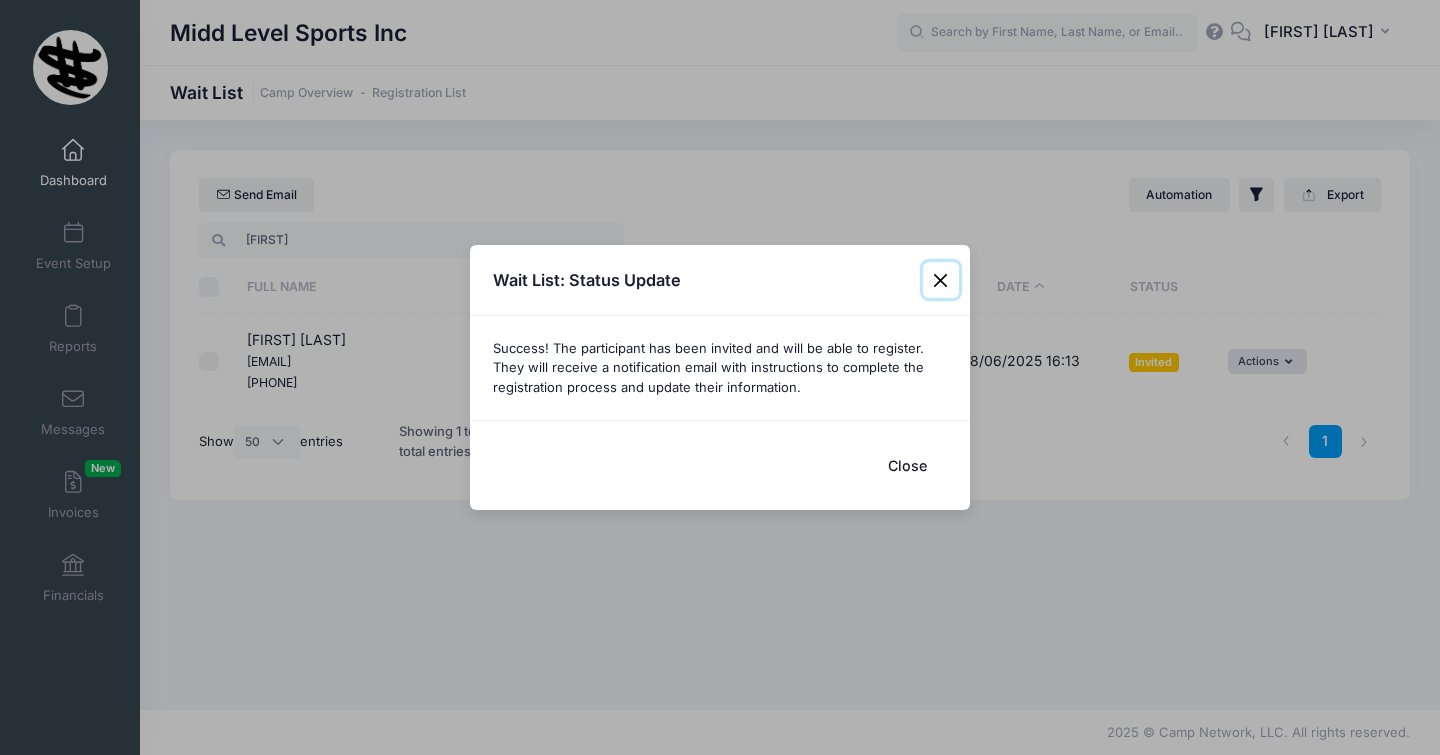 click at bounding box center [941, 280] 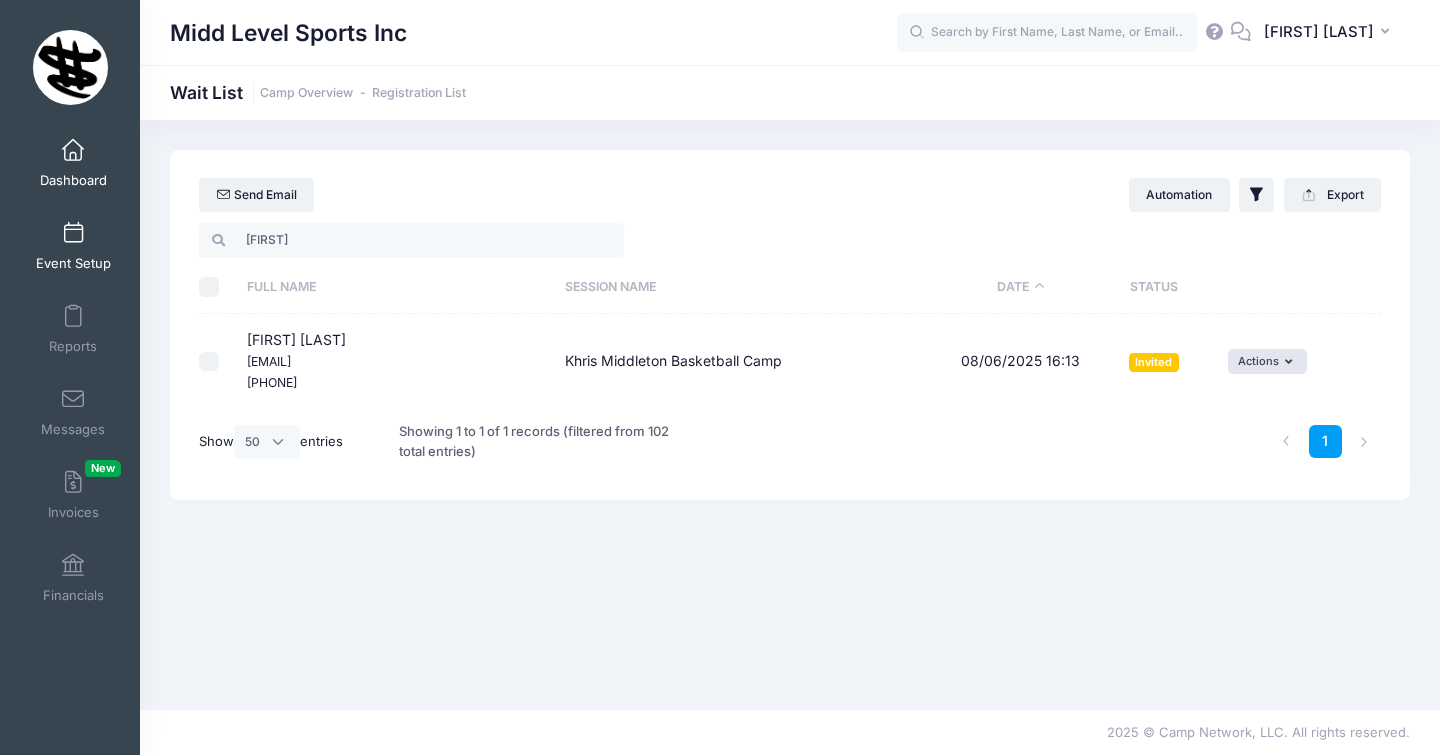 click at bounding box center [73, 234] 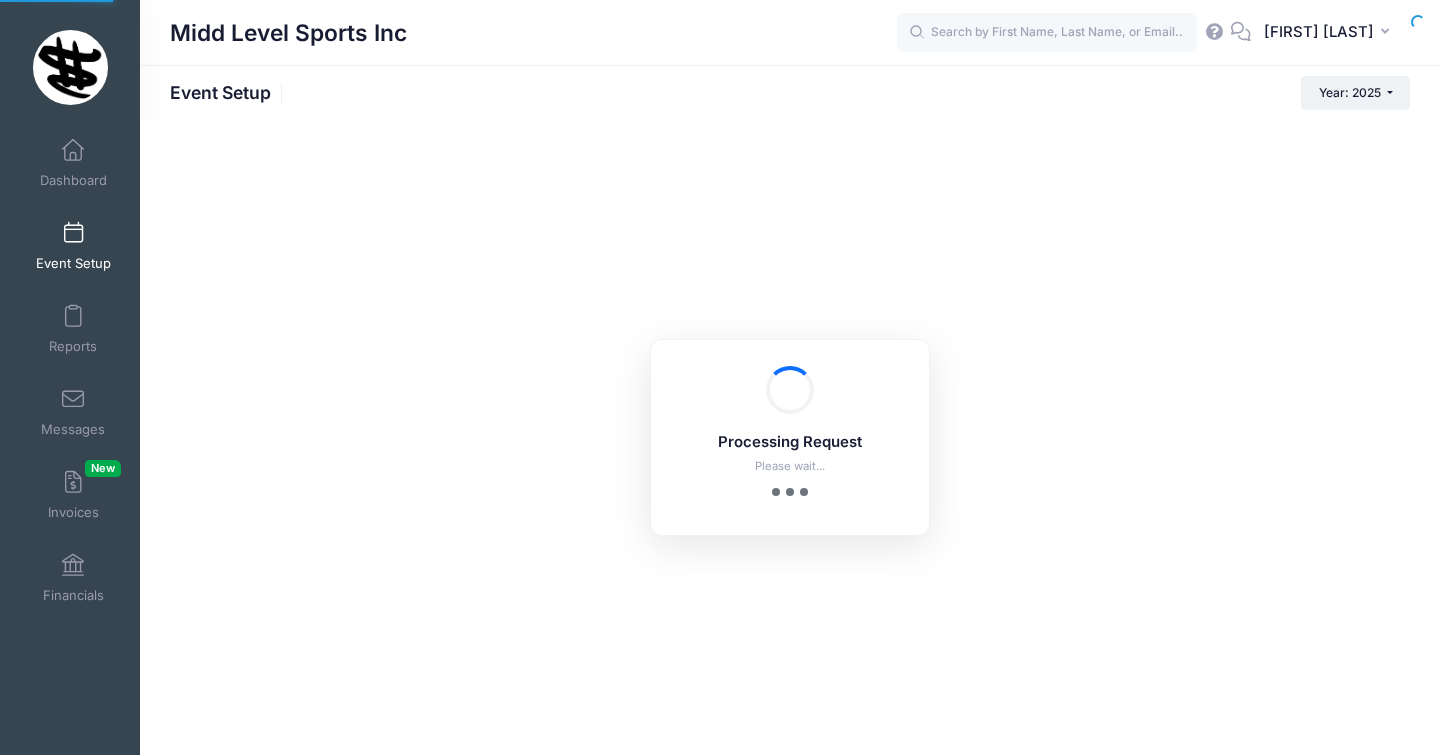 scroll, scrollTop: 0, scrollLeft: 0, axis: both 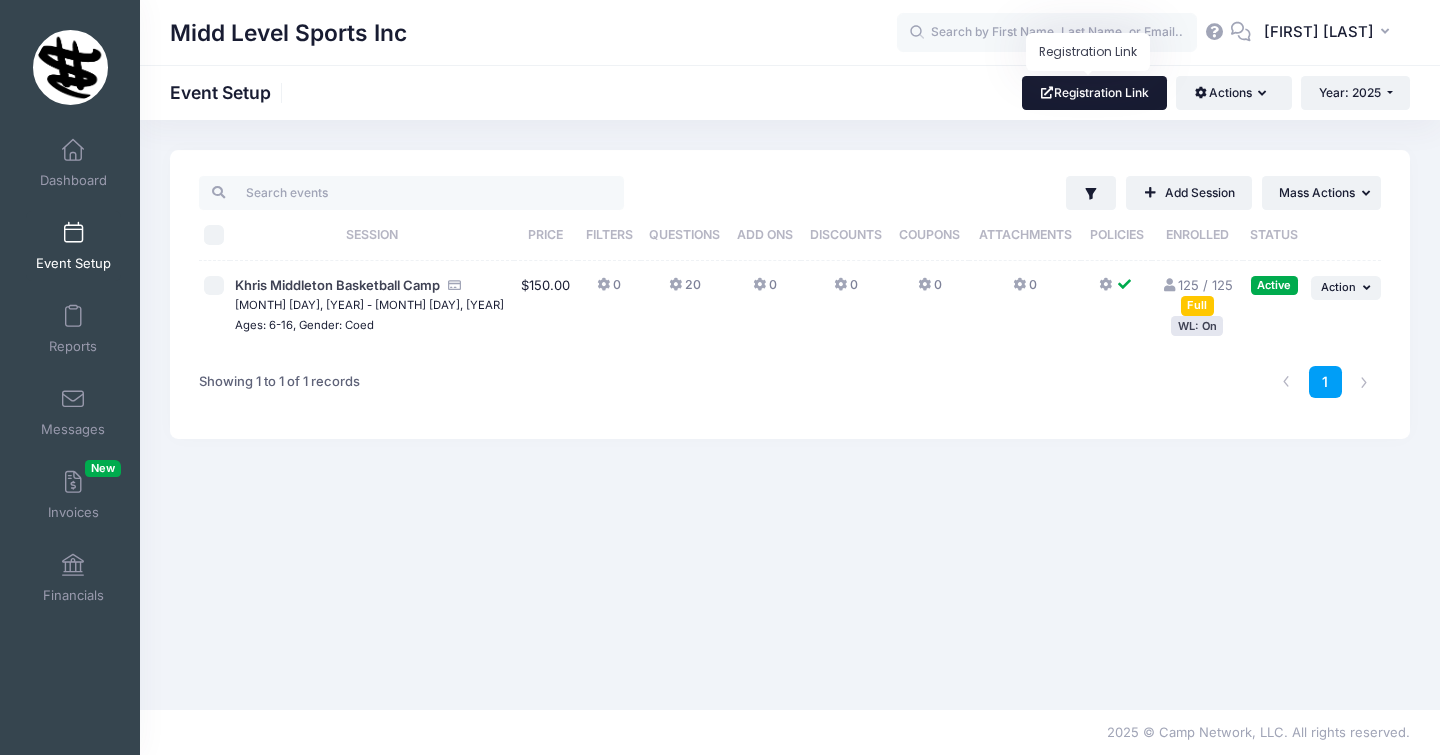 click on "Registration Link" at bounding box center [1094, 93] 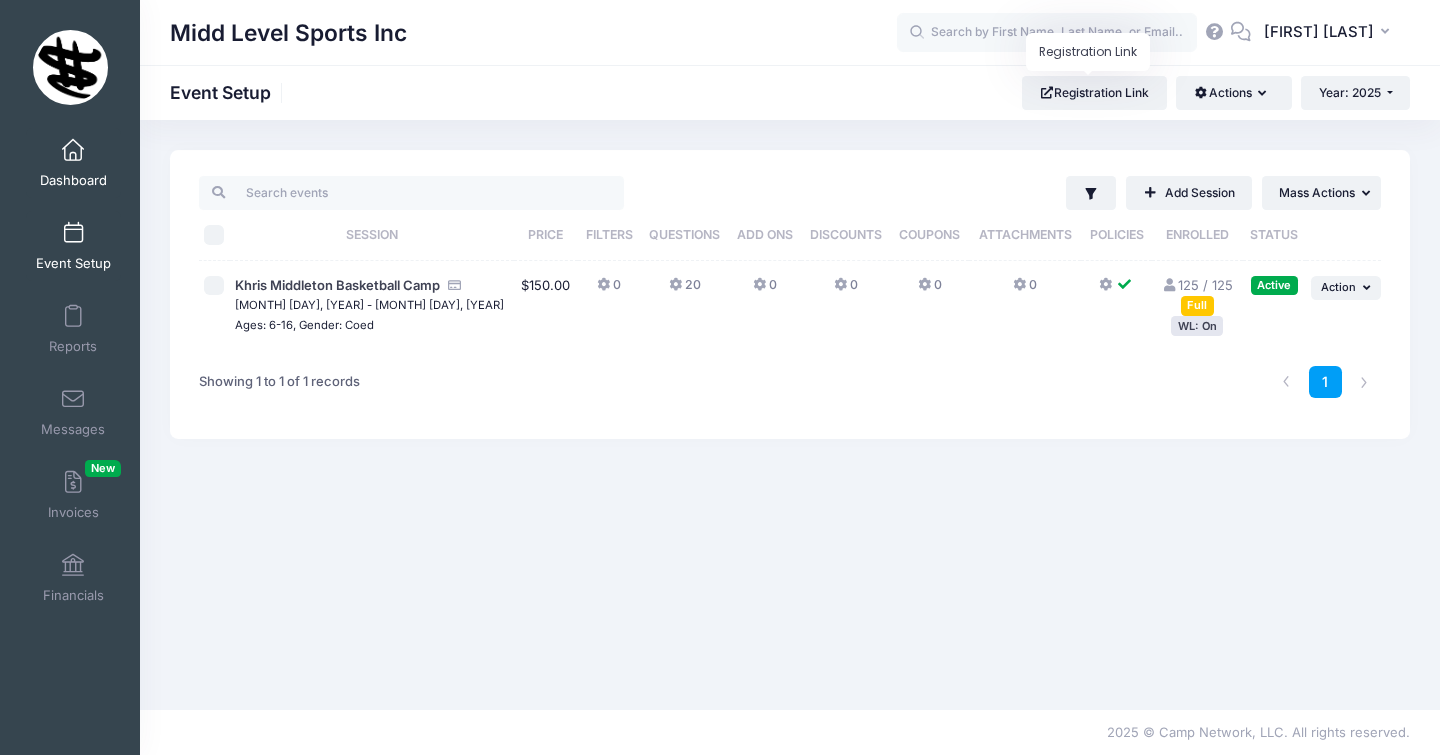 click on "Dashboard" at bounding box center [73, 163] 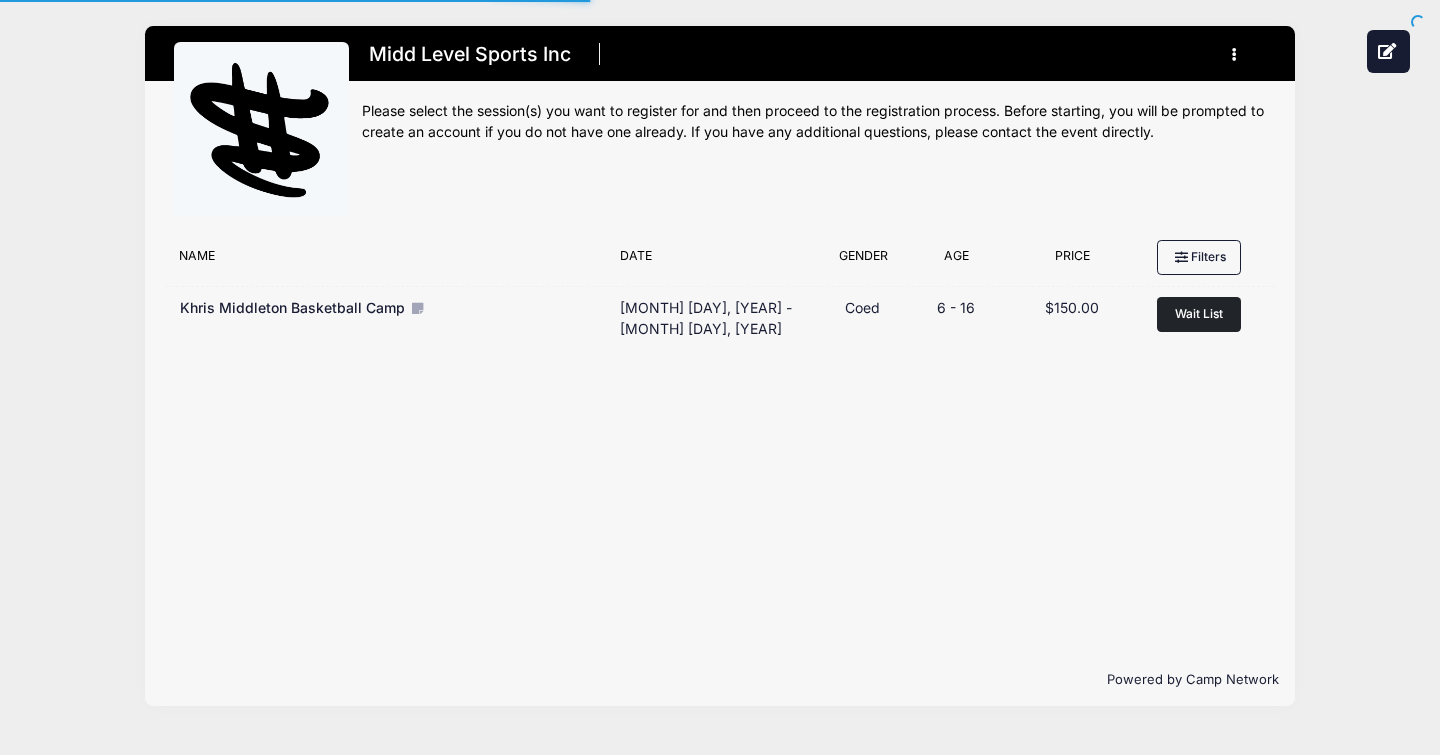 scroll, scrollTop: 0, scrollLeft: 0, axis: both 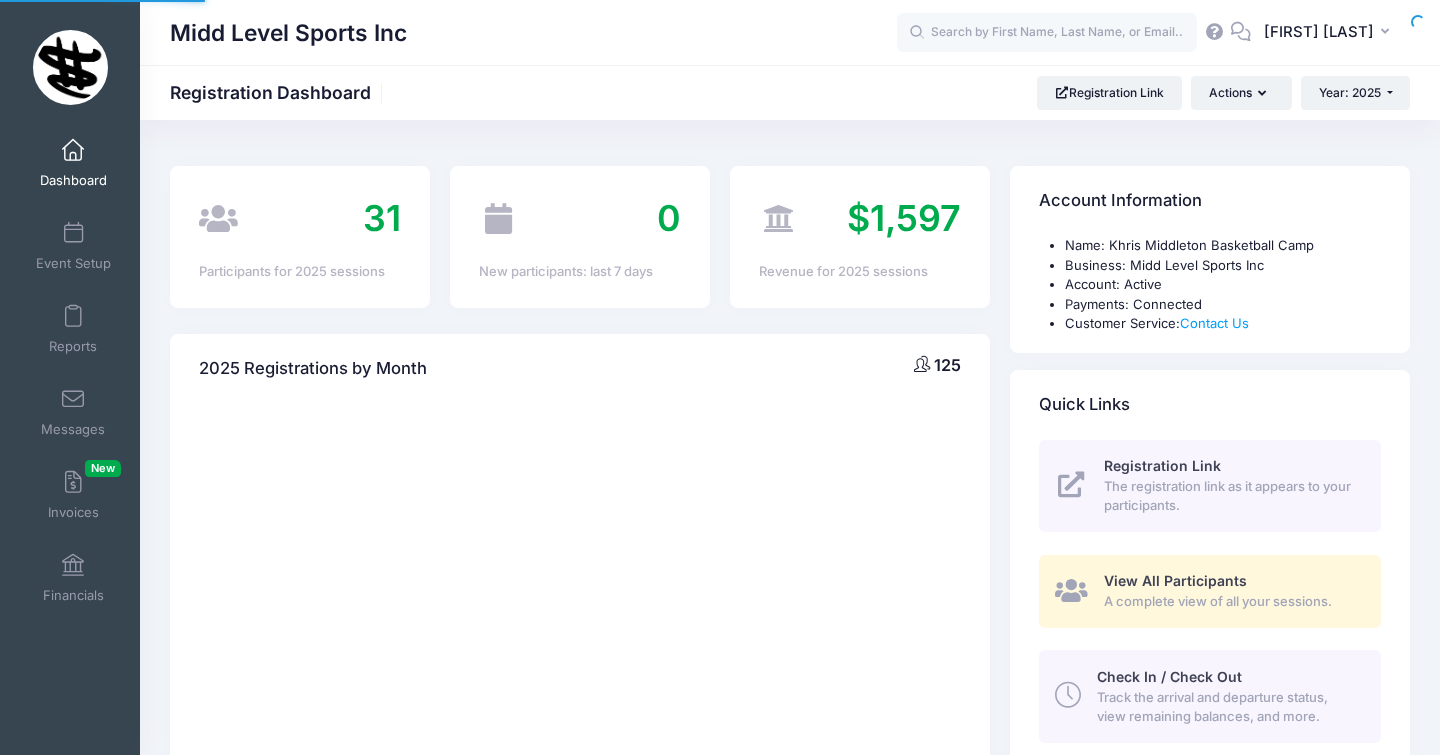 select 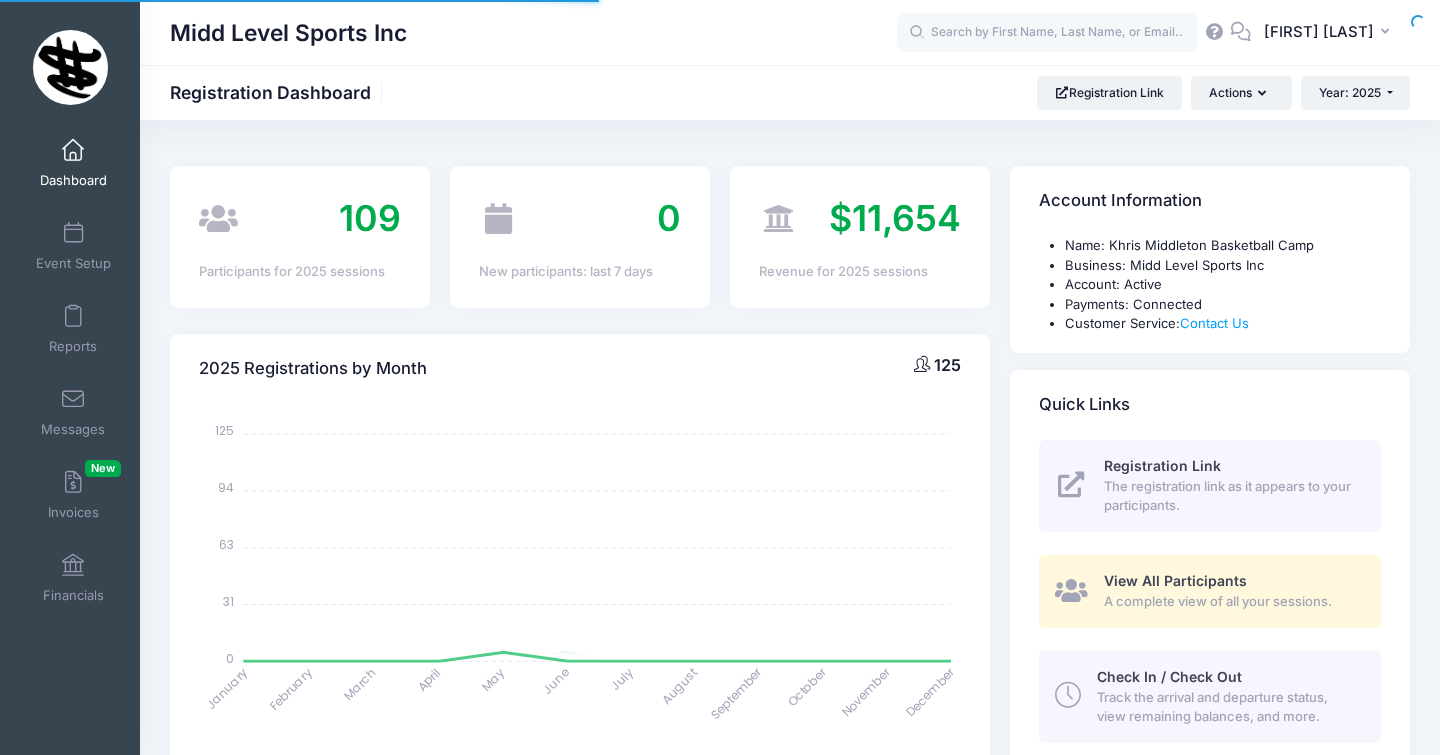 scroll, scrollTop: 0, scrollLeft: 0, axis: both 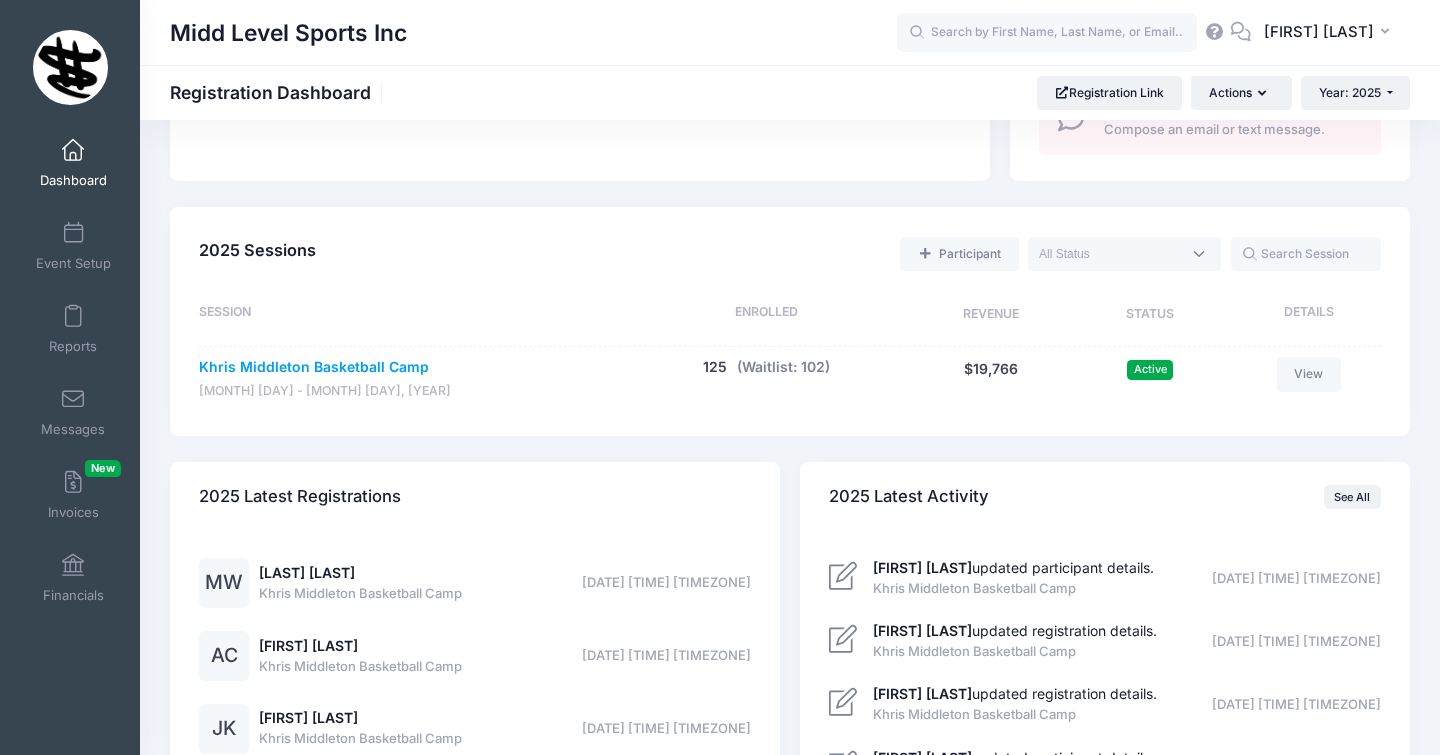 click on "Khris Middleton Basketball Camp" at bounding box center (314, 367) 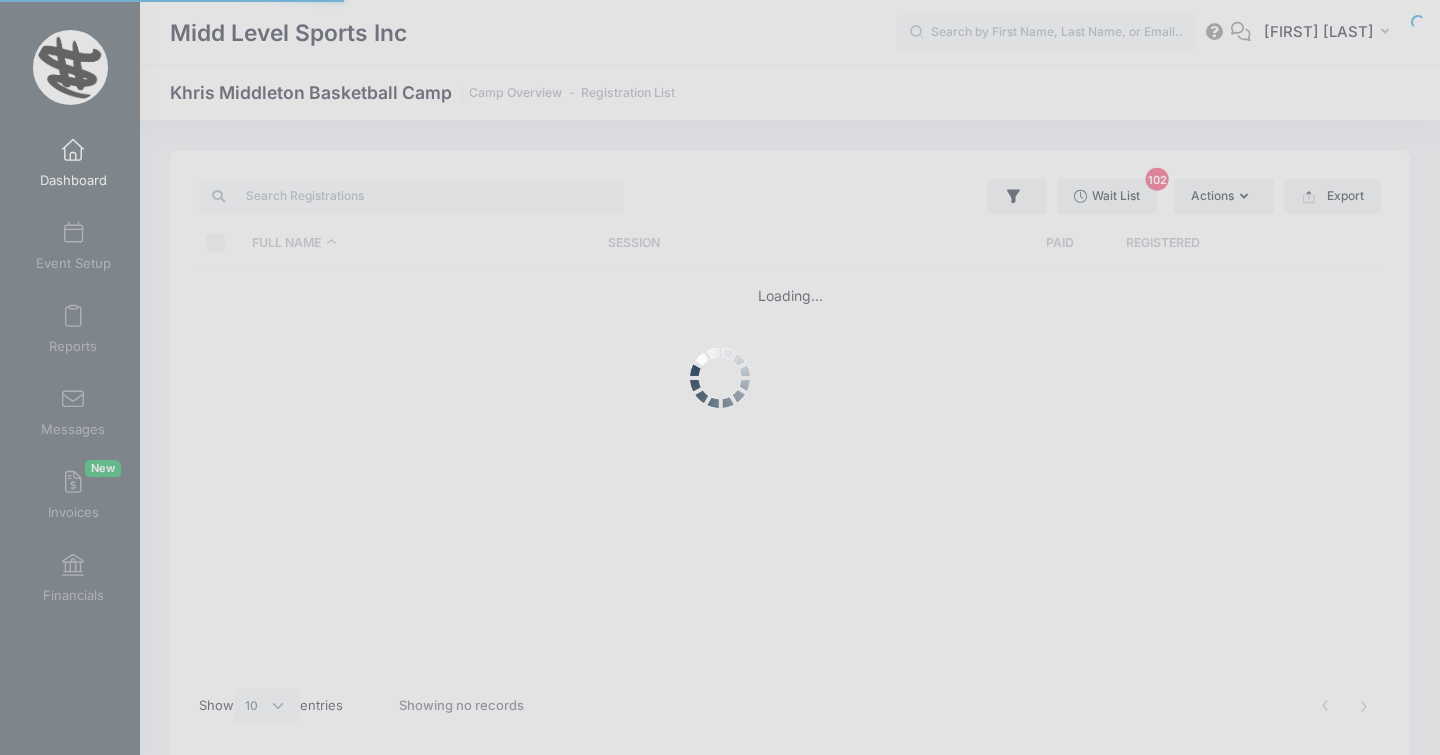select on "10" 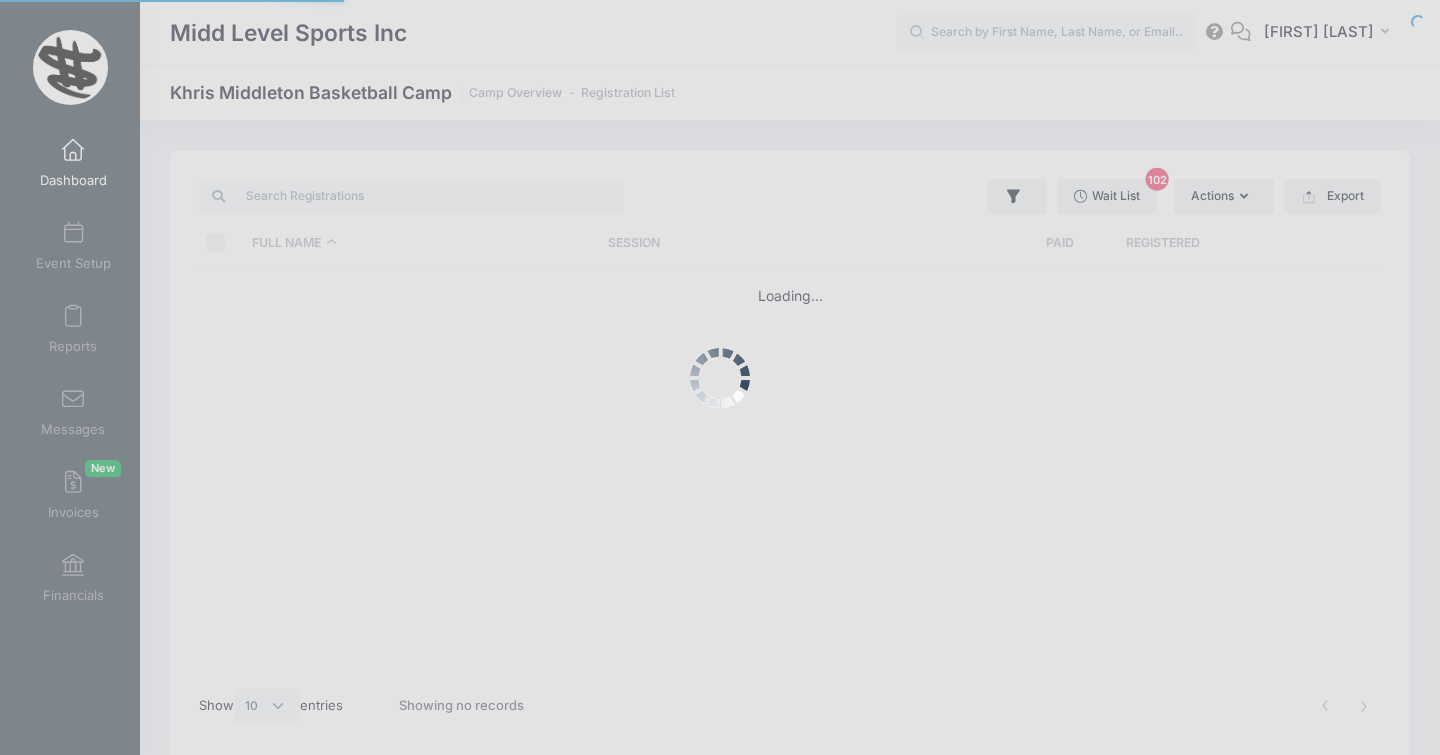 scroll, scrollTop: 0, scrollLeft: 0, axis: both 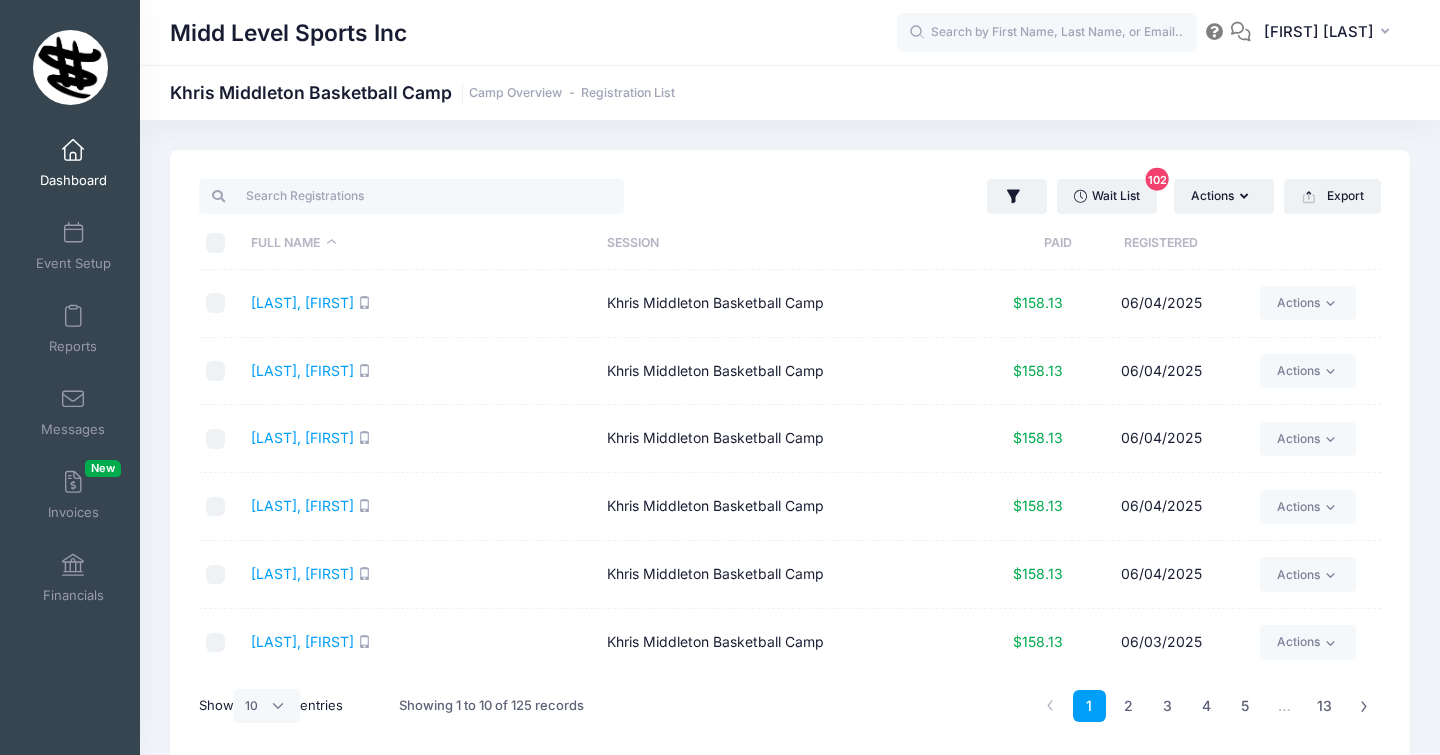 click on "Dashboard" at bounding box center (73, 180) 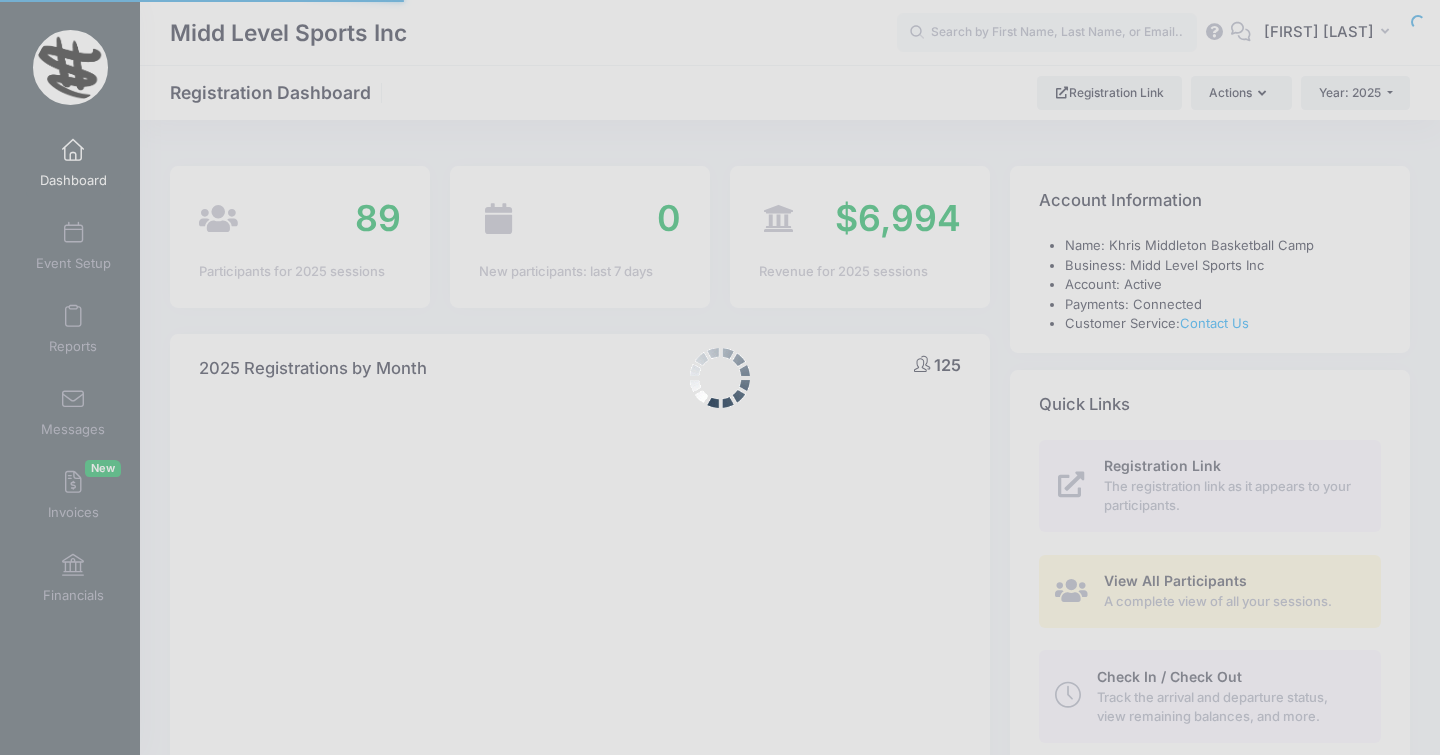 select 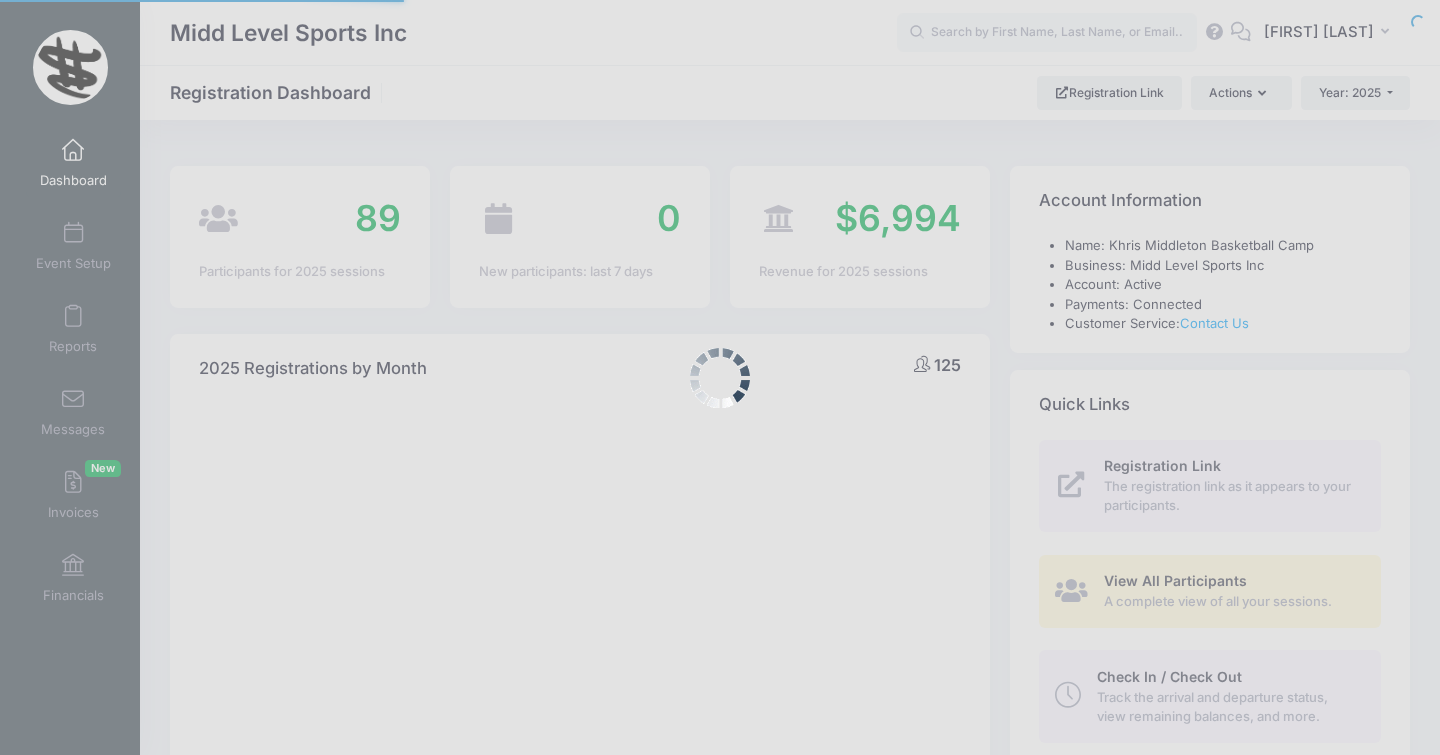 scroll, scrollTop: 0, scrollLeft: 0, axis: both 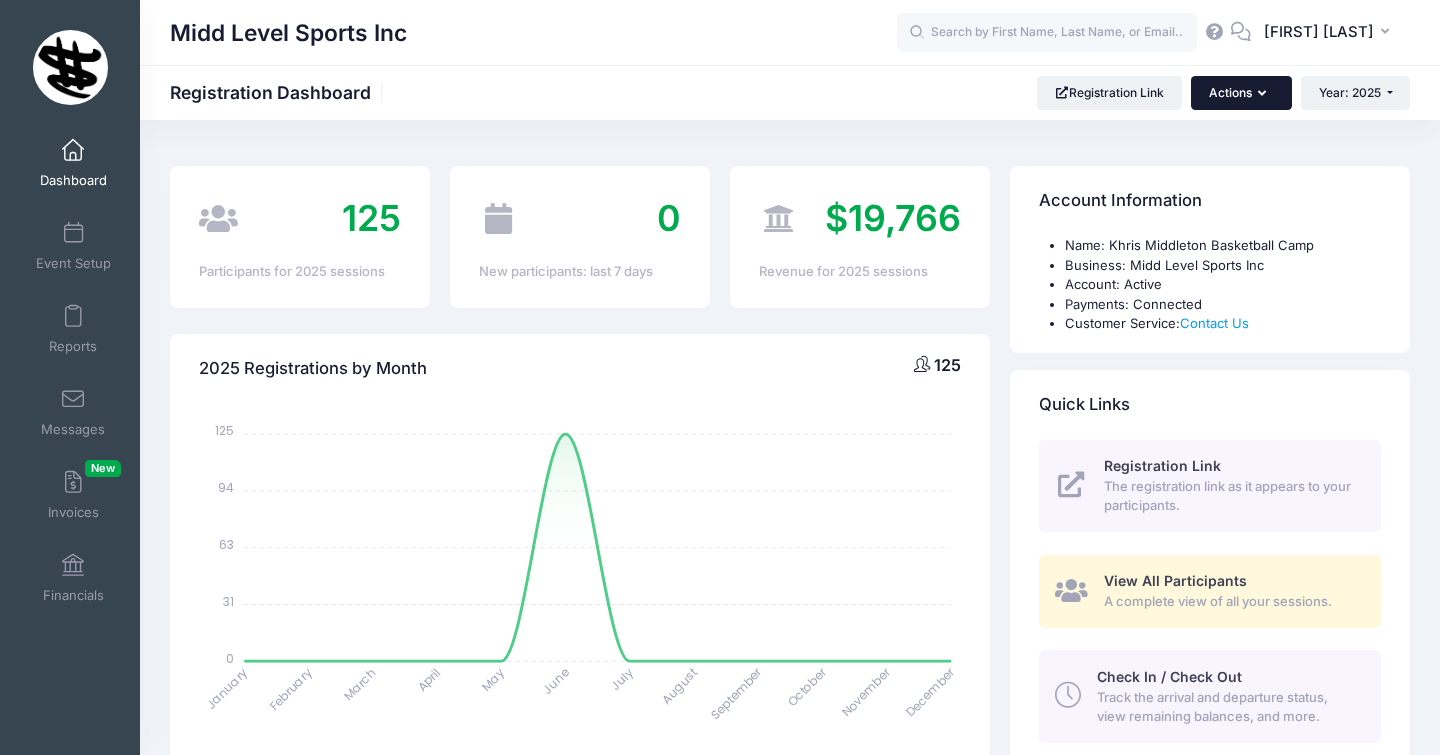 click on "Actions" at bounding box center (1241, 93) 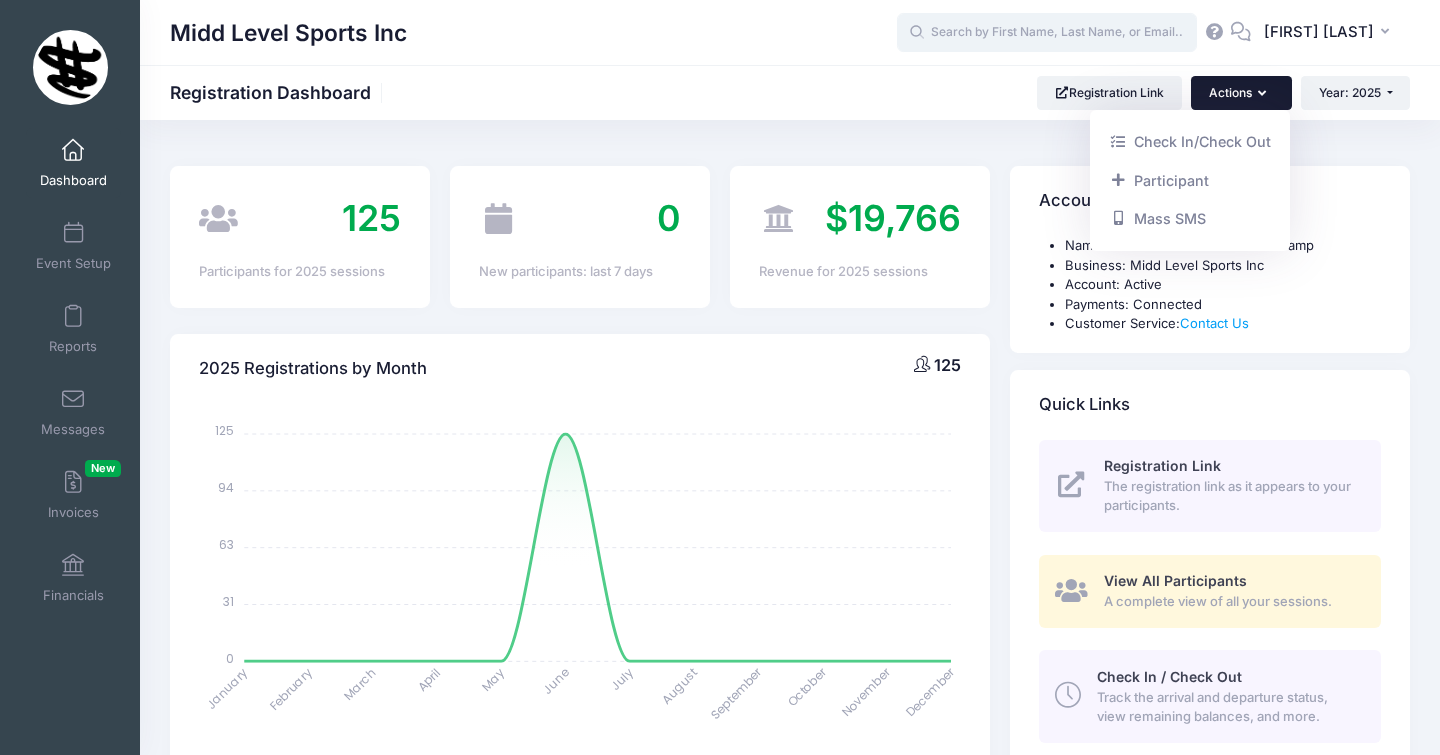 click at bounding box center [1047, 33] 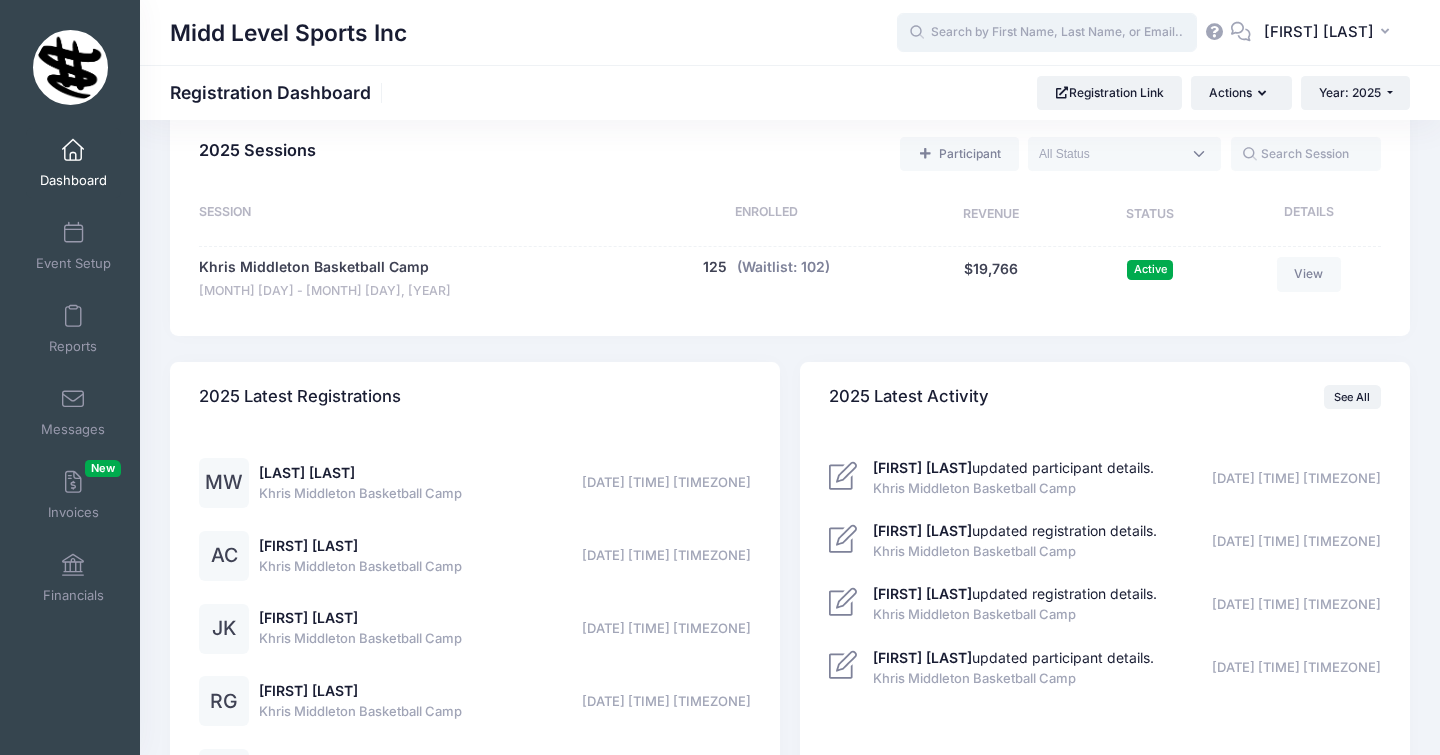 scroll, scrollTop: 1112, scrollLeft: 0, axis: vertical 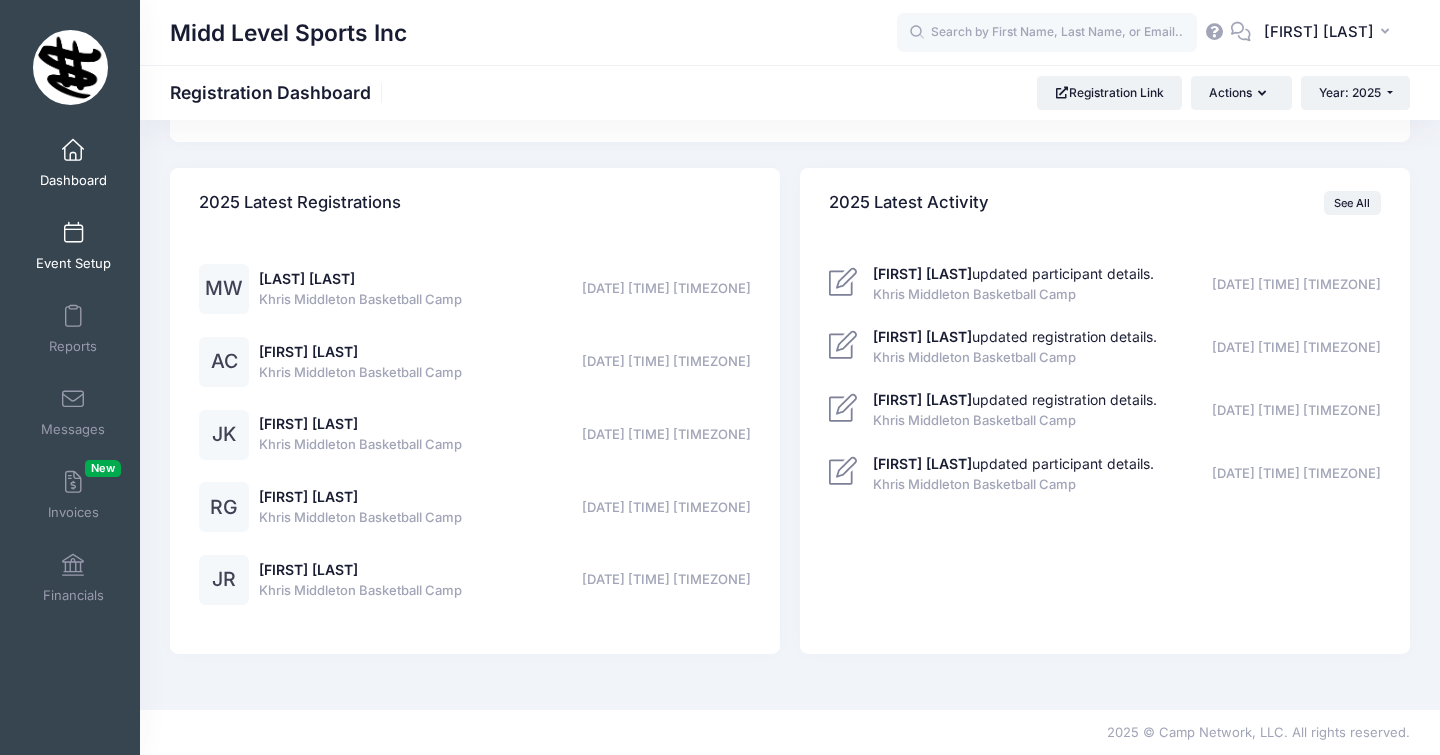 click at bounding box center (73, 234) 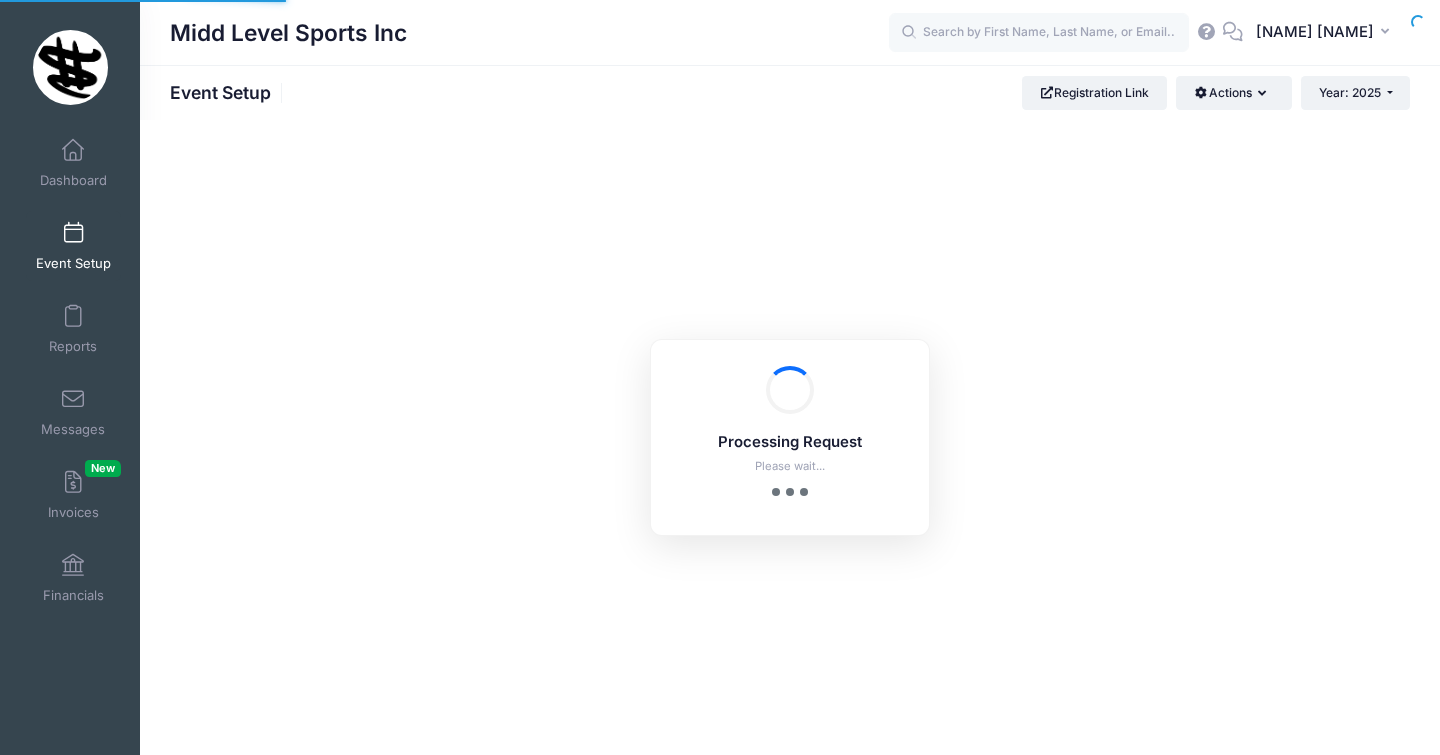scroll, scrollTop: 0, scrollLeft: 0, axis: both 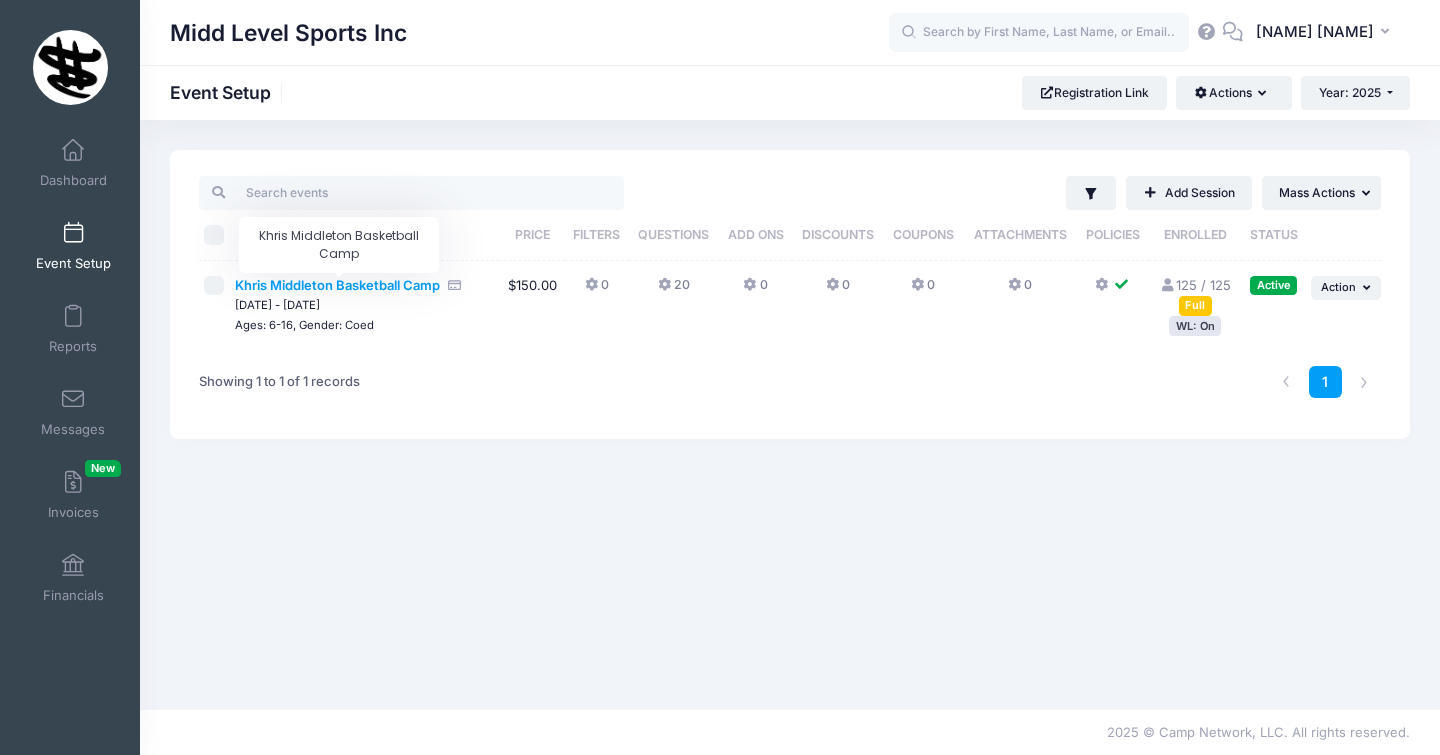 click on "Khris Middleton Basketball Camp" at bounding box center [337, 285] 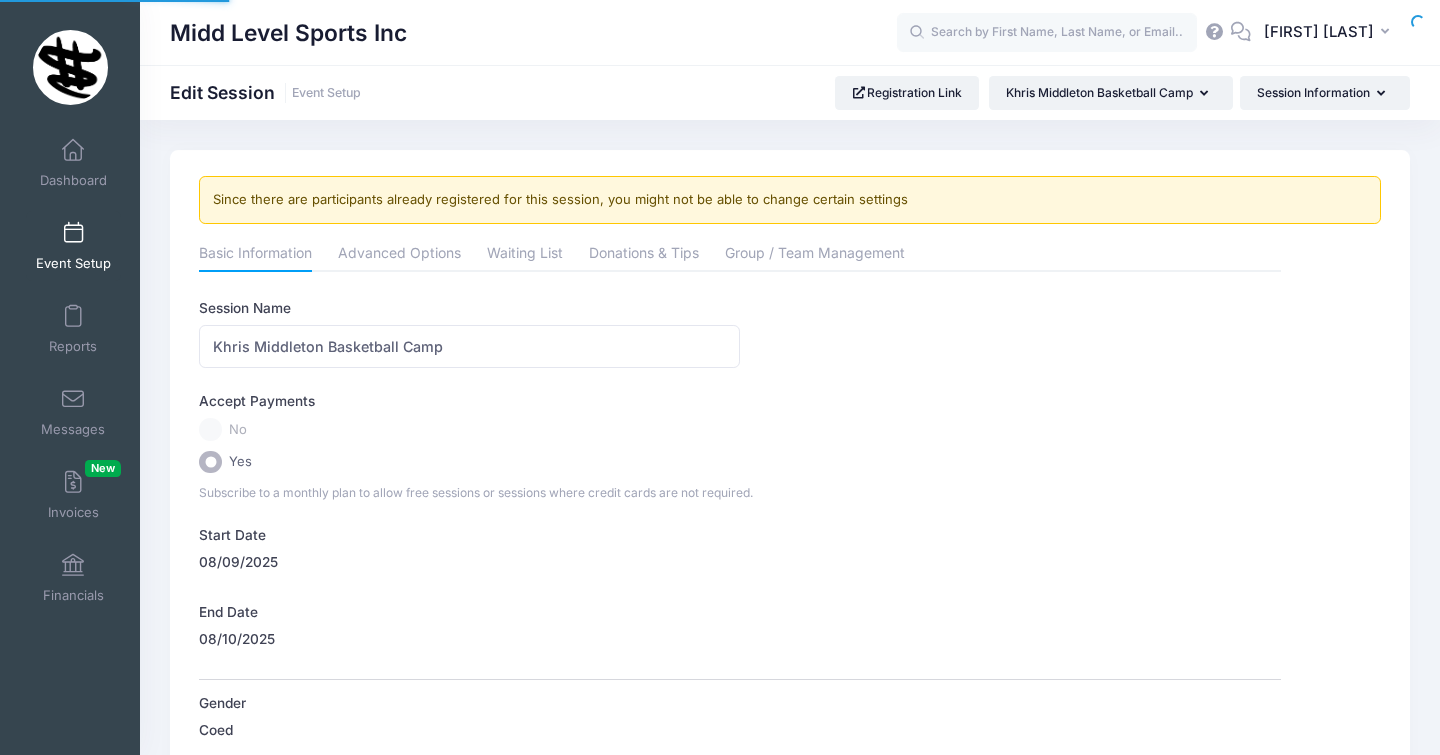 scroll, scrollTop: 0, scrollLeft: 0, axis: both 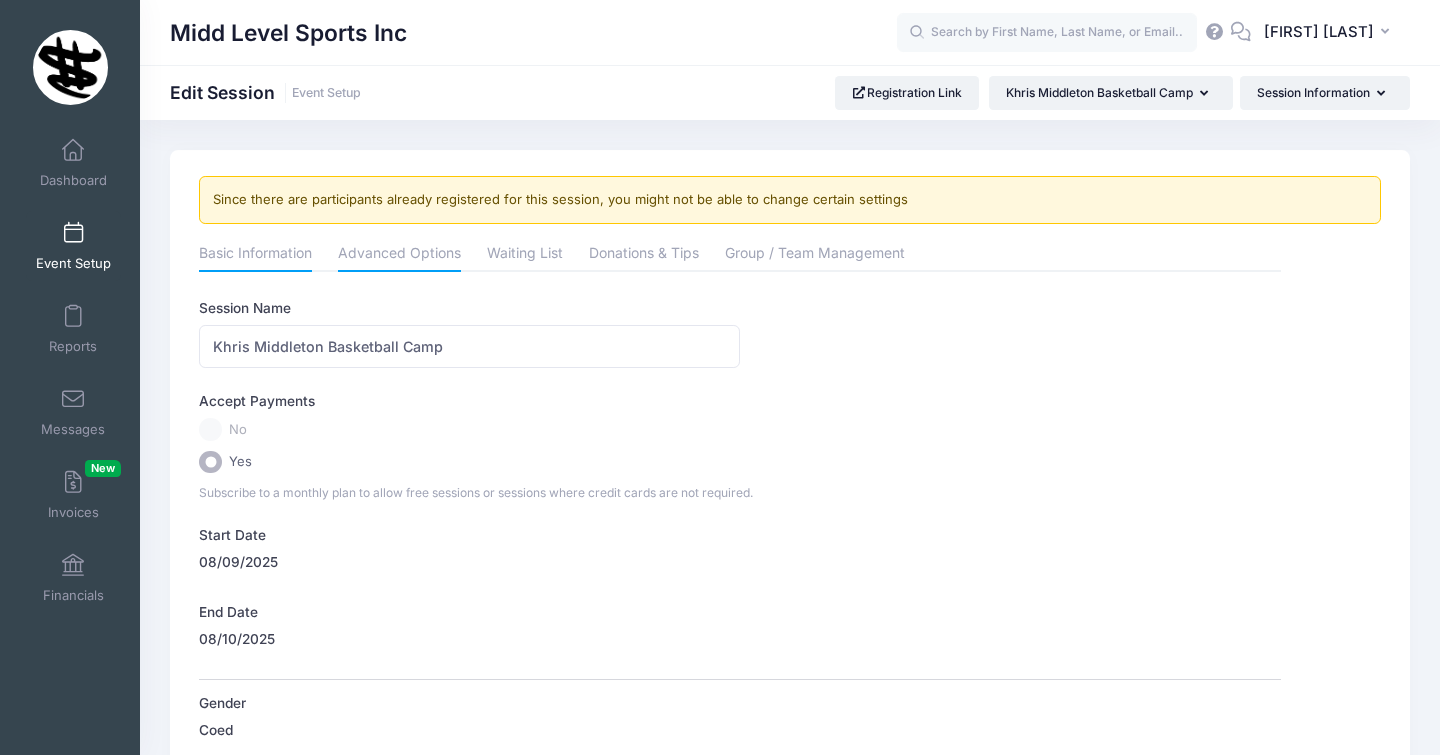 click on "Advanced Options" at bounding box center (399, 255) 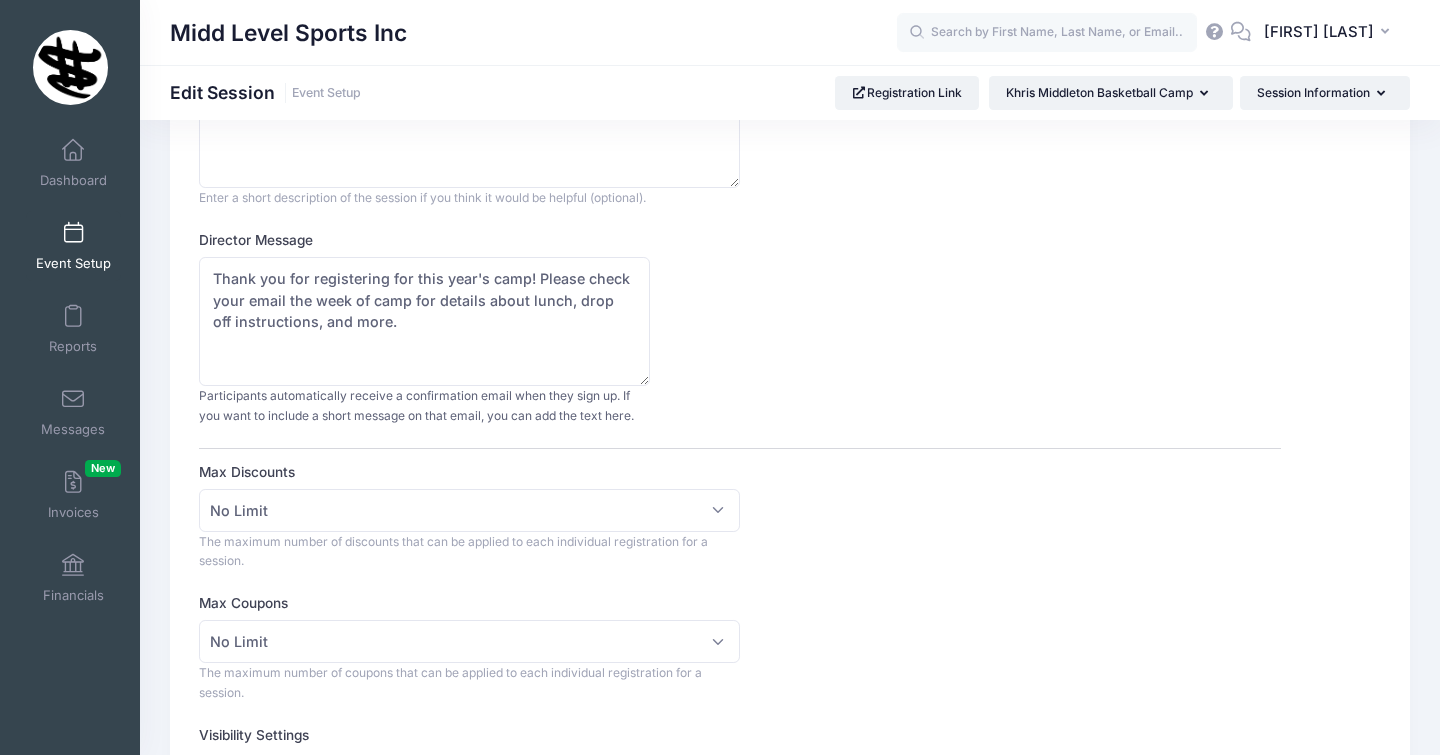 scroll, scrollTop: 0, scrollLeft: 0, axis: both 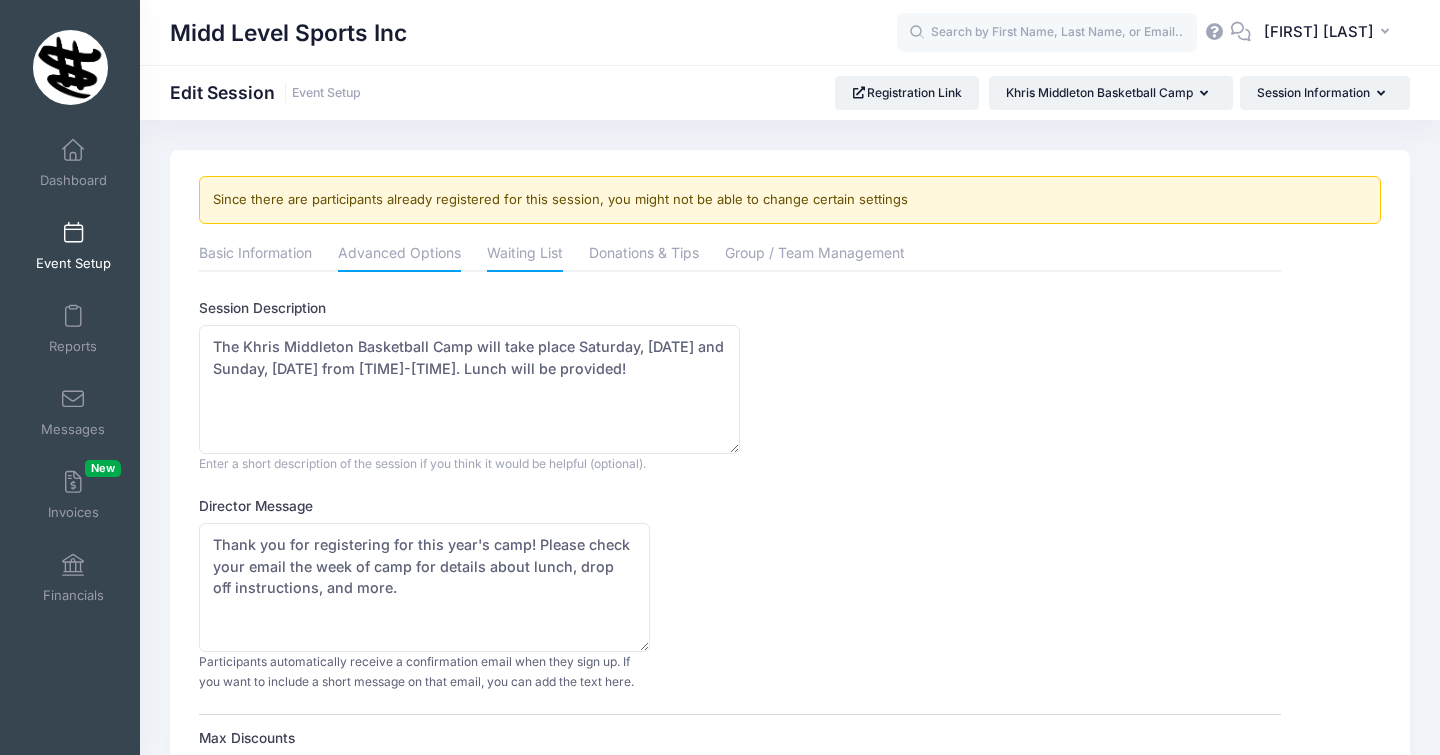 click on "Waiting List" at bounding box center [525, 255] 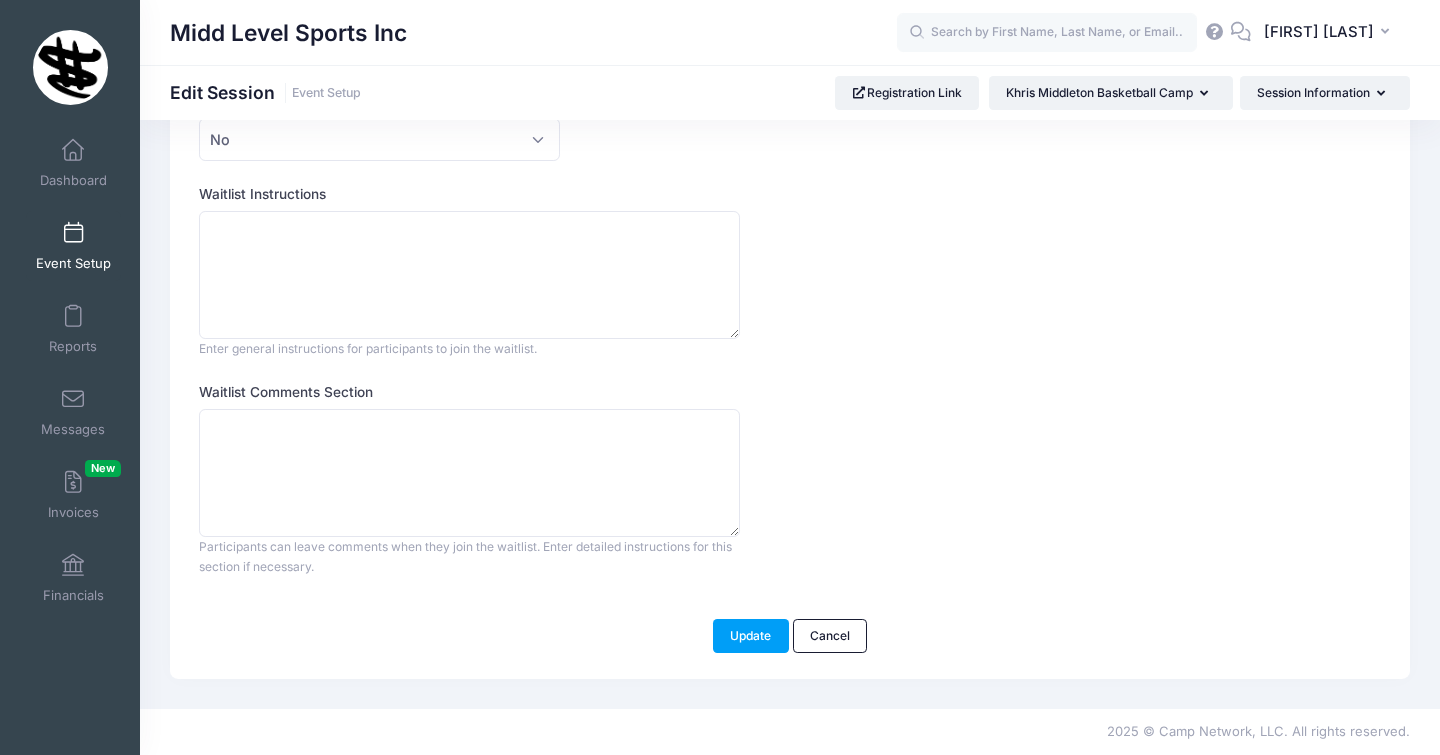 scroll, scrollTop: 0, scrollLeft: 0, axis: both 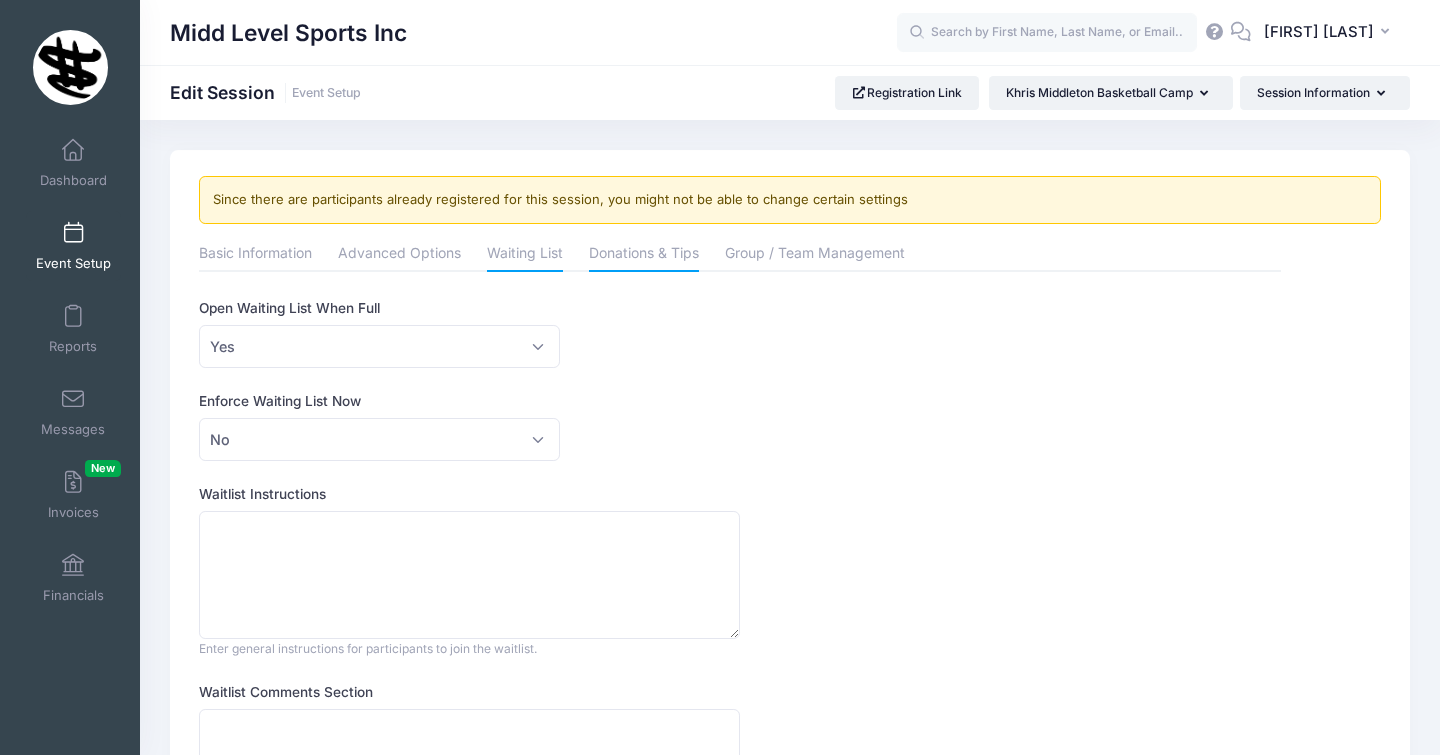 click on "Donations & Tips" at bounding box center (644, 255) 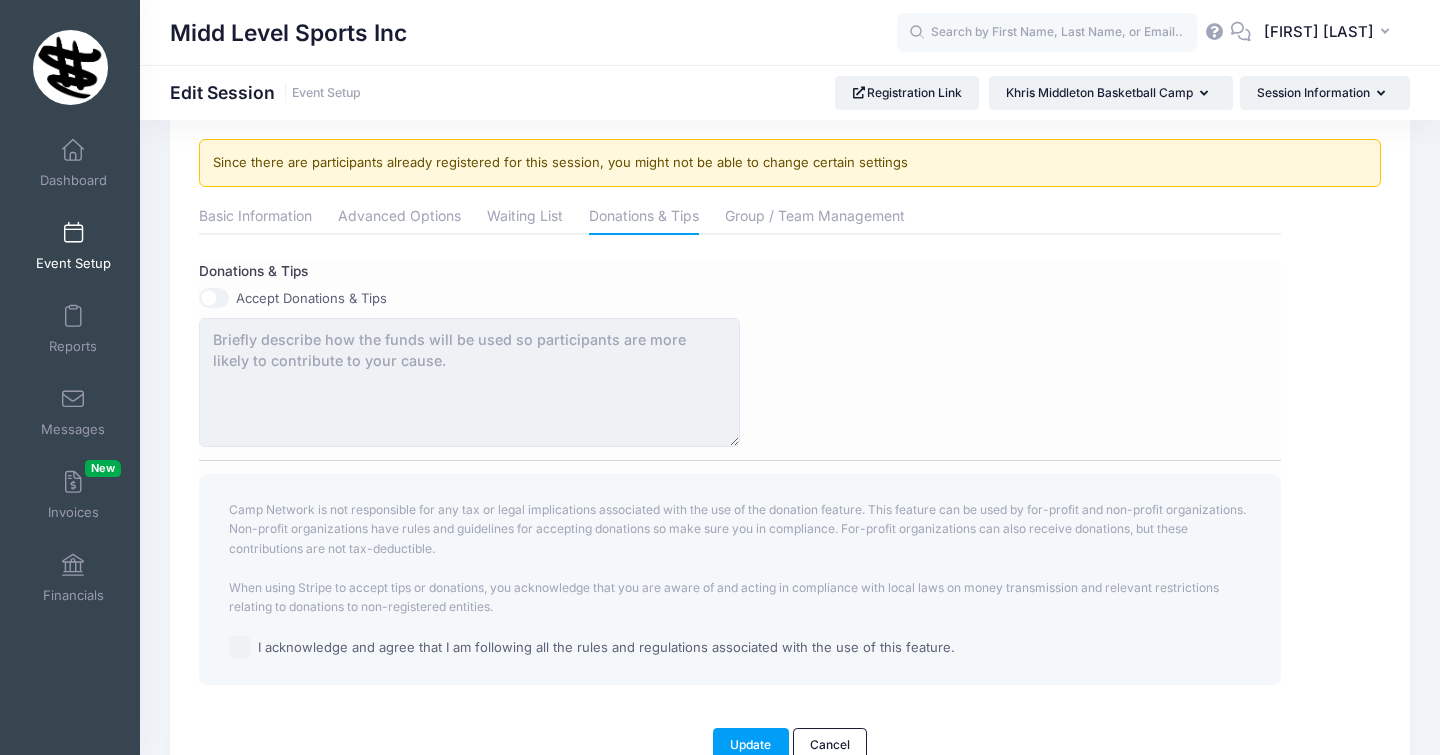 scroll, scrollTop: 0, scrollLeft: 0, axis: both 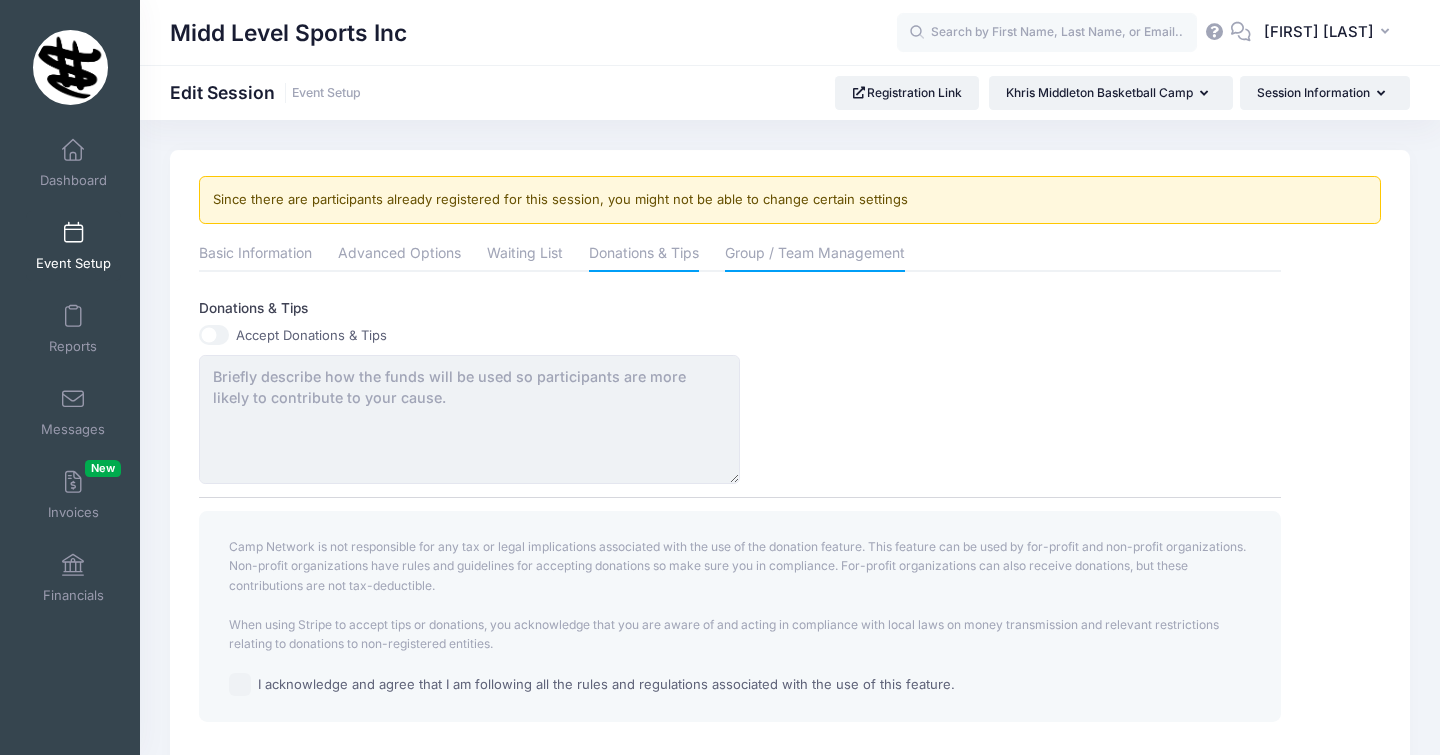 click on "Group / Team Management" at bounding box center (815, 255) 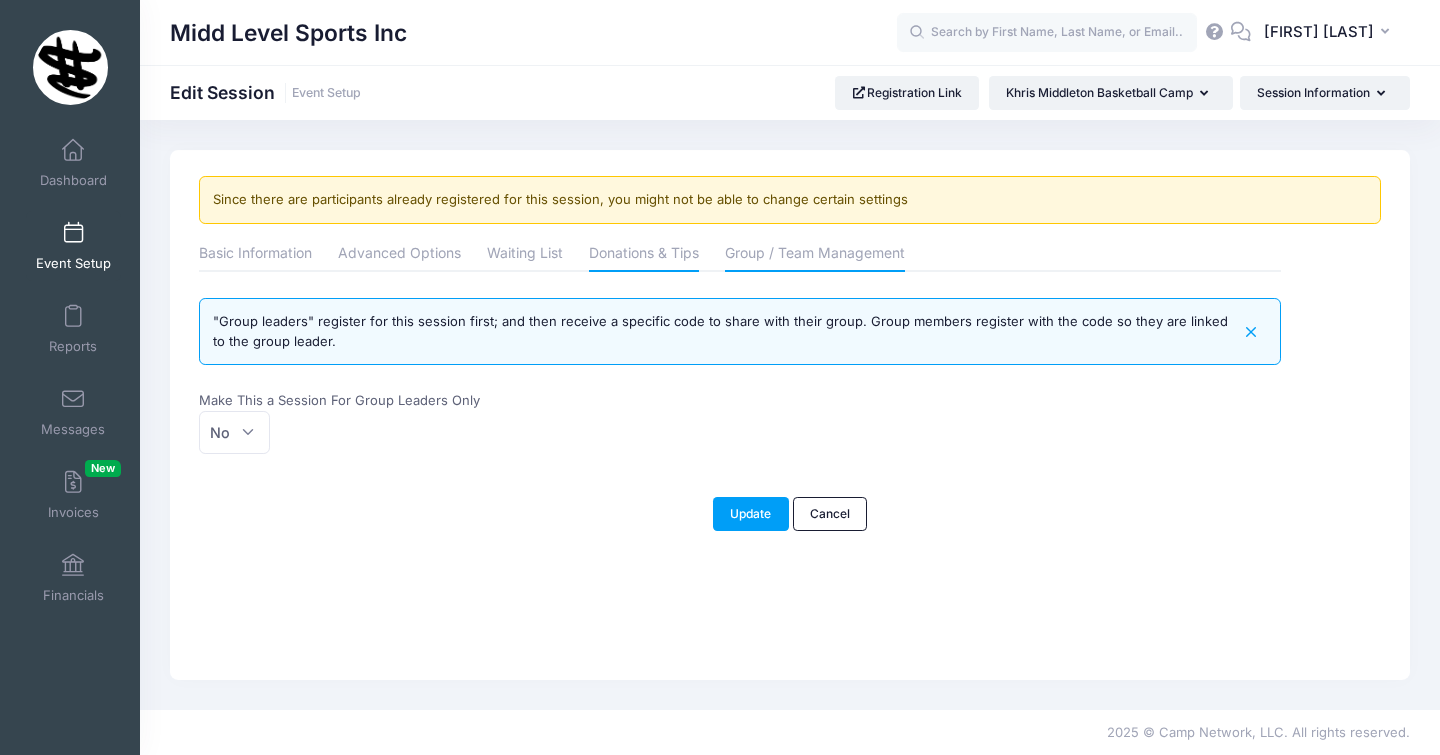 click on "Donations & Tips" at bounding box center (644, 255) 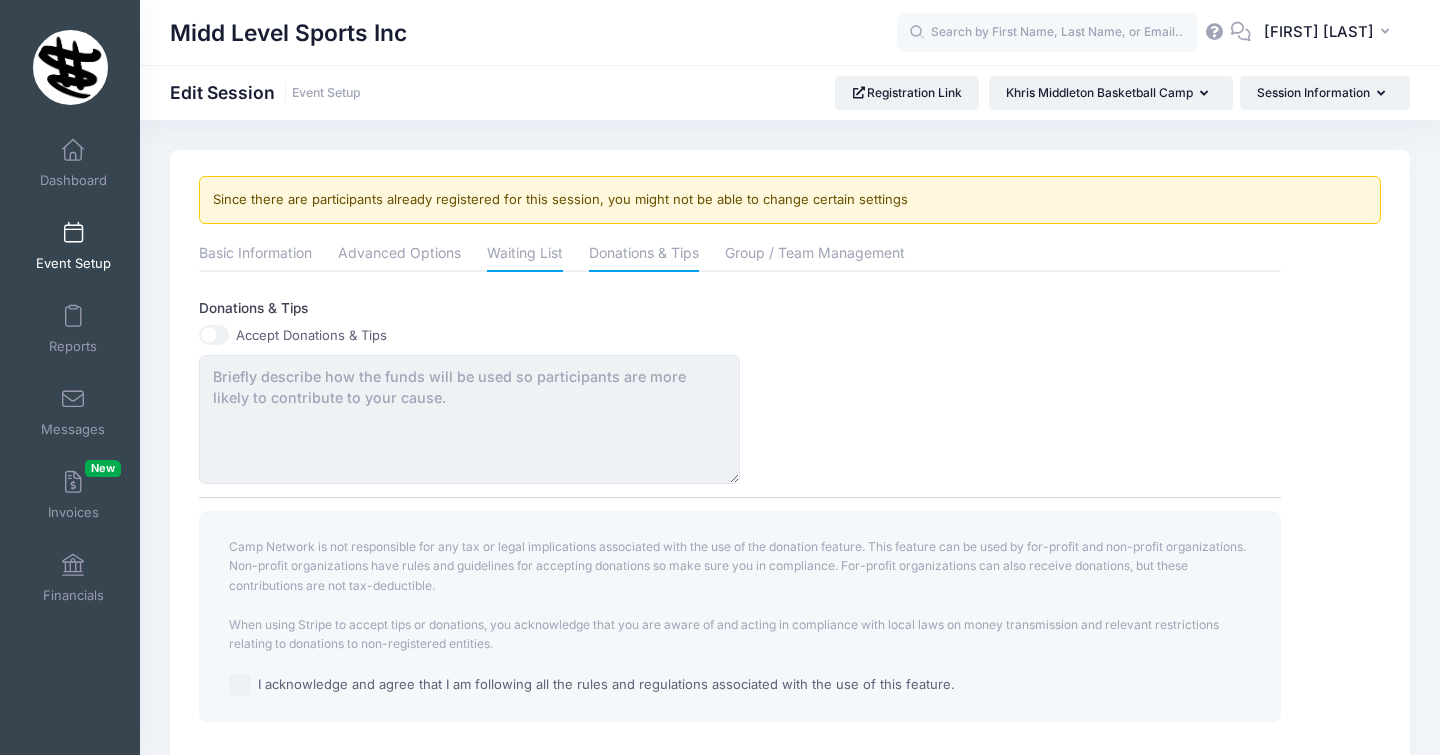 click on "Waiting List" at bounding box center (525, 255) 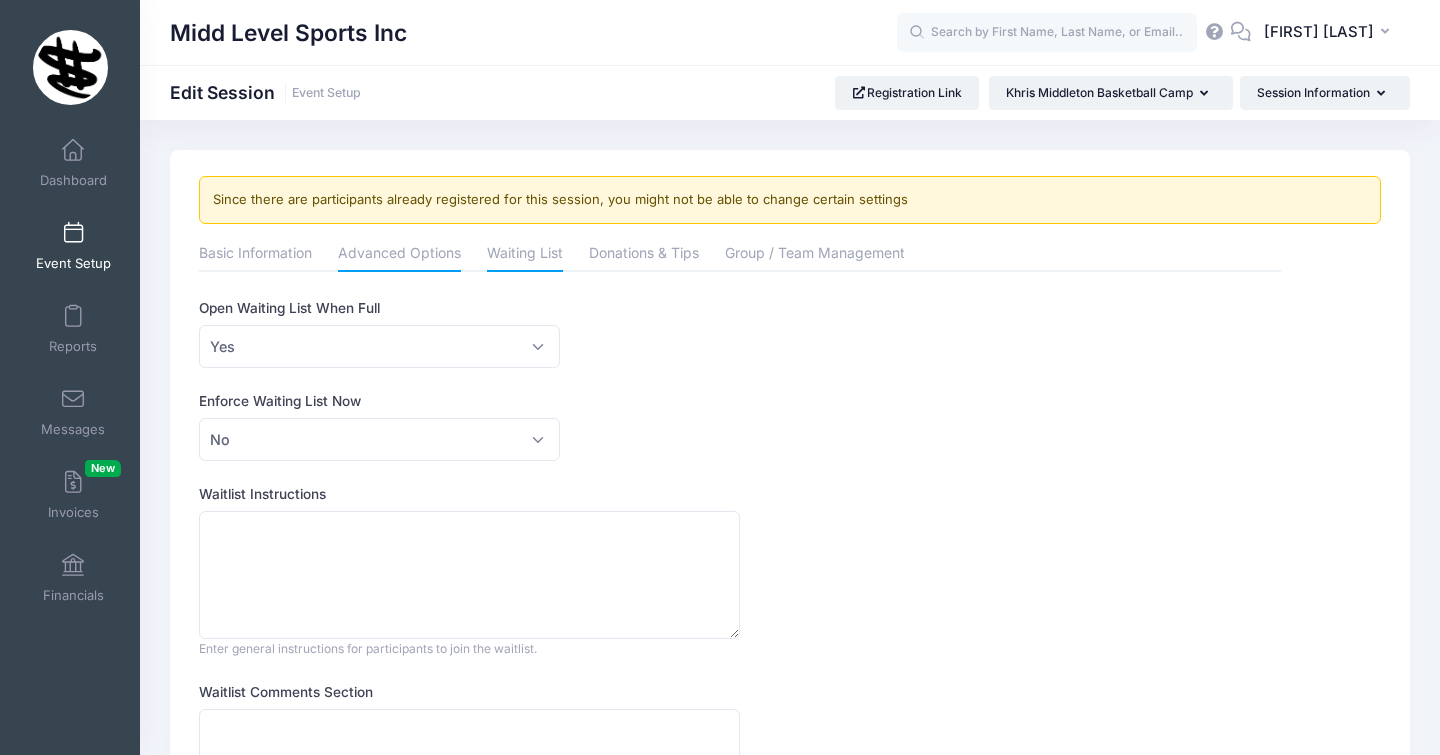 click on "Advanced Options" at bounding box center (399, 255) 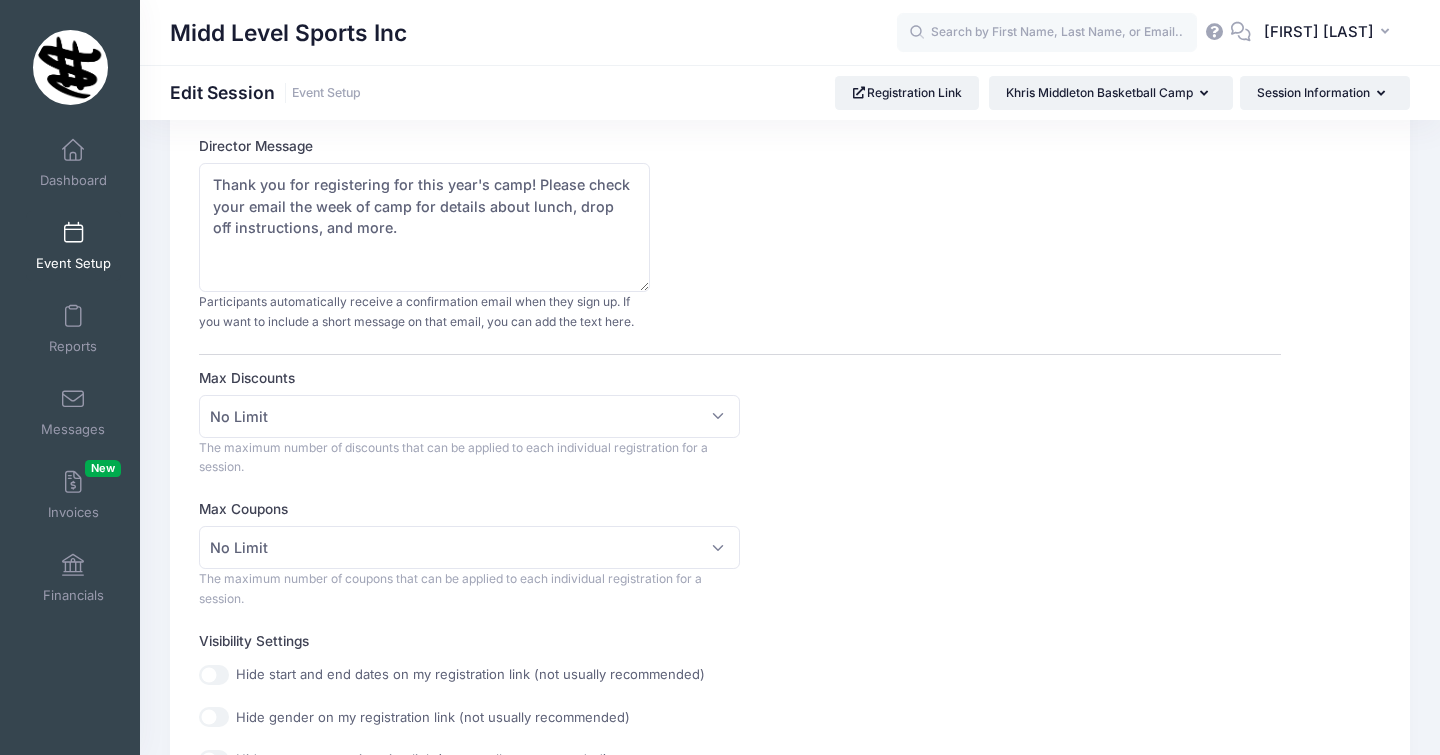 scroll, scrollTop: 365, scrollLeft: 0, axis: vertical 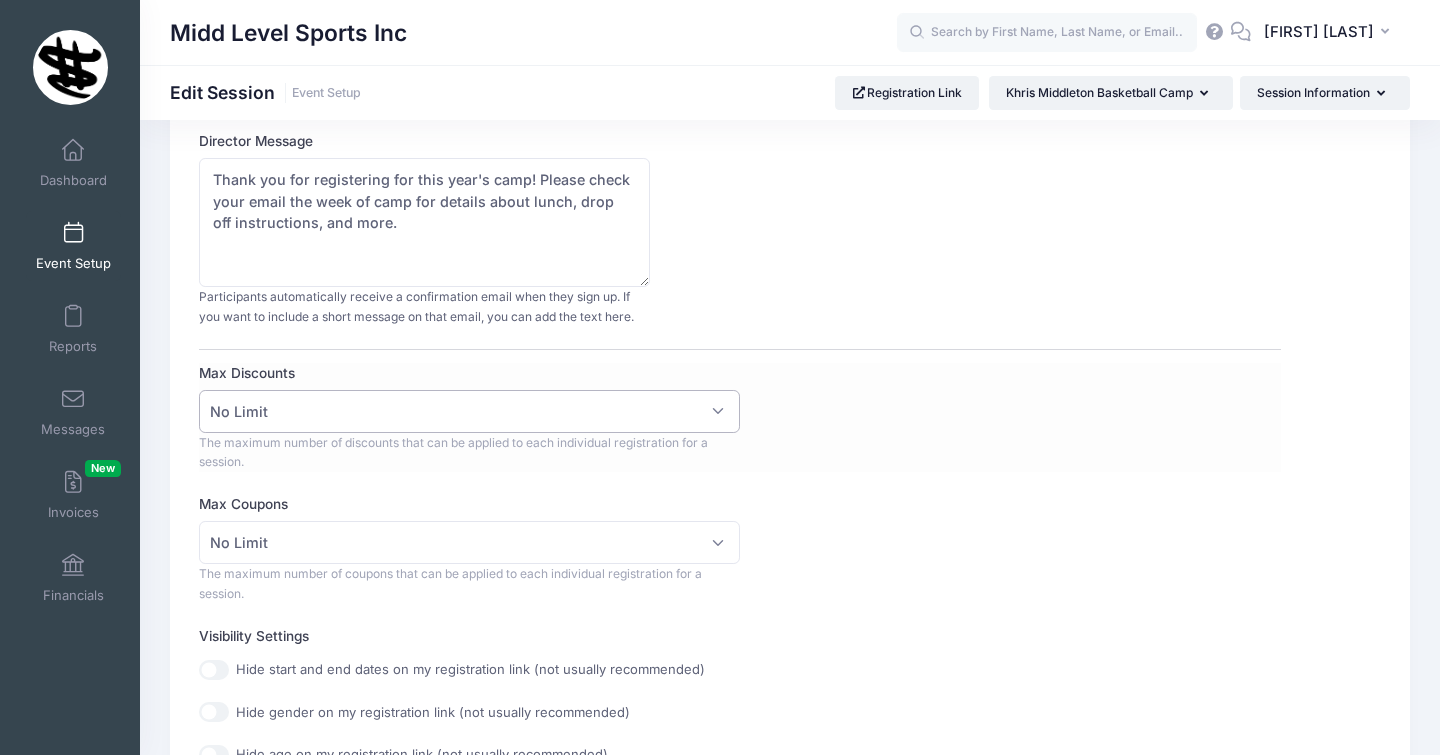 click on "No Limit" at bounding box center (469, 411) 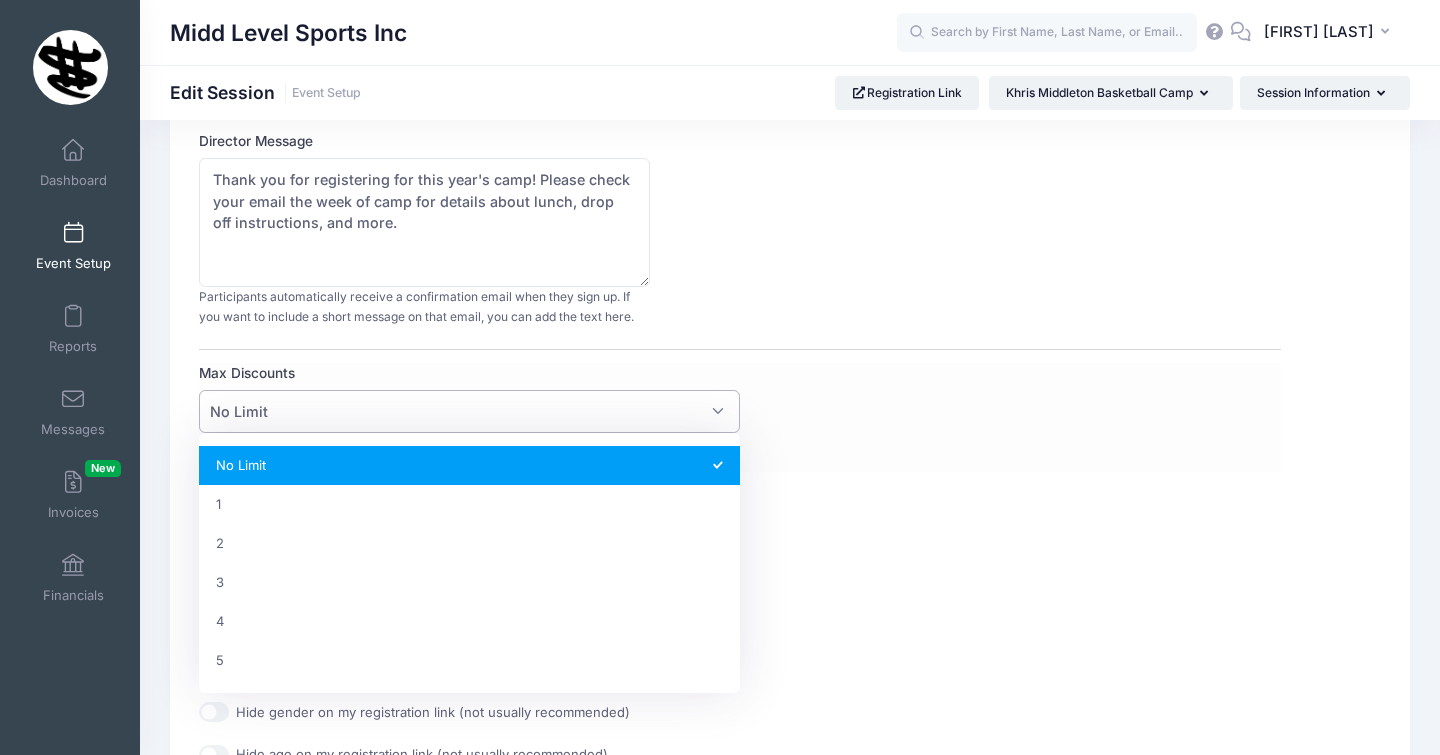 click on "No Limit" at bounding box center (469, 411) 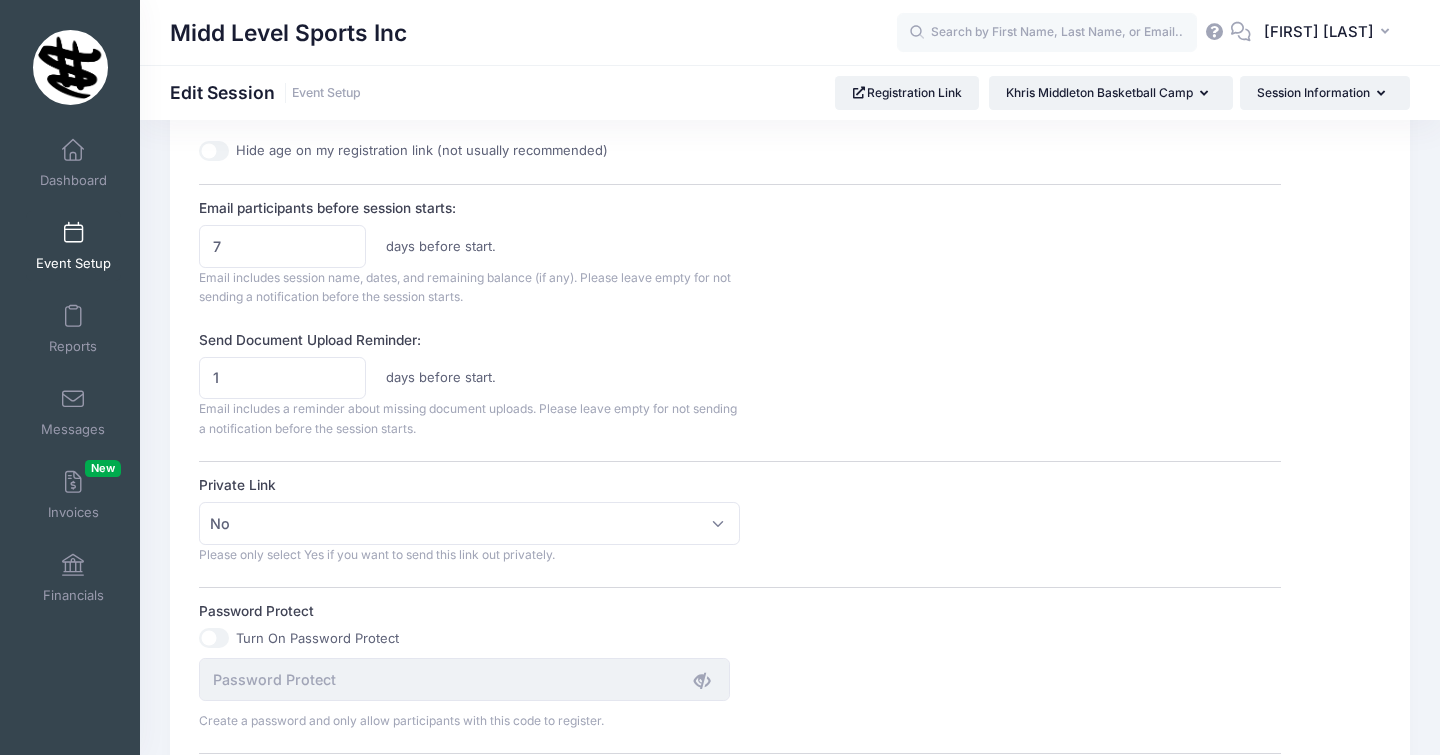 scroll, scrollTop: 0, scrollLeft: 0, axis: both 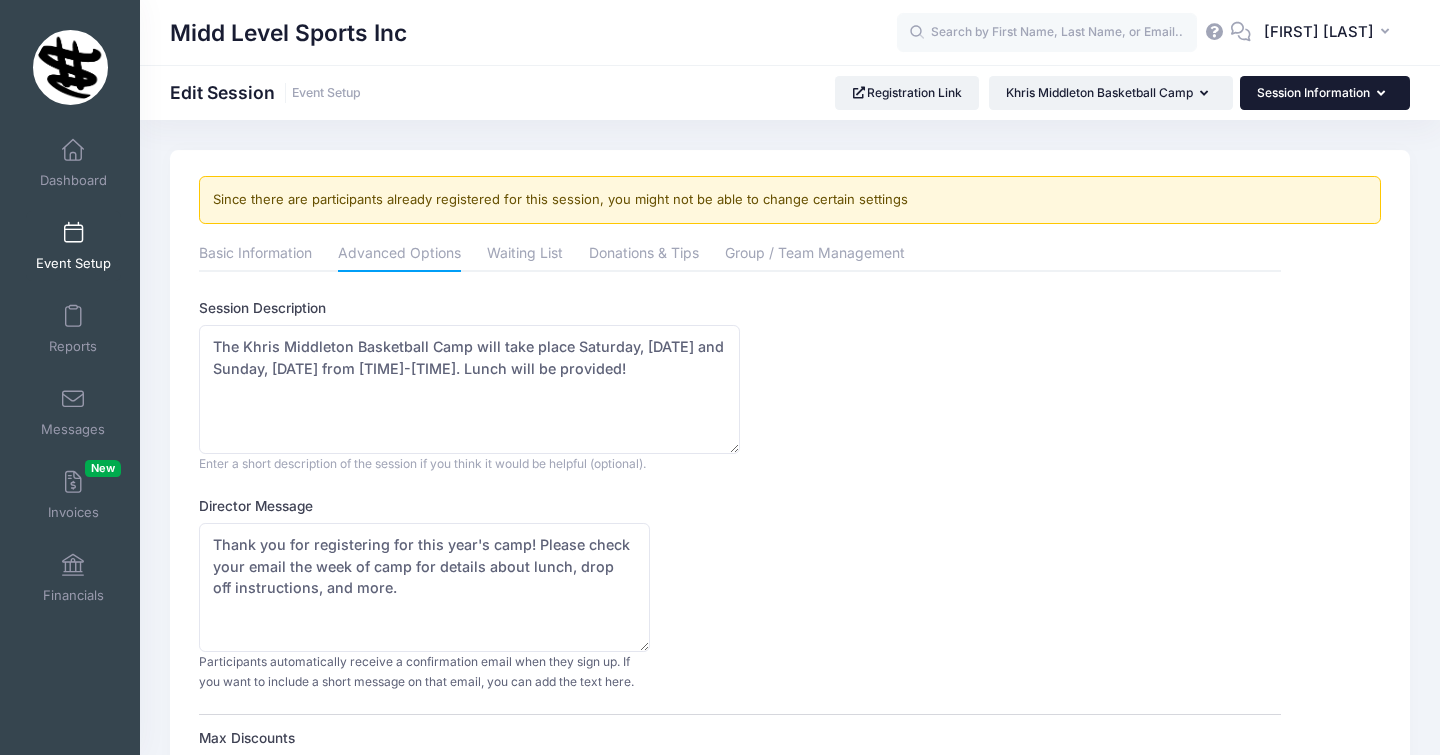 click on "Session Information" at bounding box center (1325, 93) 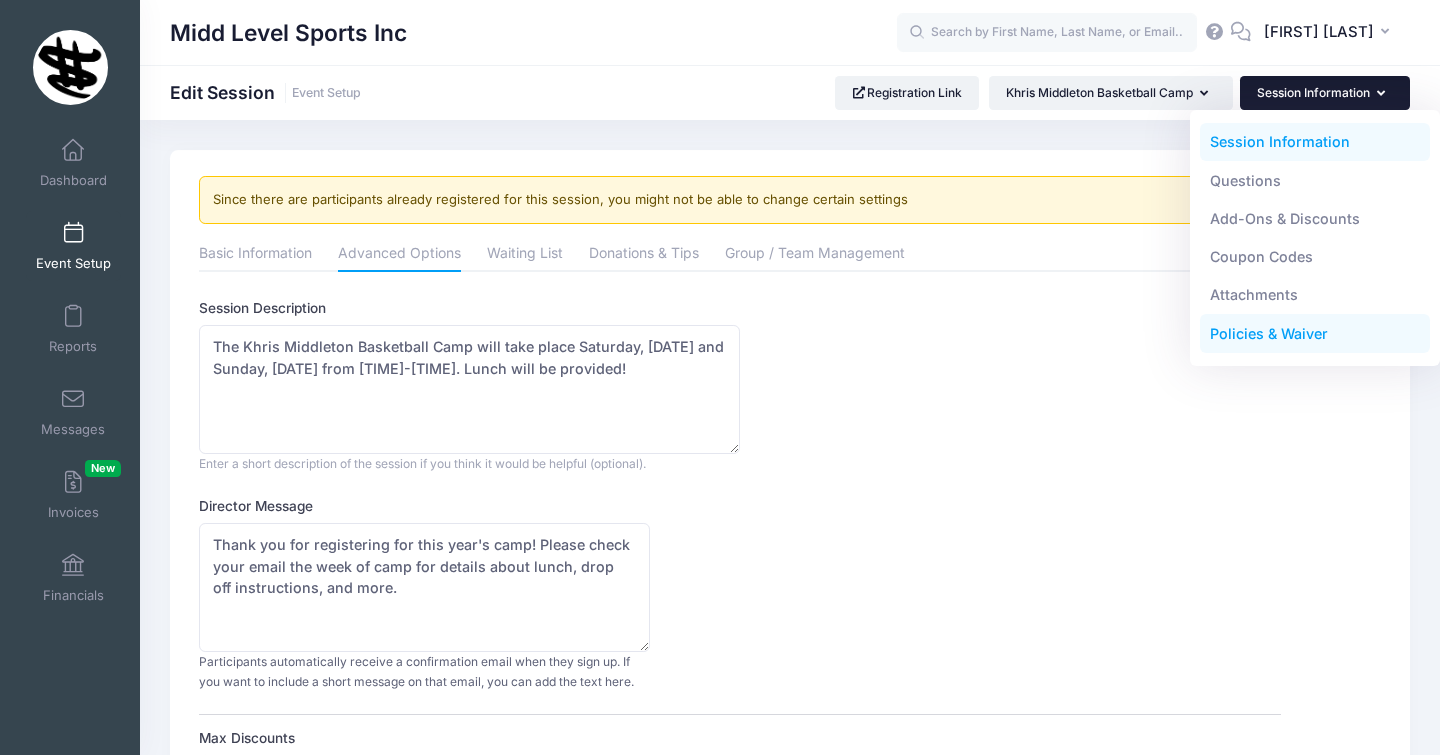 click on "Policies & Waiver" at bounding box center [1315, 334] 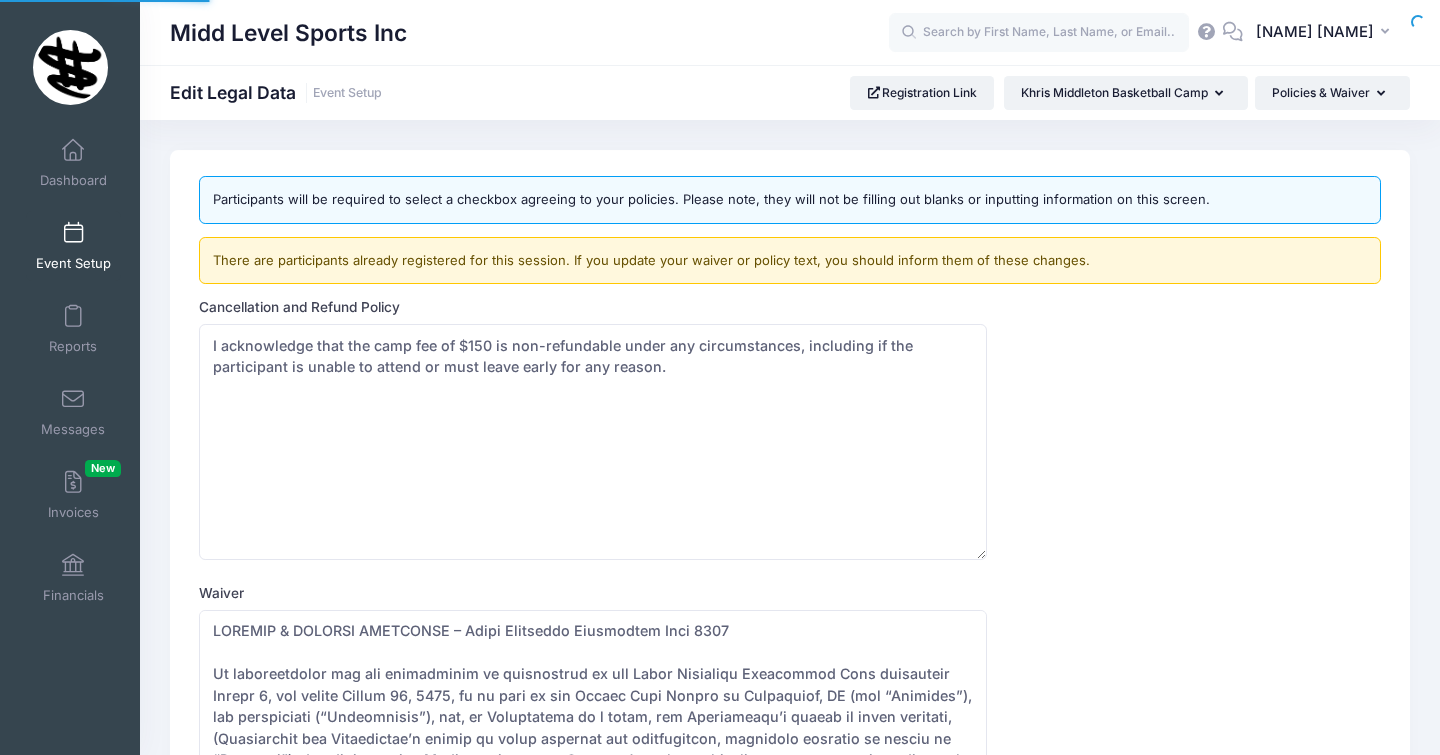 scroll, scrollTop: 0, scrollLeft: 0, axis: both 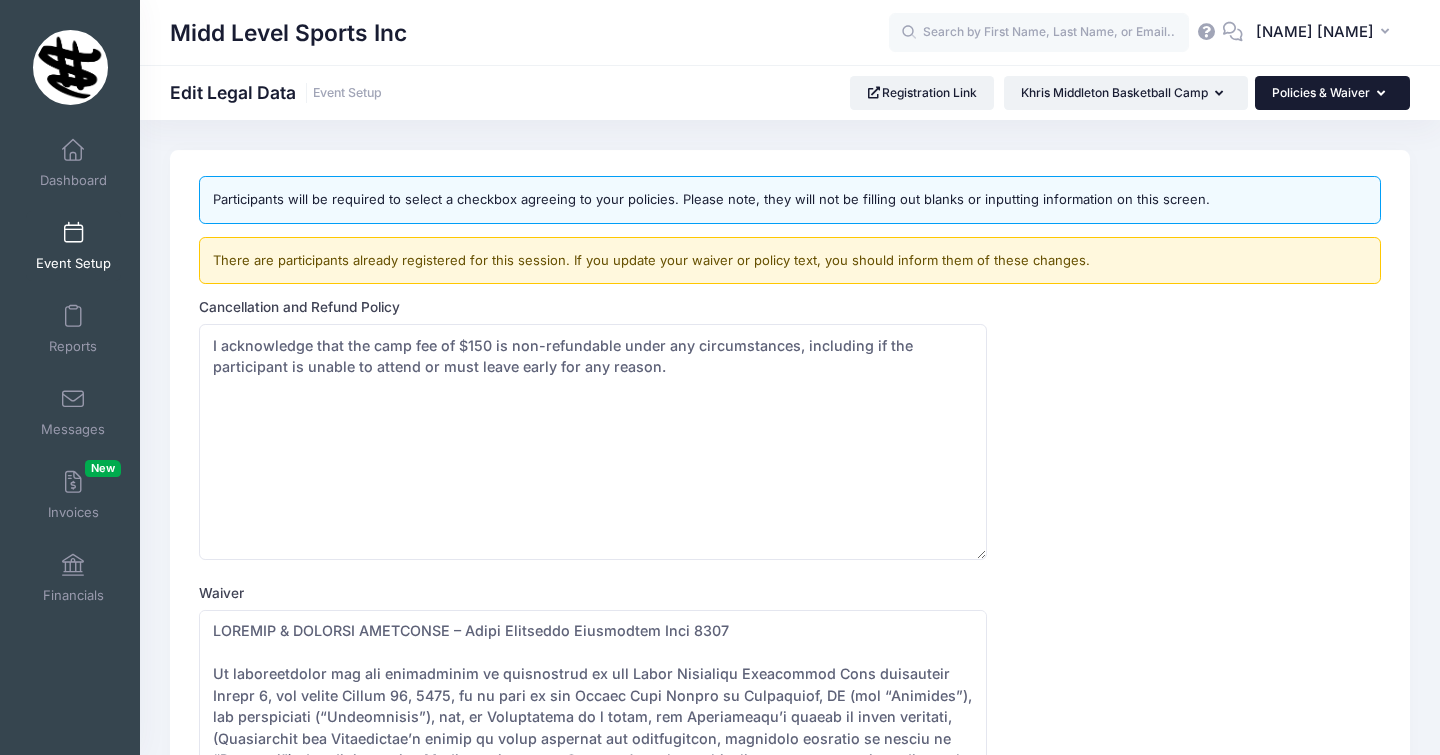 click on "Policies & Waiver" at bounding box center (1332, 93) 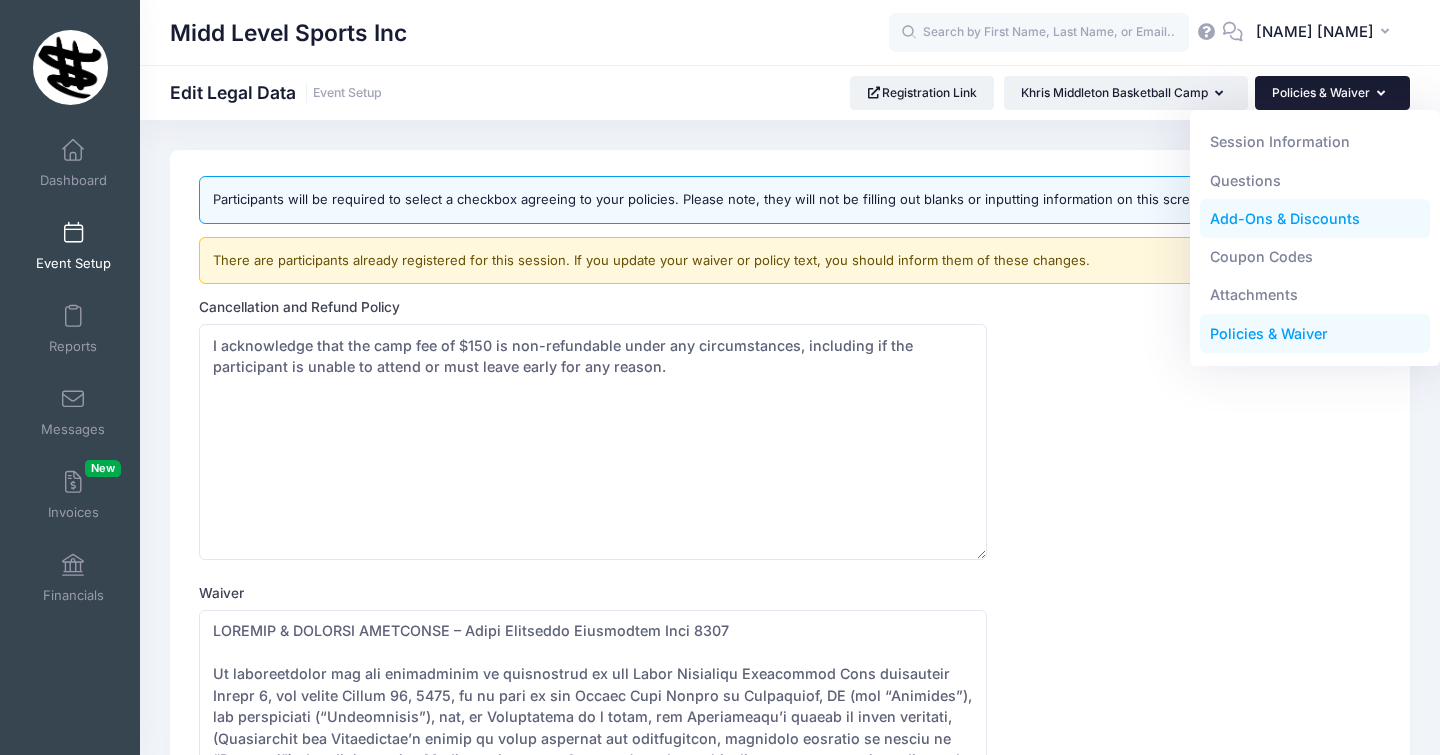 click on "Add-Ons & Discounts" at bounding box center (1315, 219) 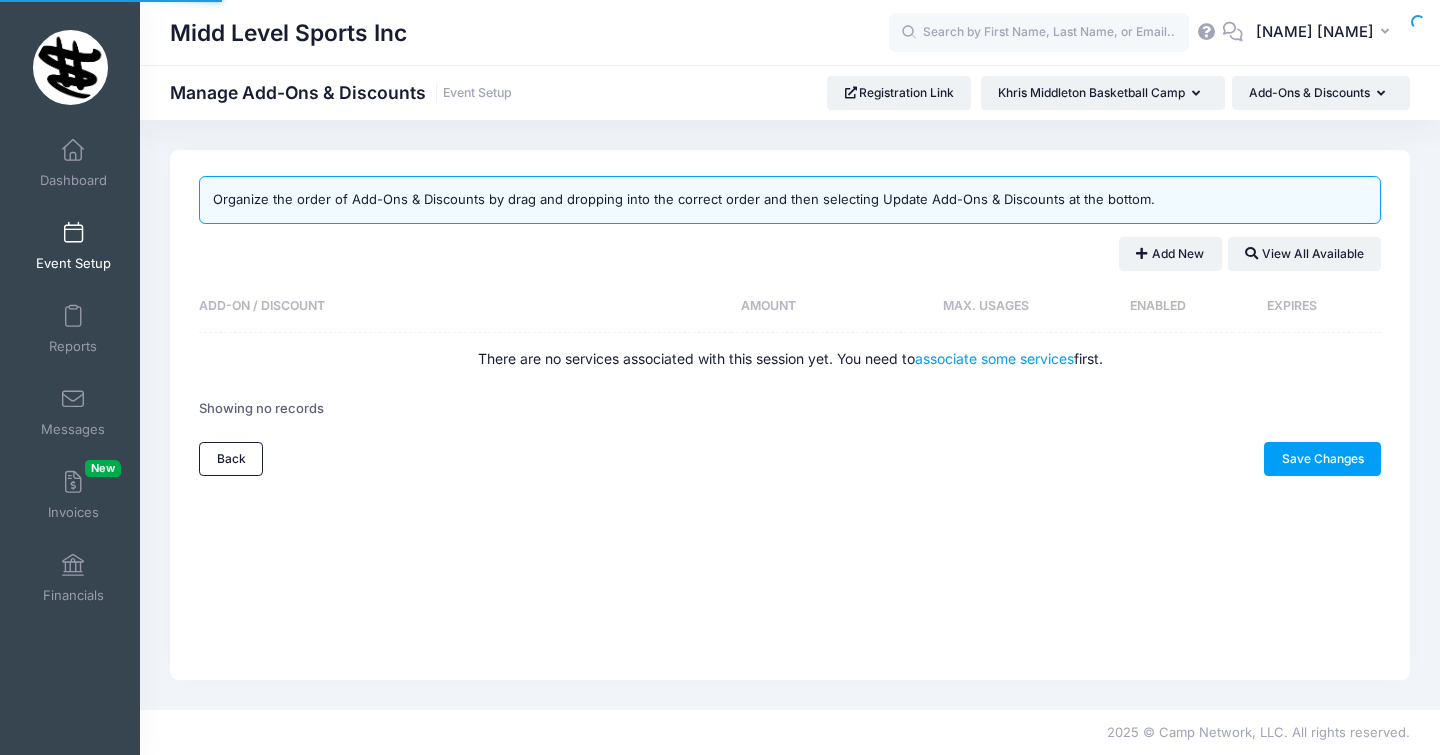 scroll, scrollTop: 0, scrollLeft: 0, axis: both 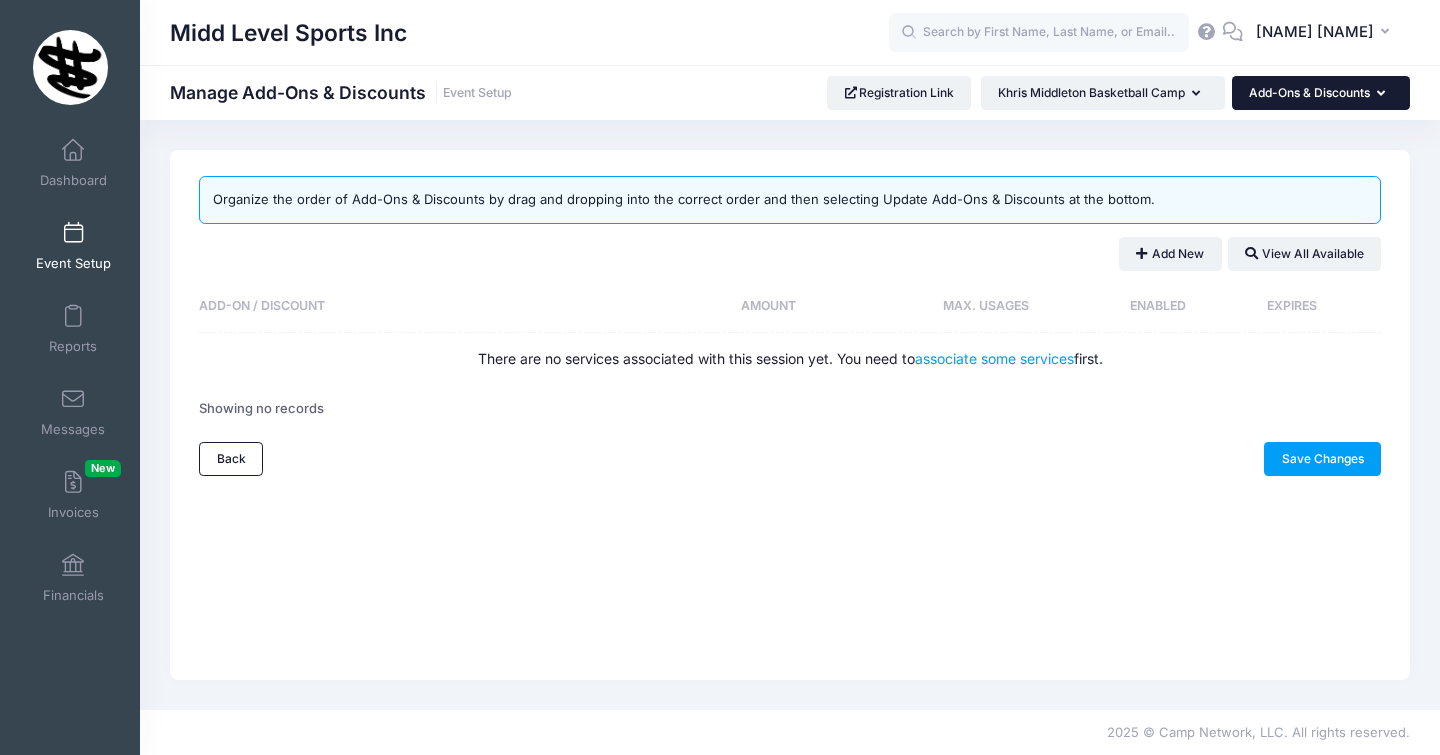 click on "Add-Ons & Discounts" at bounding box center (1321, 93) 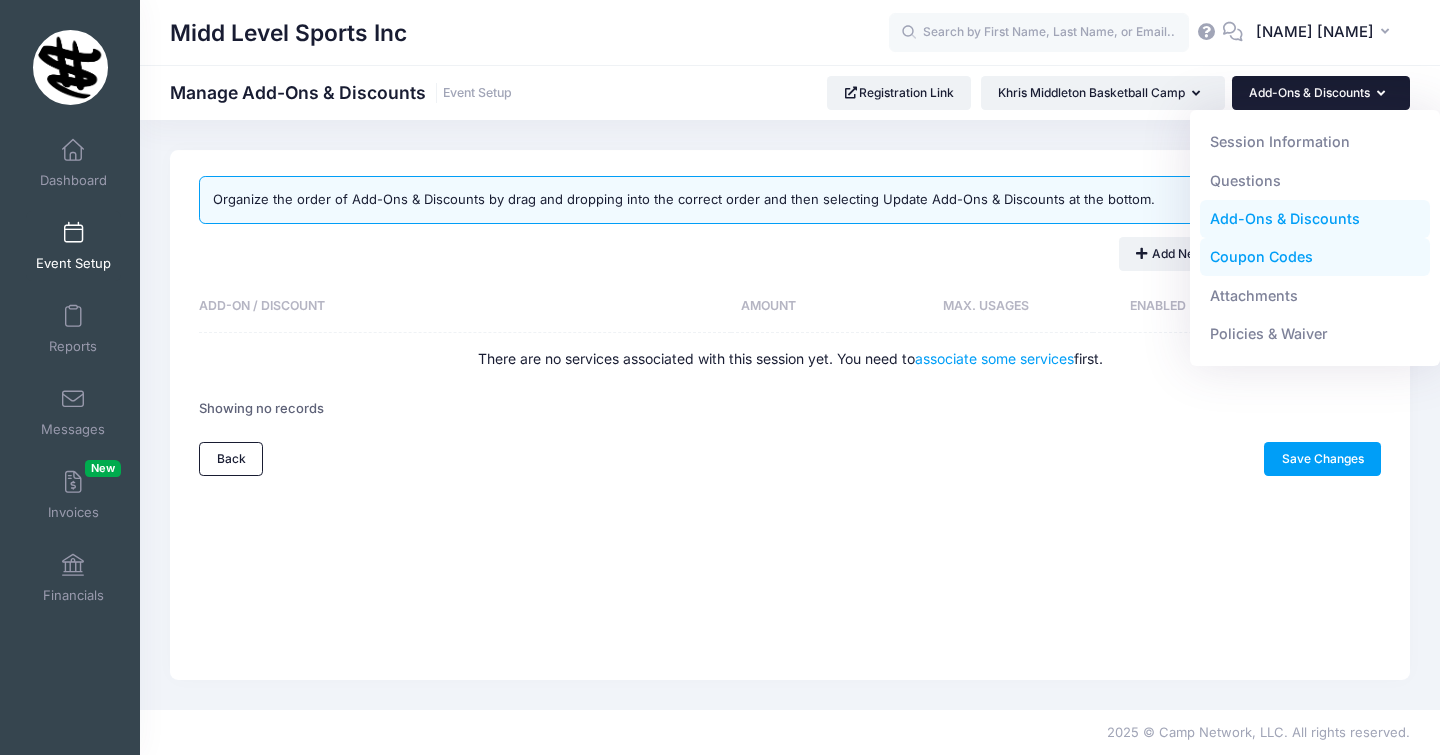 click on "Coupon Codes" at bounding box center [1315, 257] 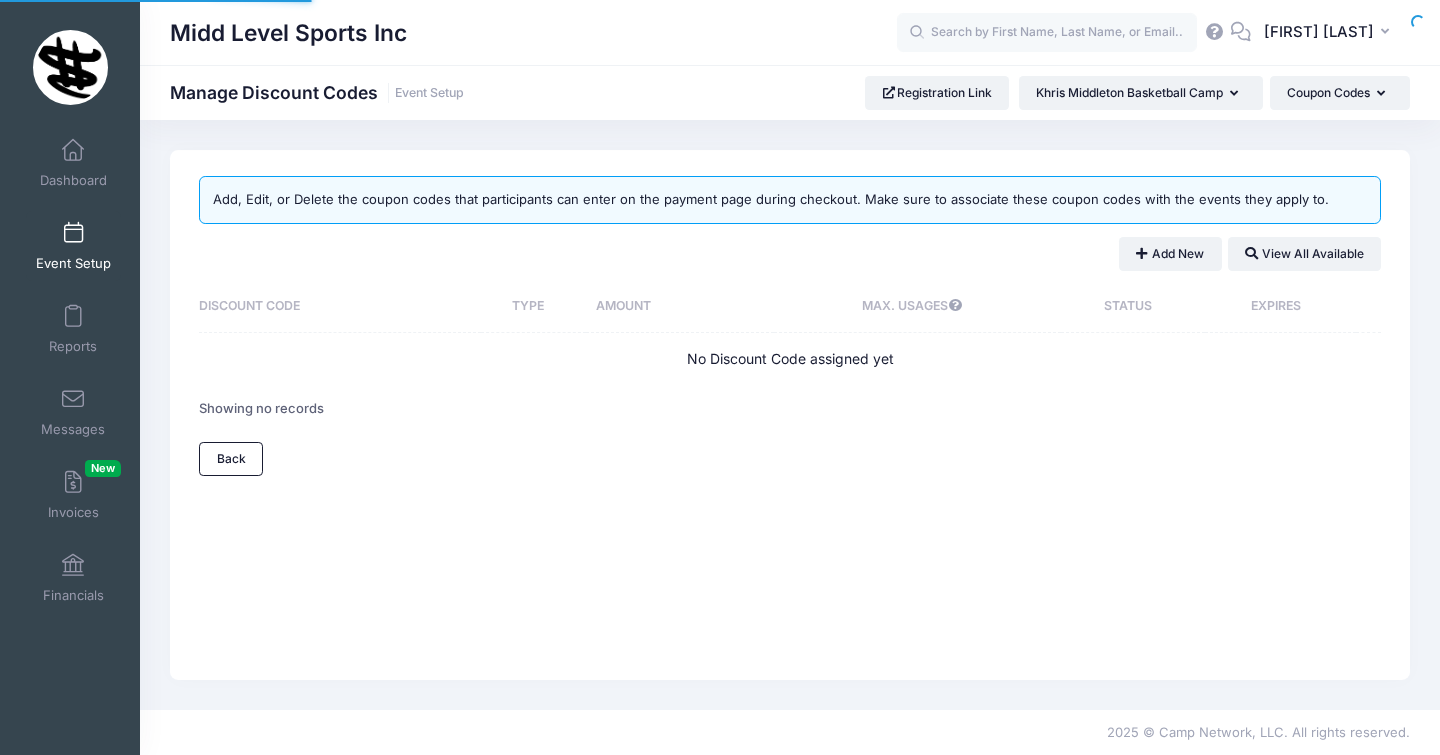 scroll, scrollTop: 0, scrollLeft: 0, axis: both 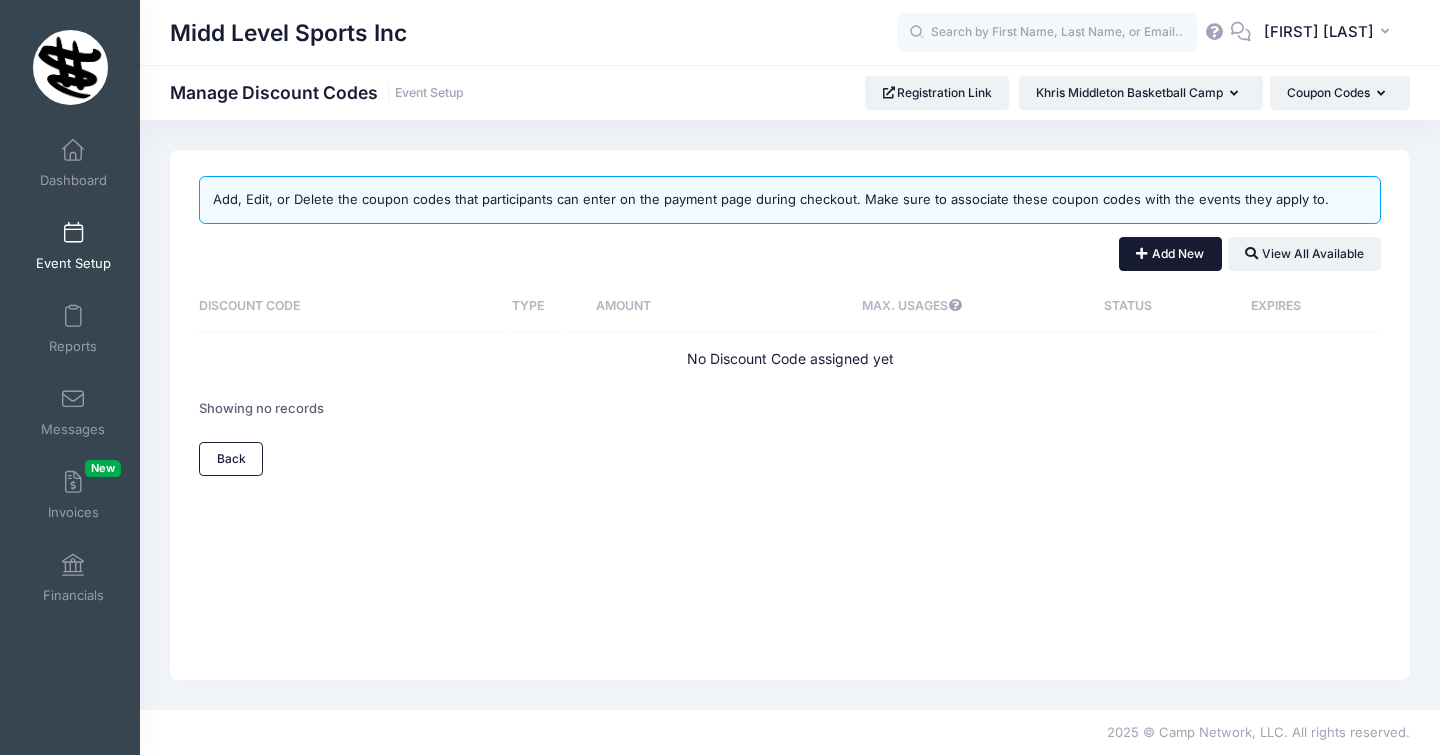 click on "Add New" at bounding box center [1170, 254] 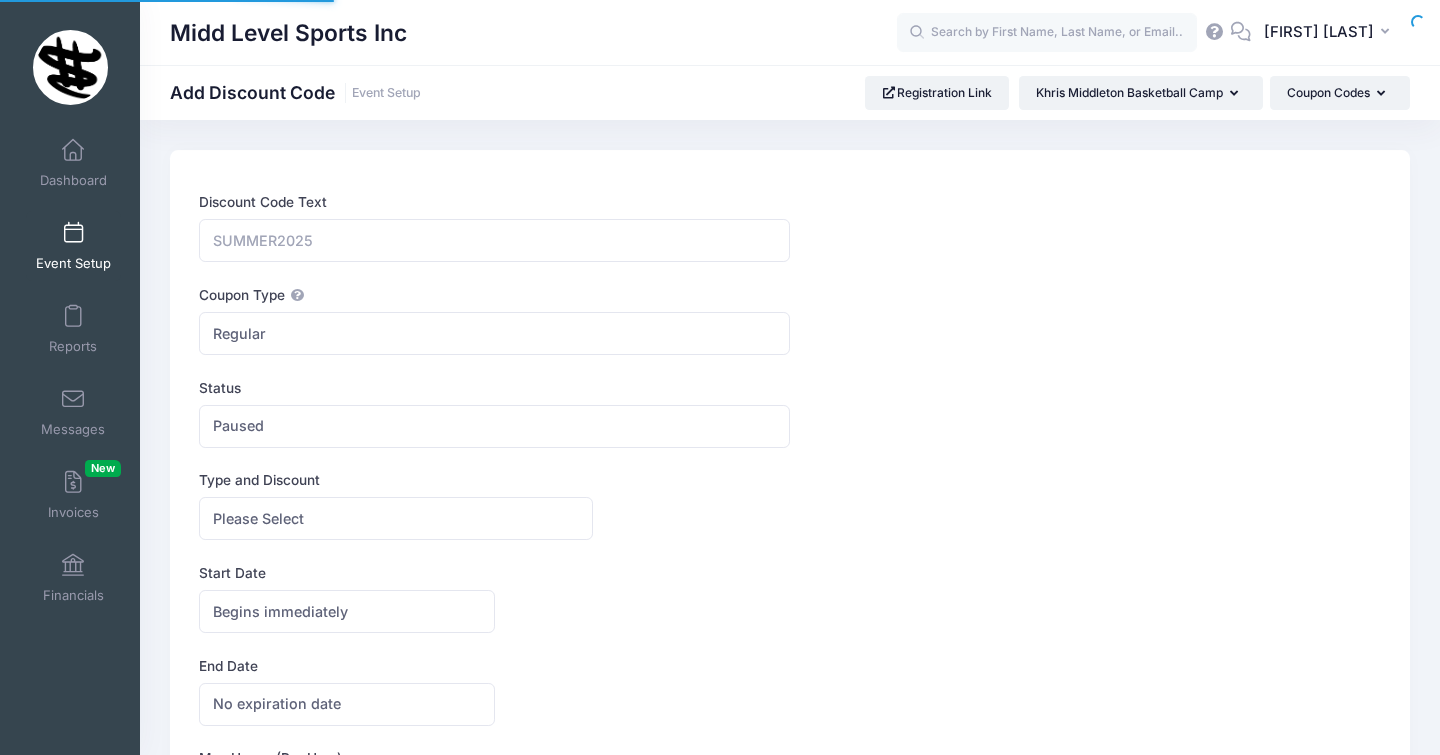 scroll, scrollTop: 0, scrollLeft: 0, axis: both 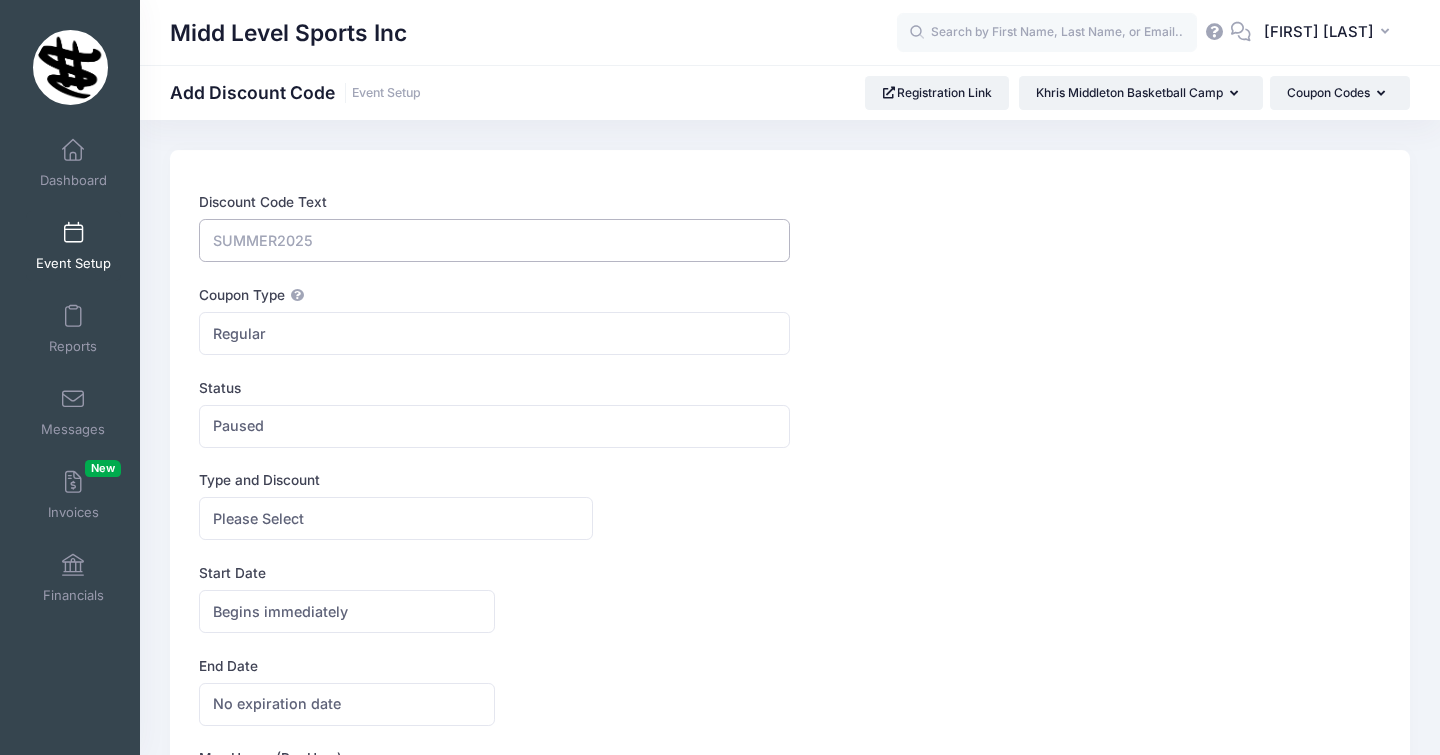 click on "Discount Code Text" at bounding box center [494, 240] 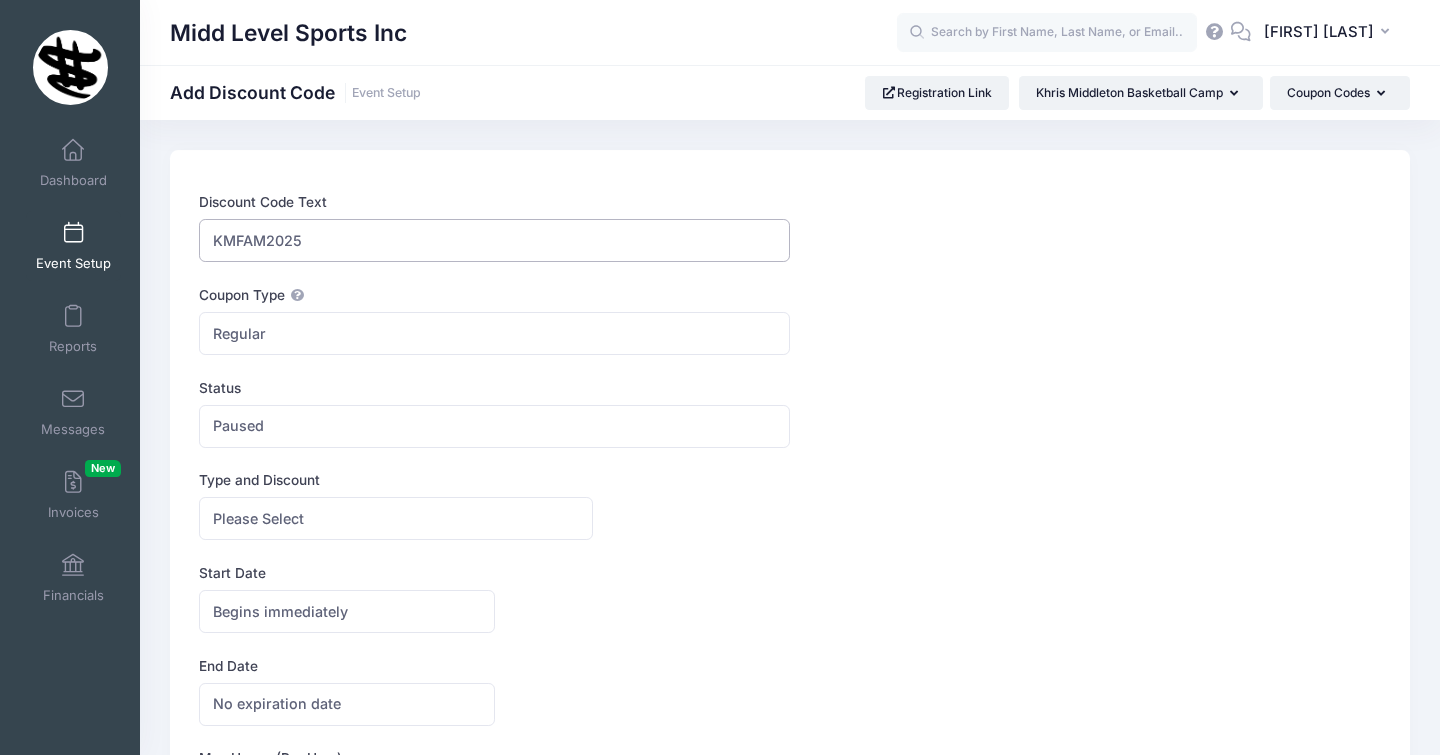 type on "KMFAM2025" 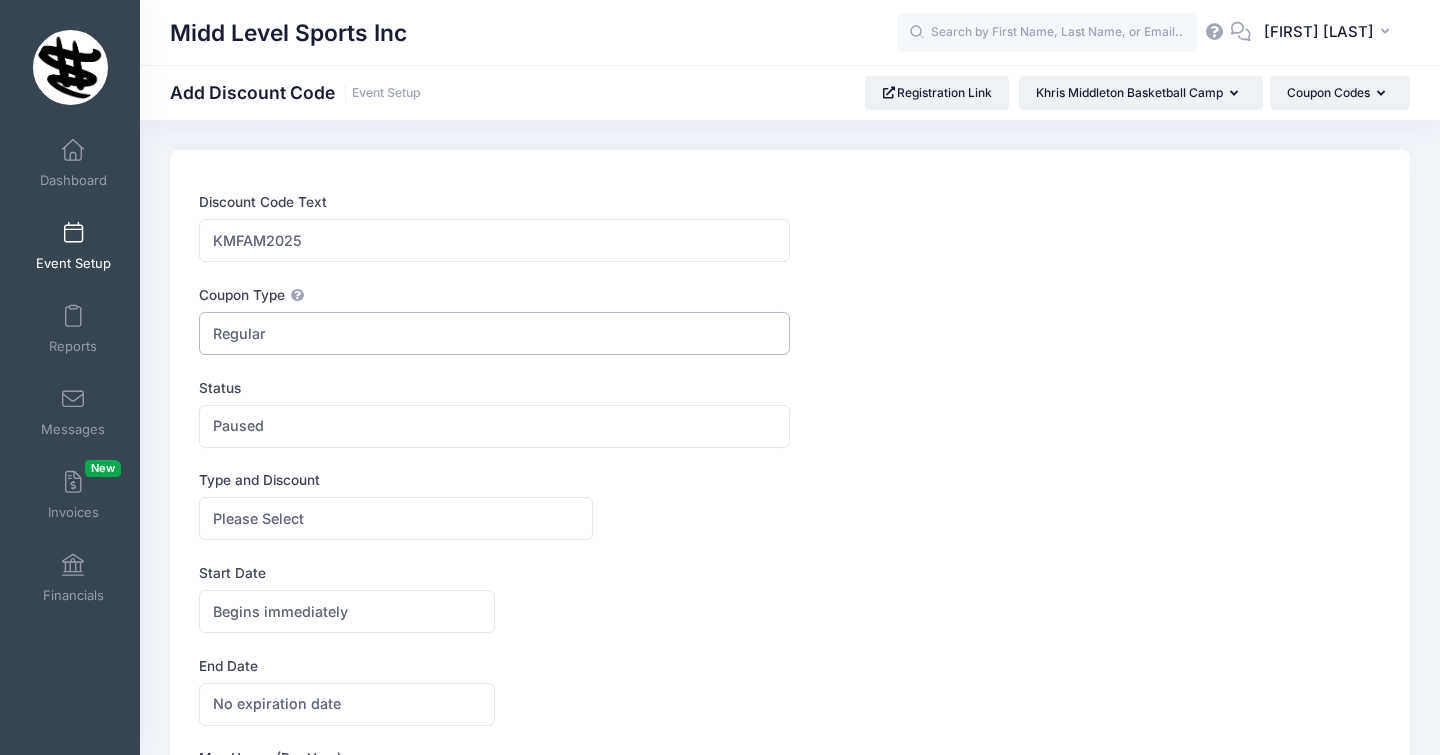 click on "Regular" at bounding box center (494, 333) 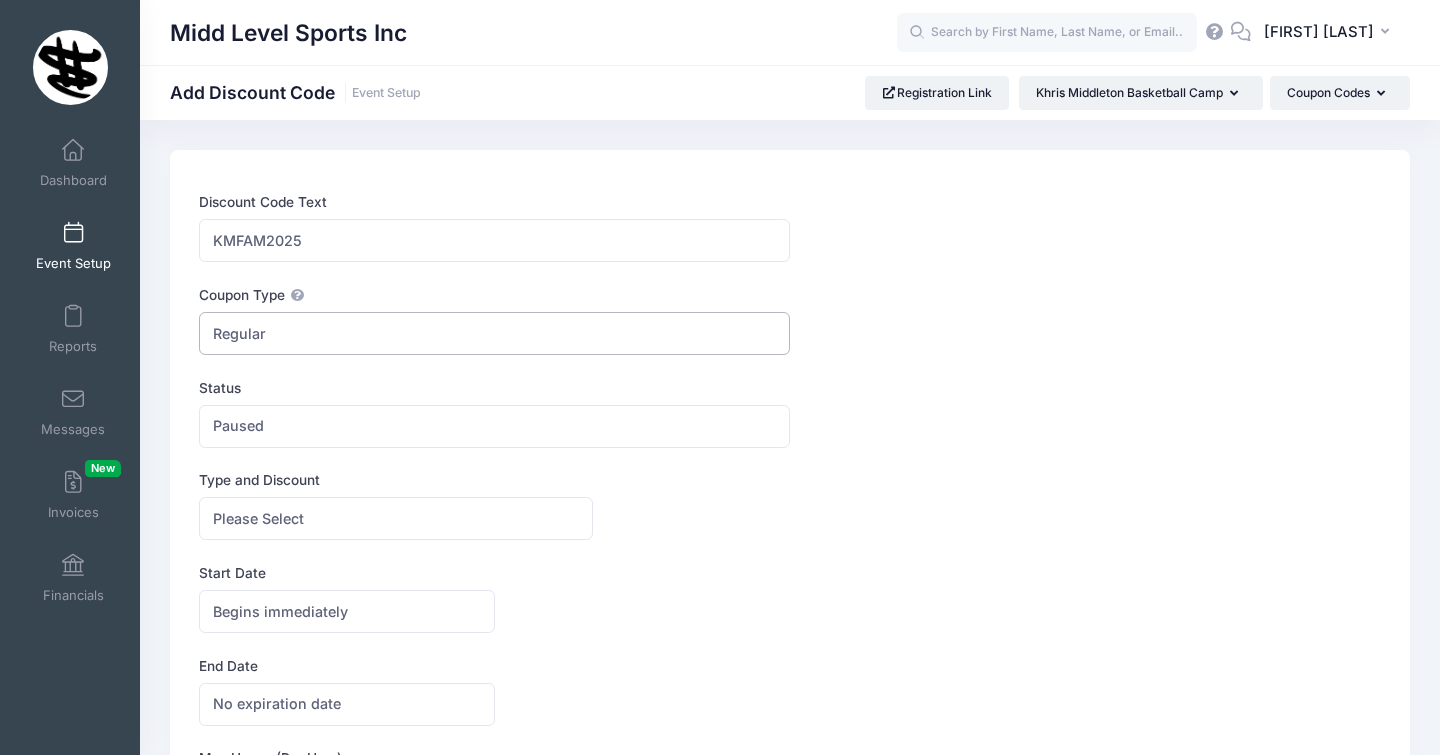 click on "Regular" at bounding box center (494, 333) 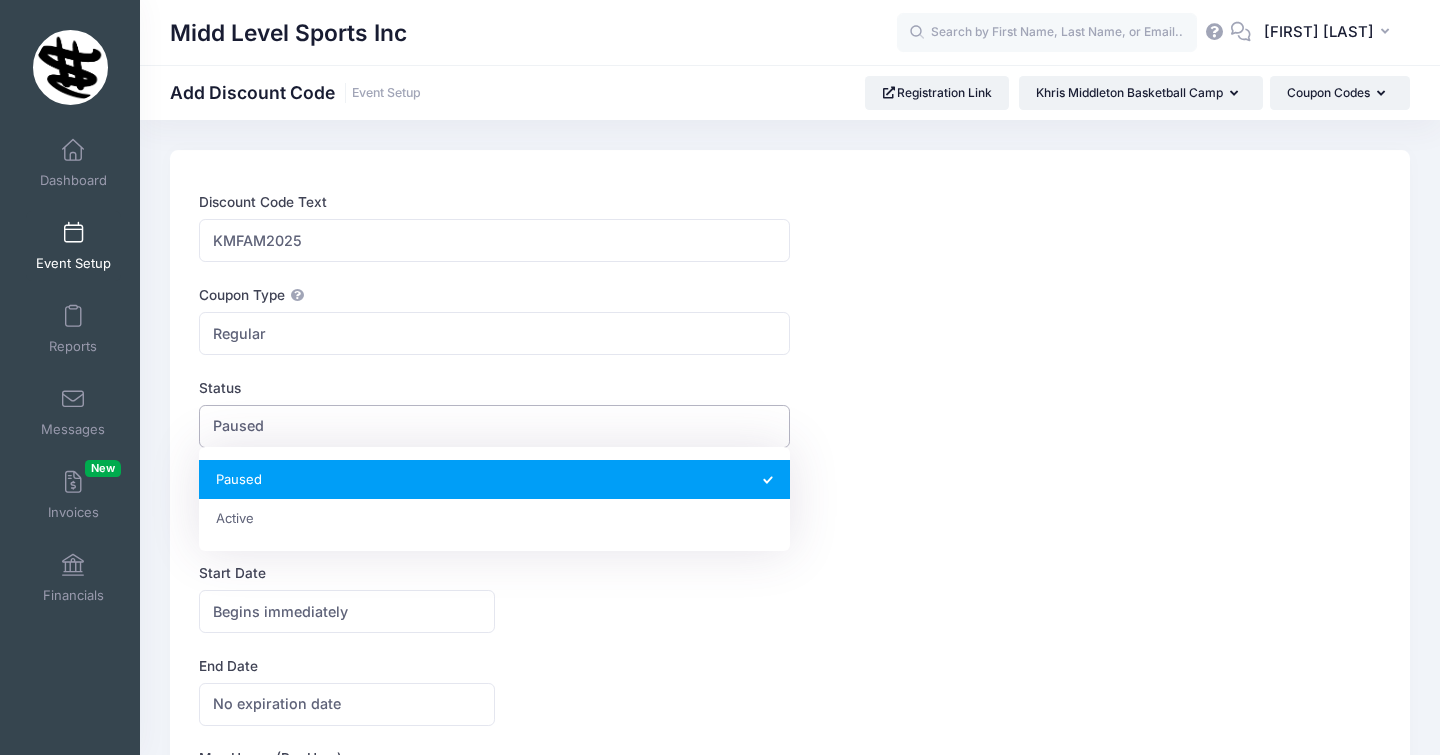 click on "Paused" at bounding box center [494, 426] 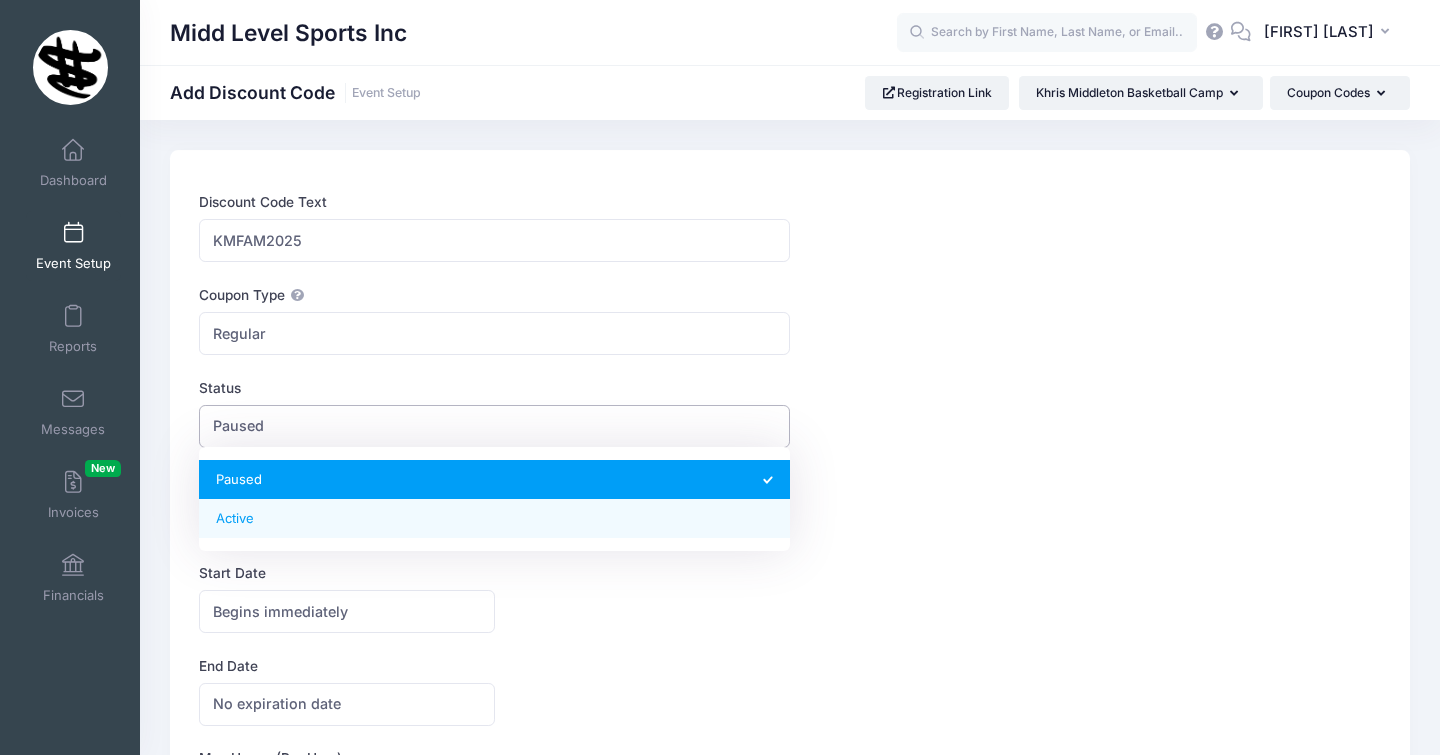select on "1" 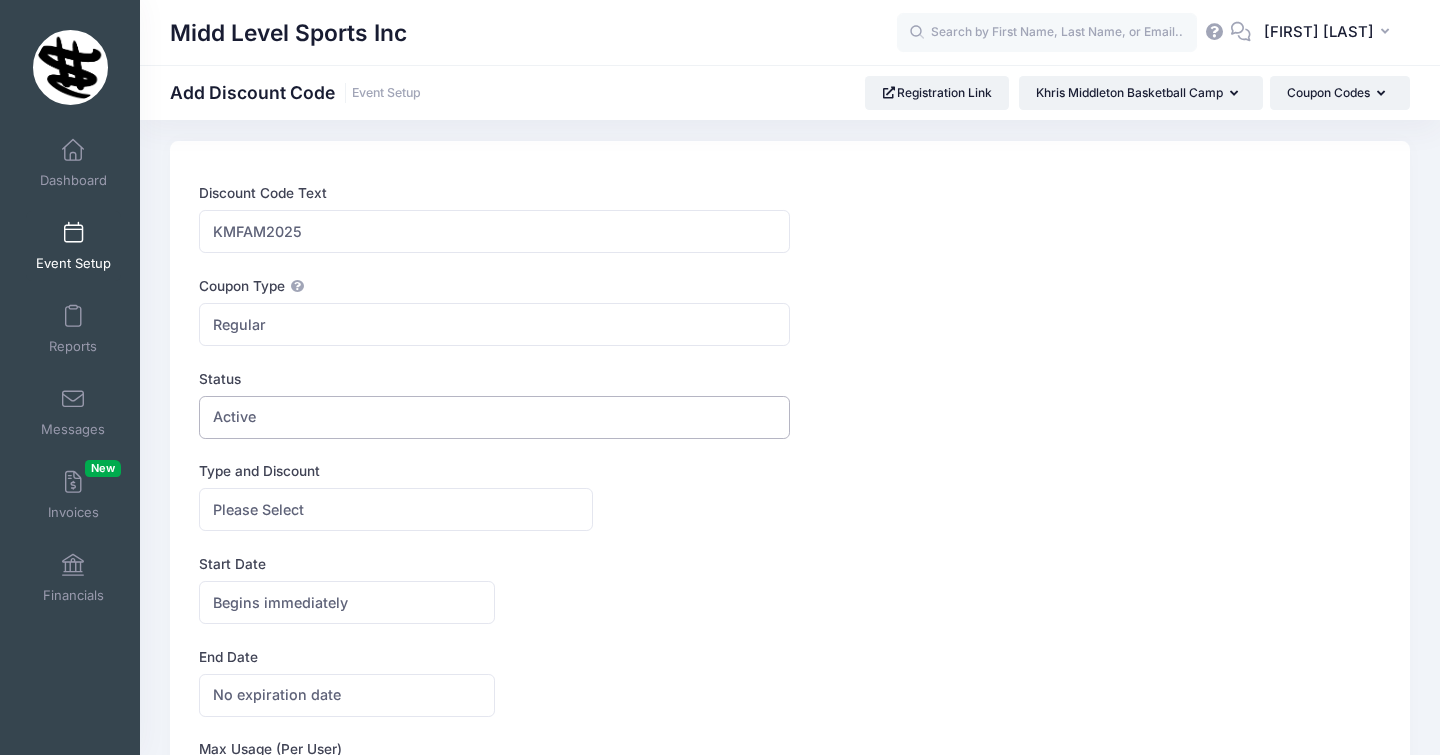 scroll, scrollTop: 20, scrollLeft: 0, axis: vertical 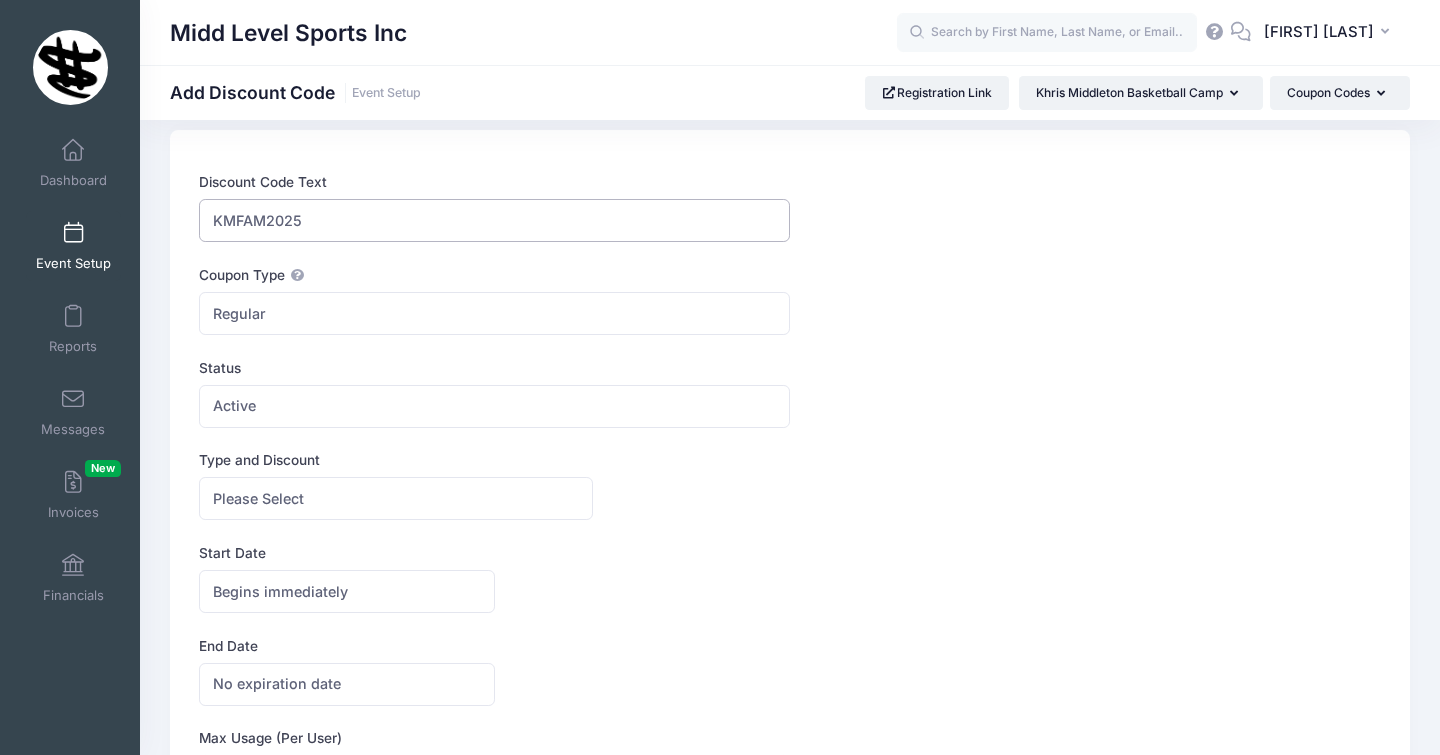 click on "KMFAM2025" at bounding box center [494, 220] 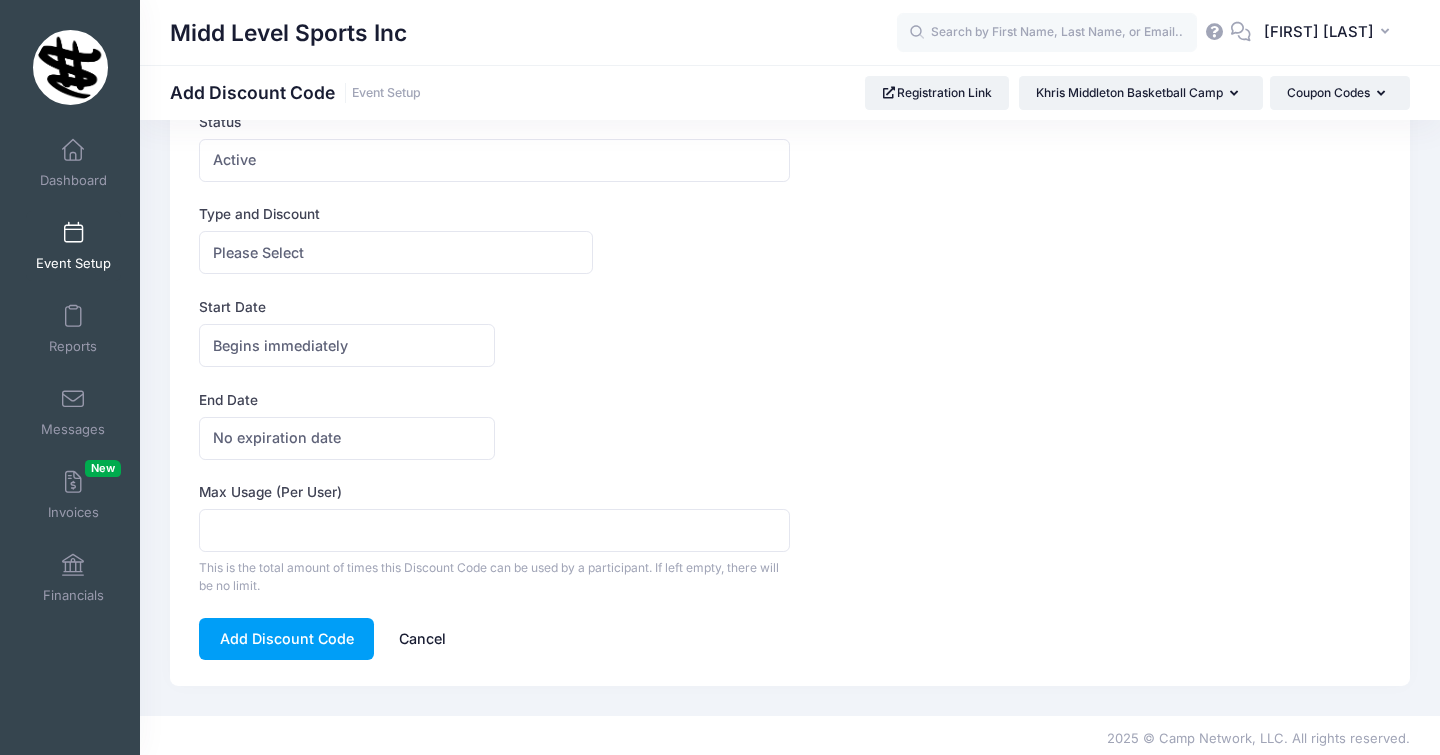 scroll, scrollTop: 273, scrollLeft: 0, axis: vertical 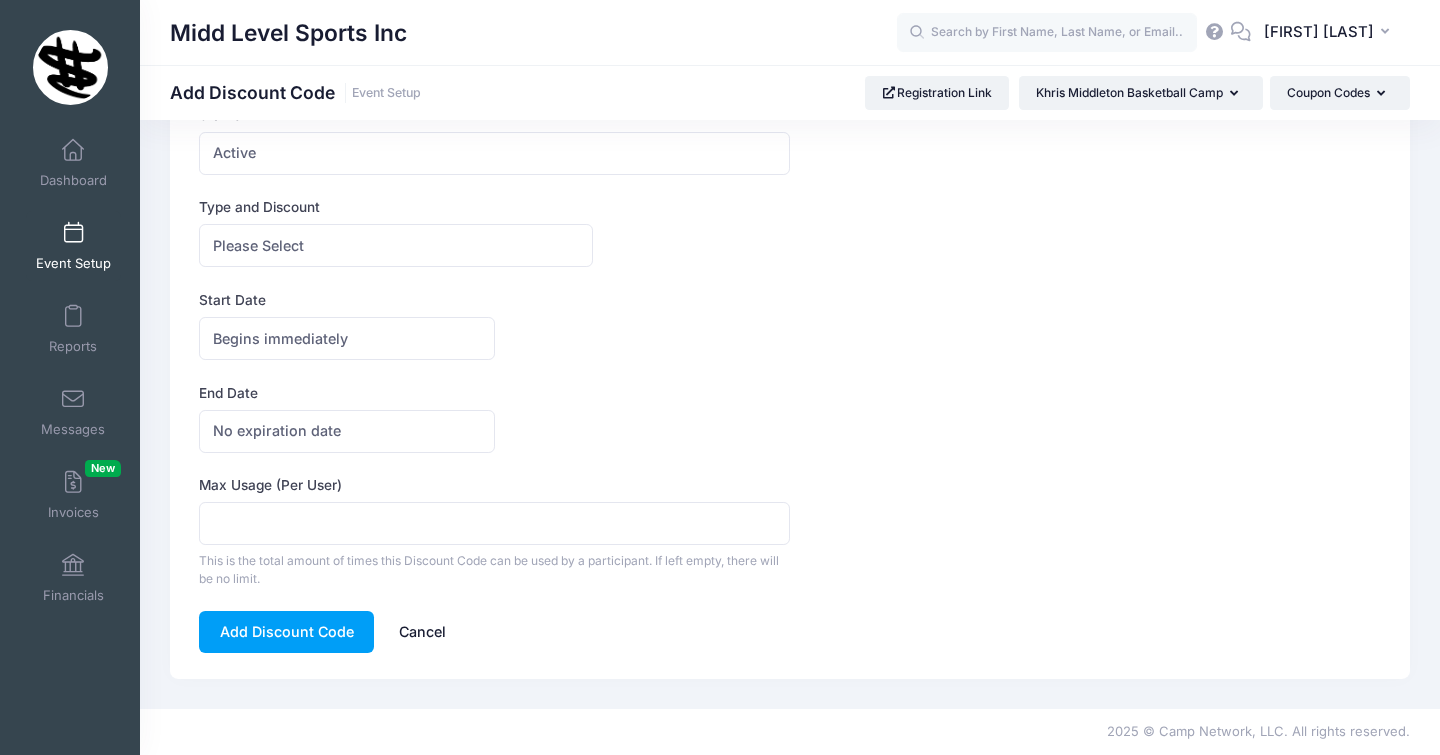type on "KMGUEST2025" 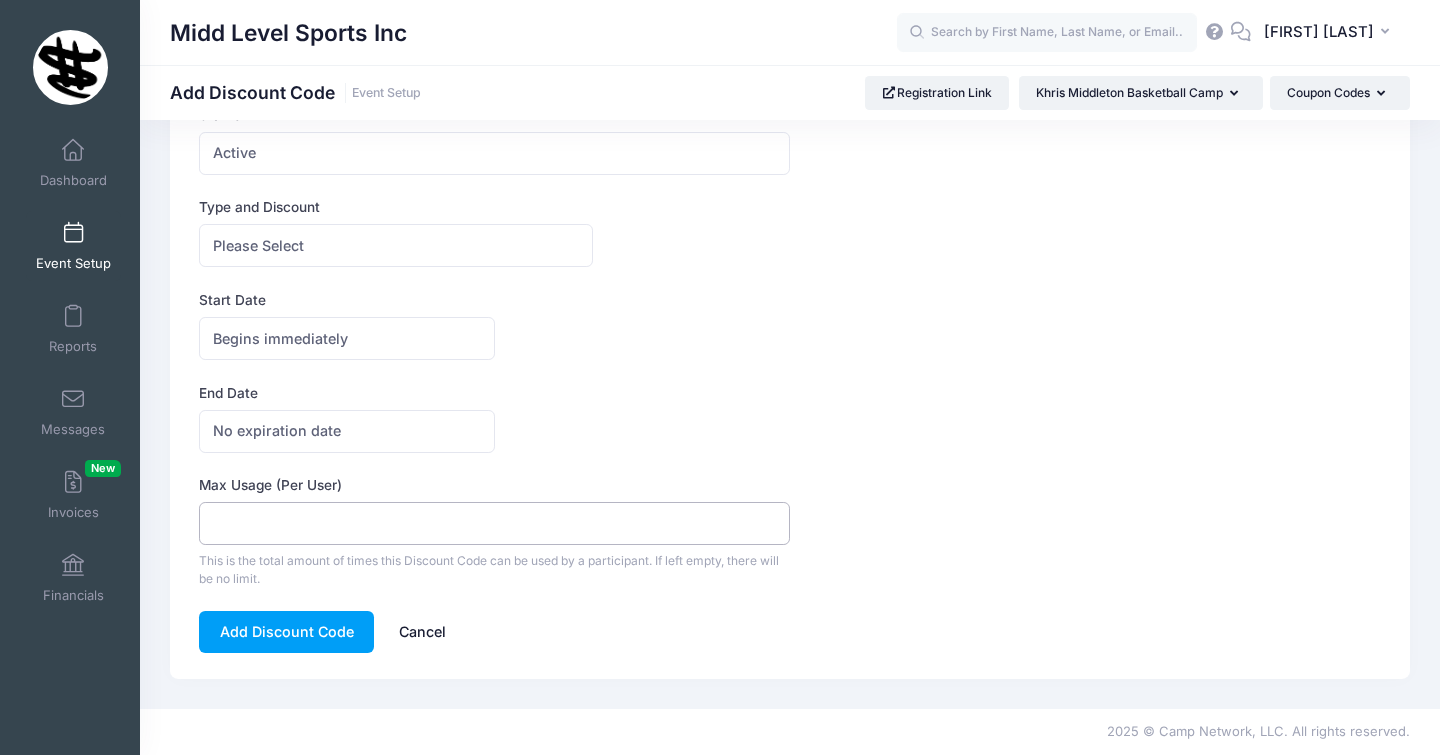click on "Max Usage (Per User)" at bounding box center (494, 523) 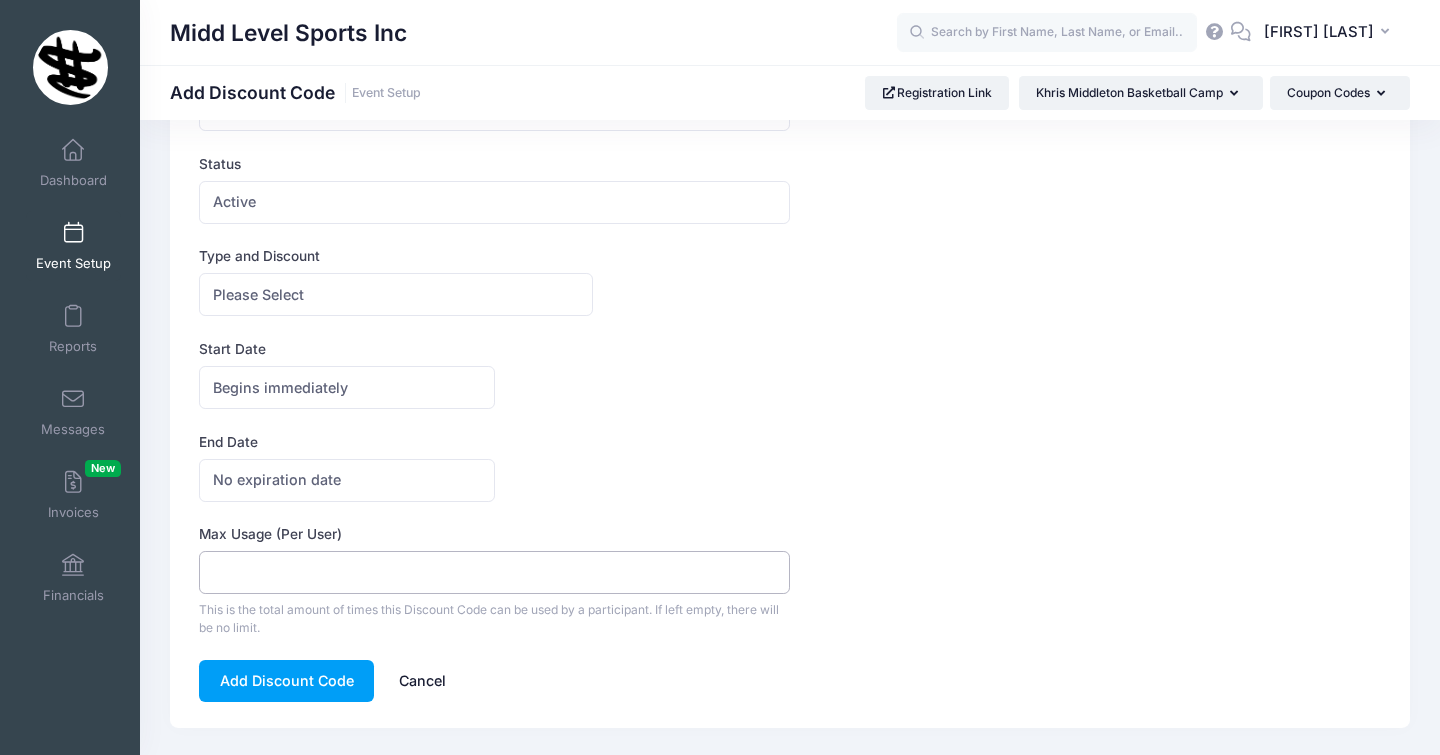 scroll, scrollTop: 218, scrollLeft: 0, axis: vertical 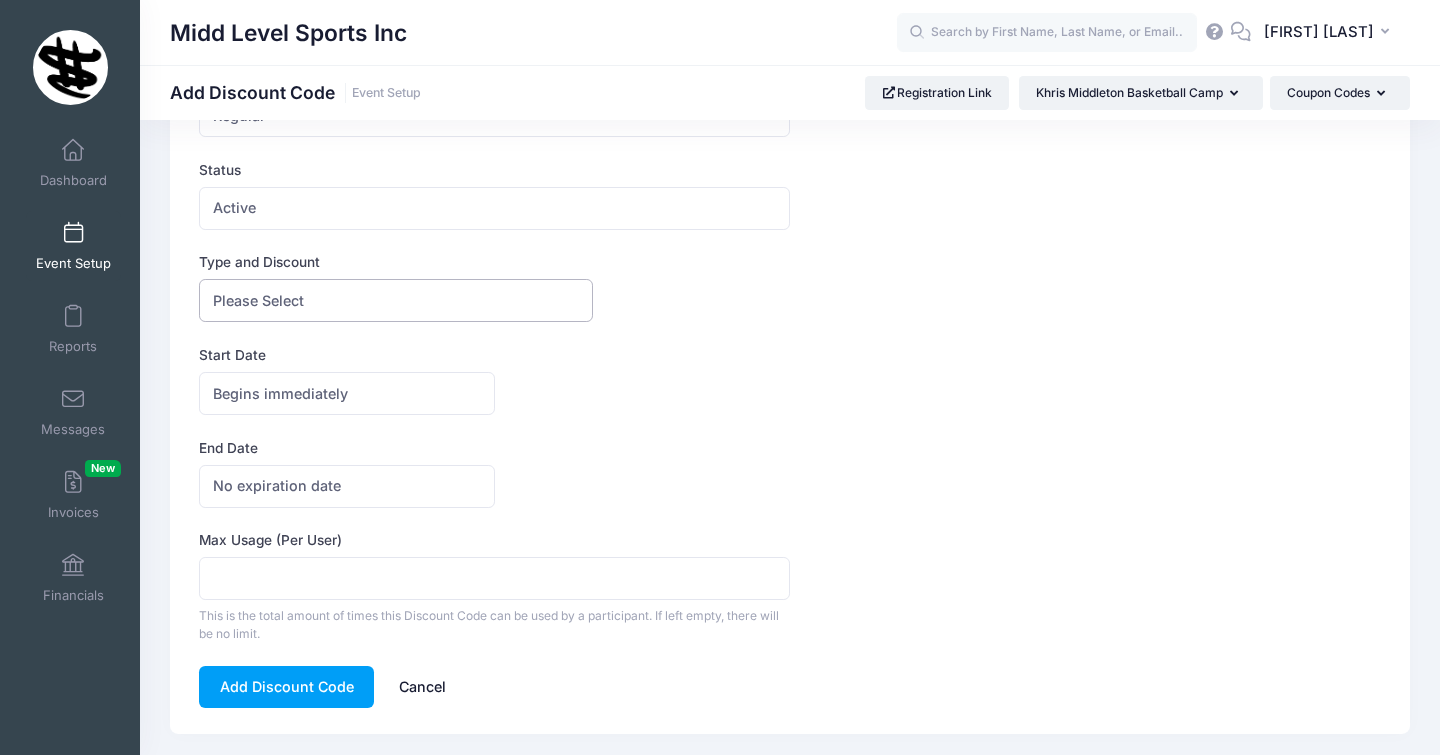 click on "Please Select" at bounding box center [396, 300] 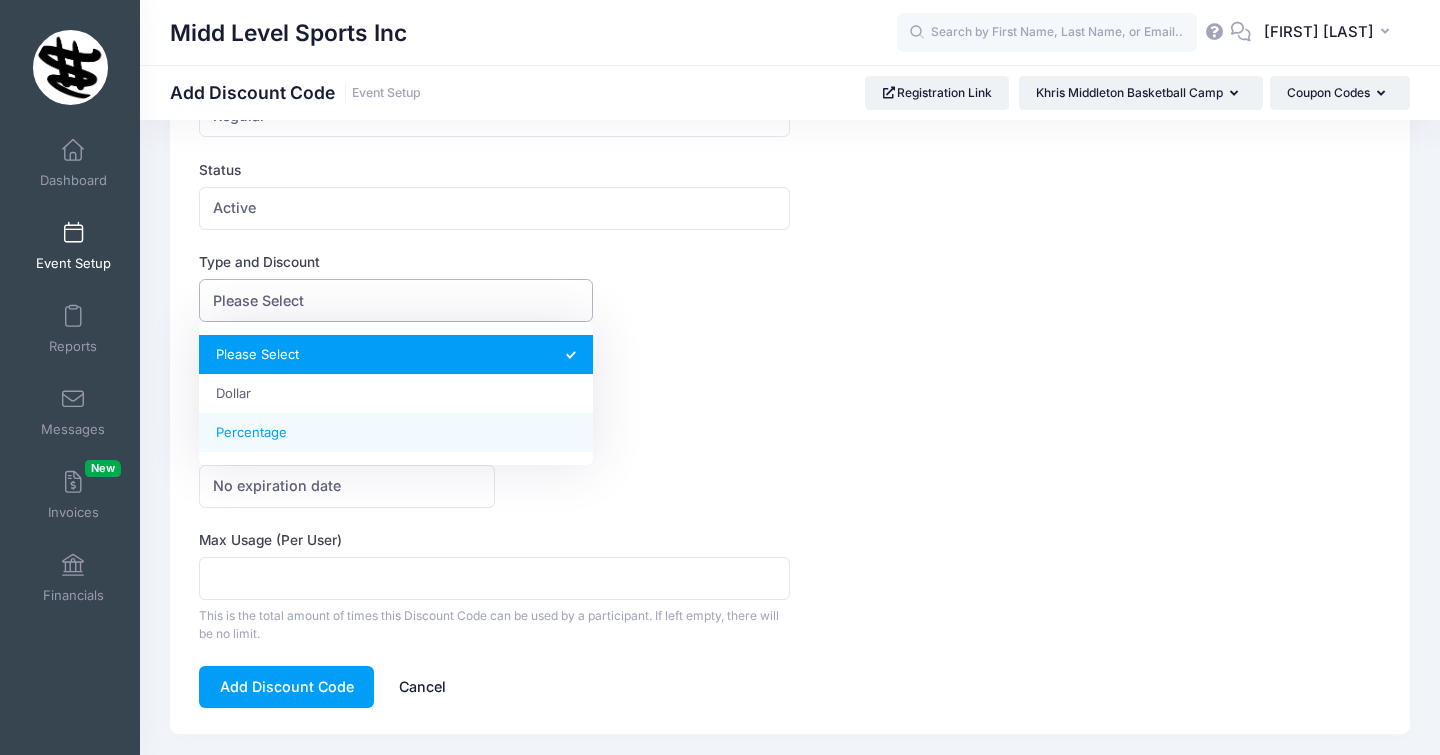 select on "2" 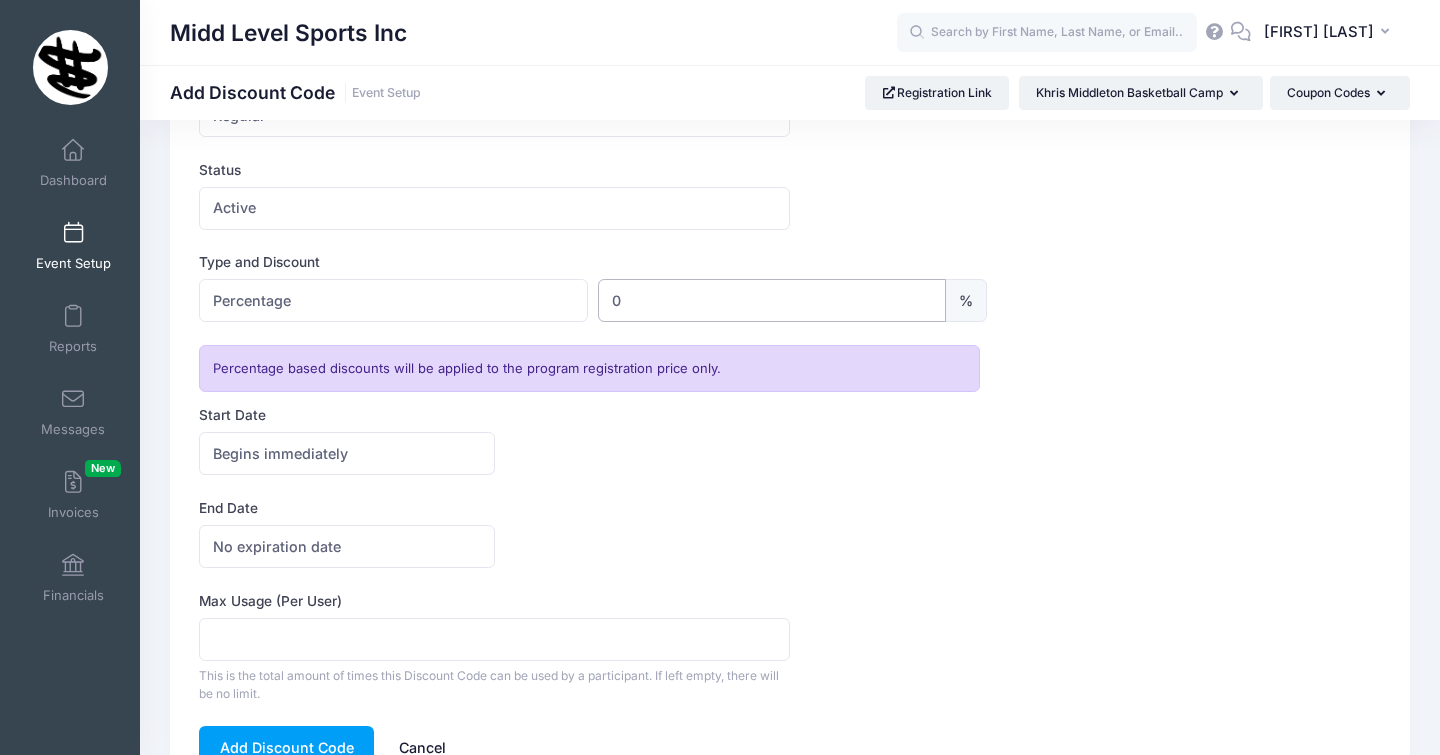 click on "0" at bounding box center (772, 300) 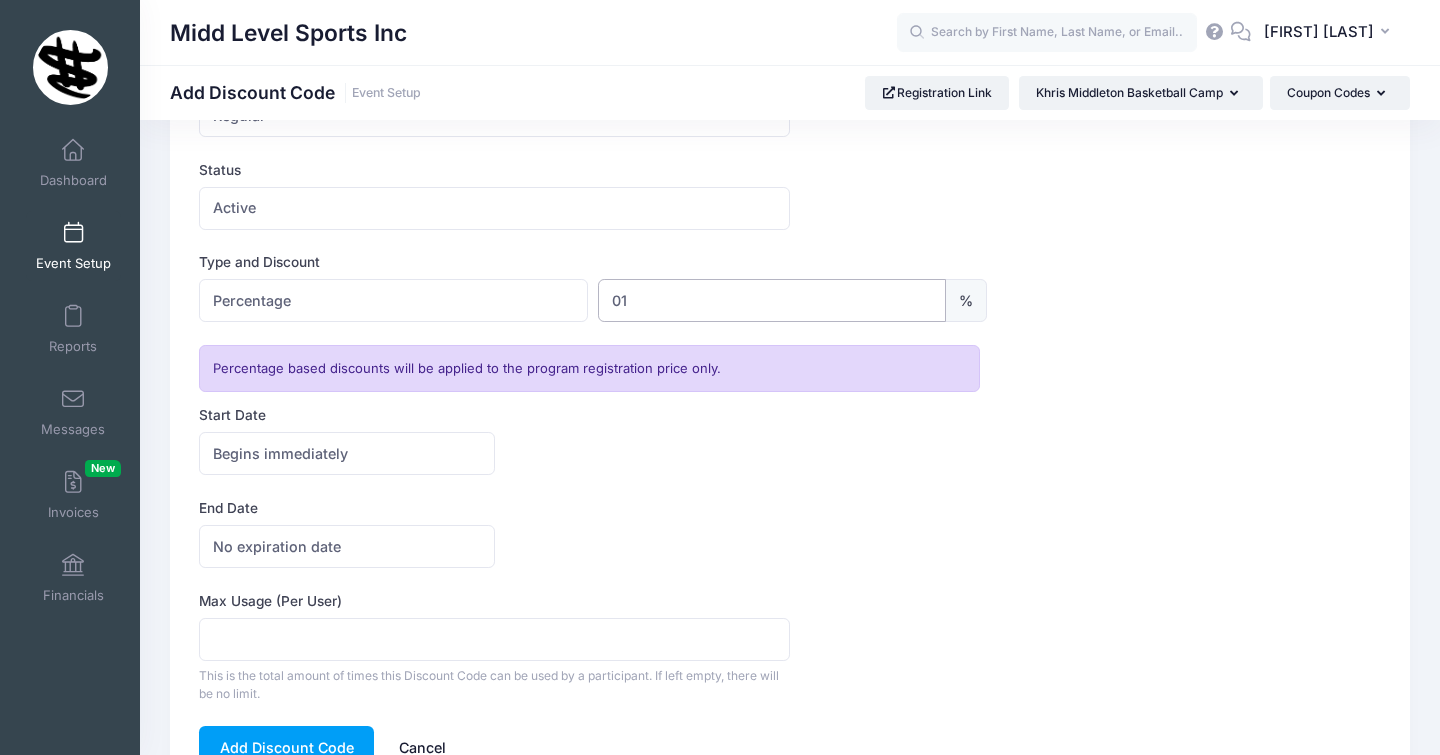 type on "0" 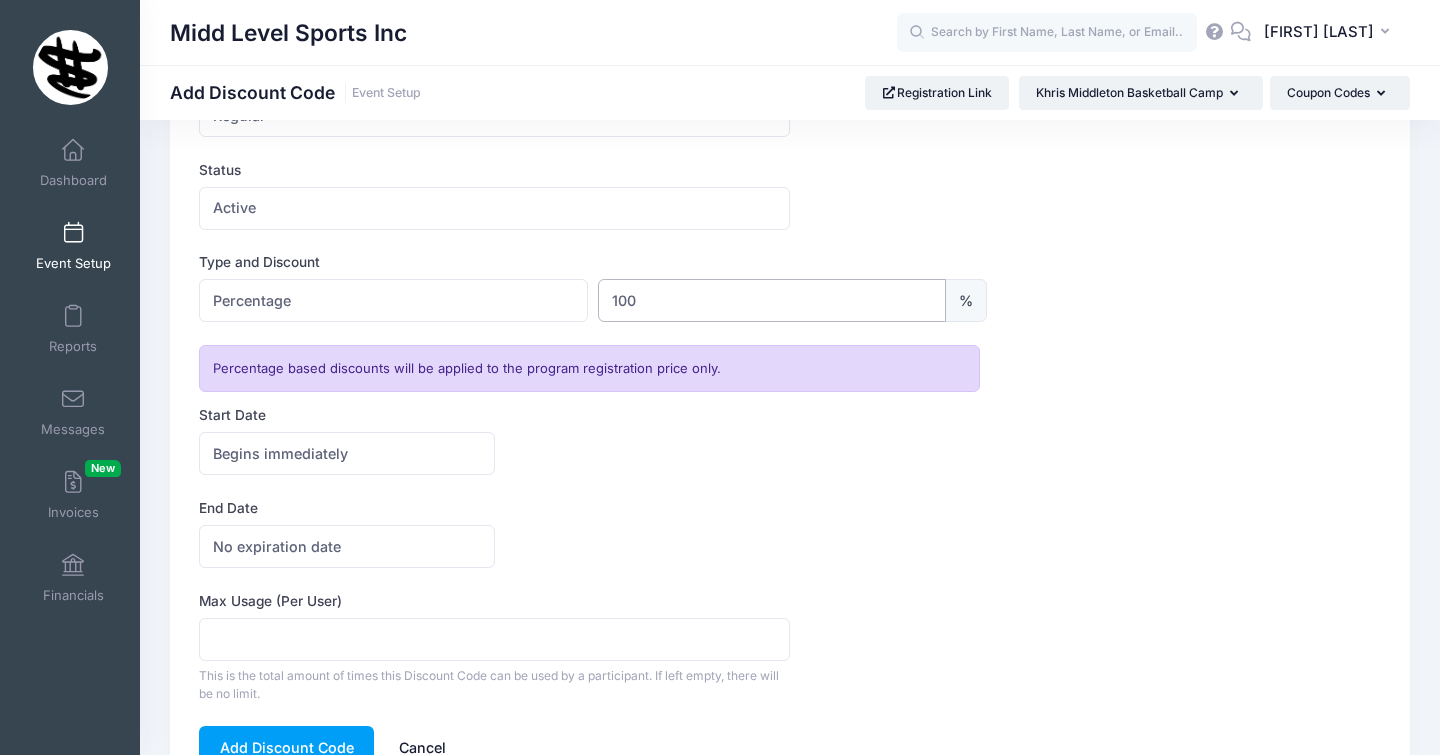 type on "100" 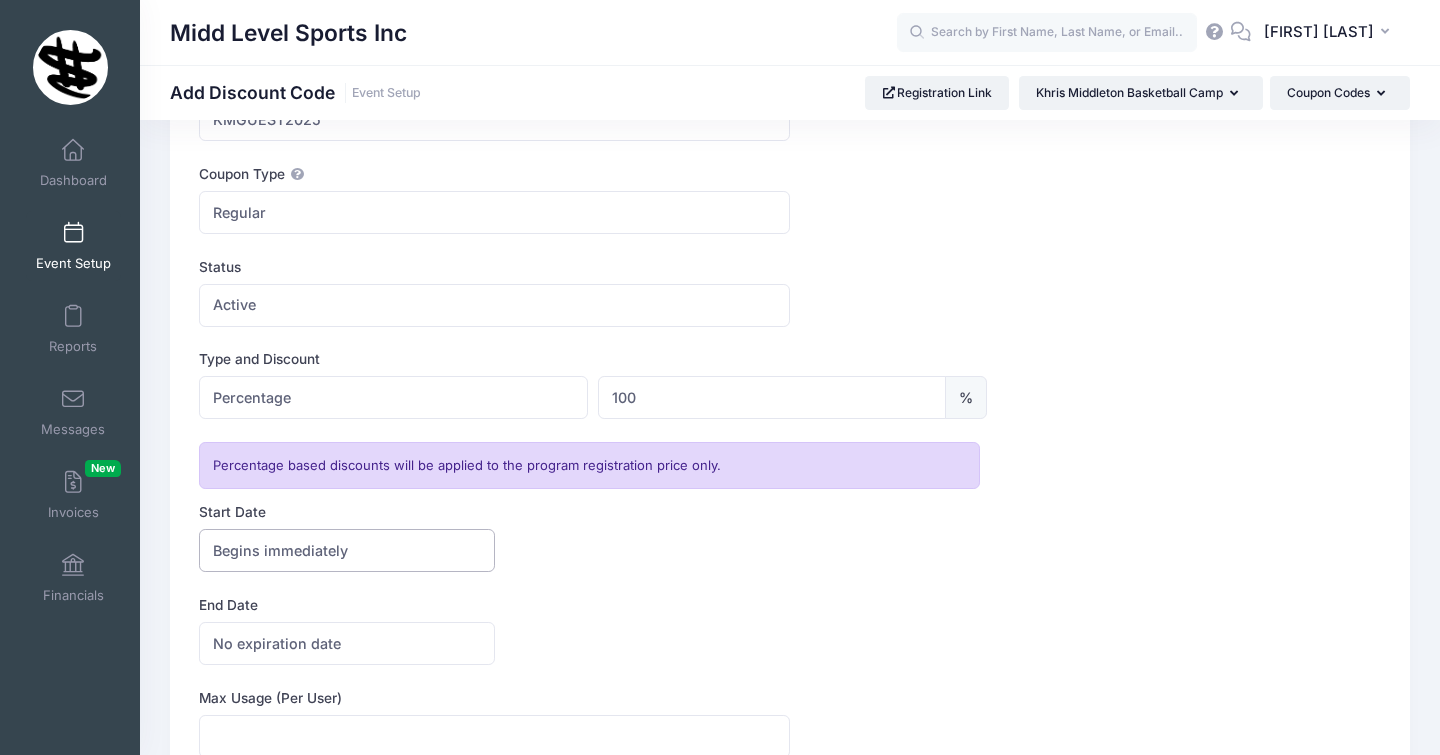 scroll, scrollTop: 0, scrollLeft: 0, axis: both 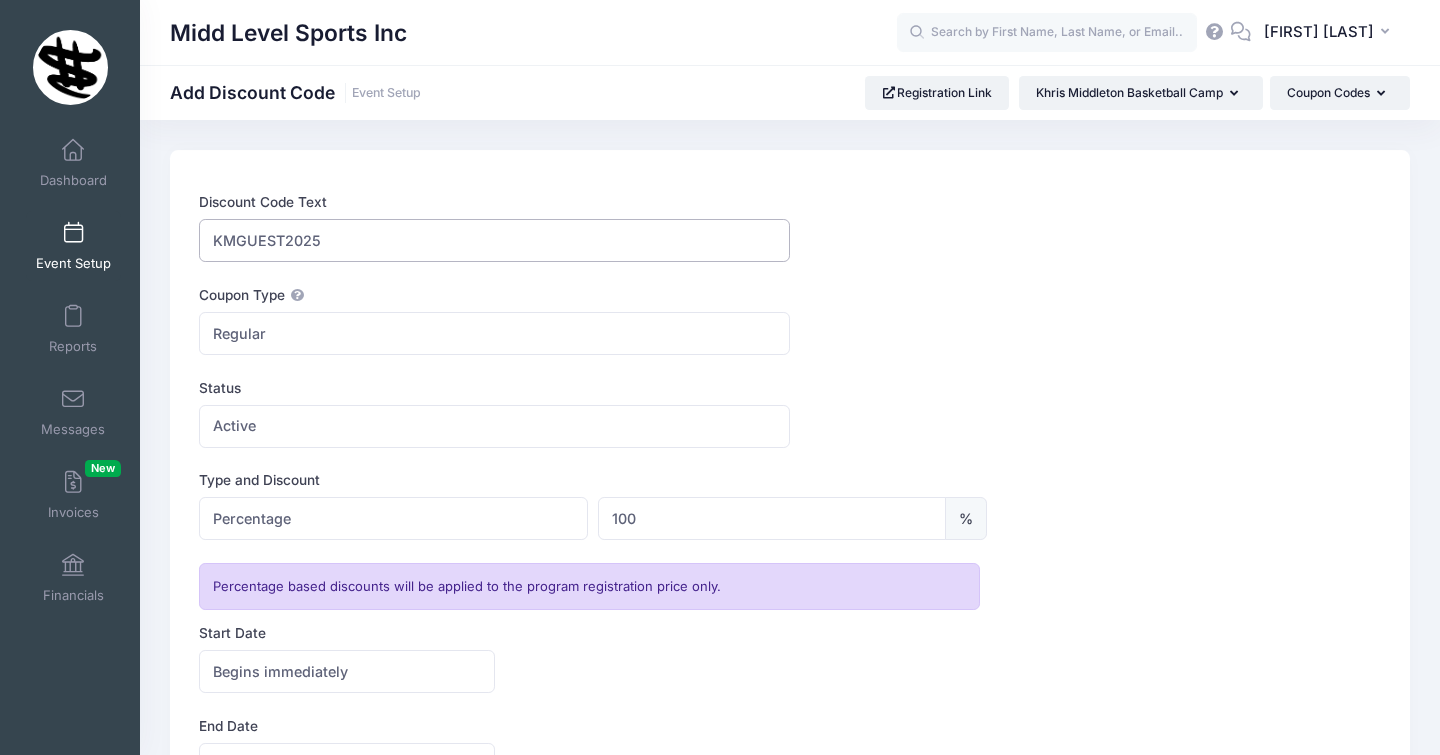 drag, startPoint x: 284, startPoint y: 240, endPoint x: 237, endPoint y: 240, distance: 47 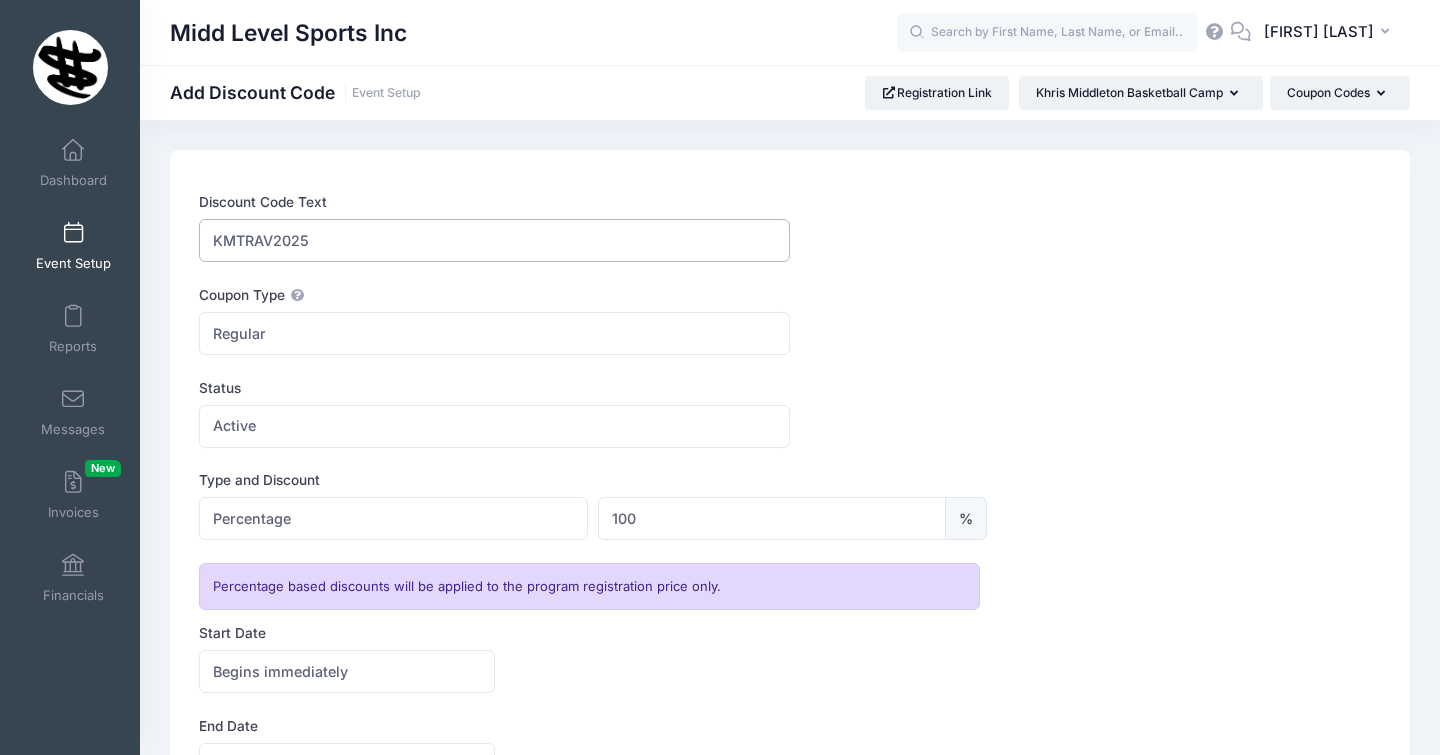type on "KMTRAV2025" 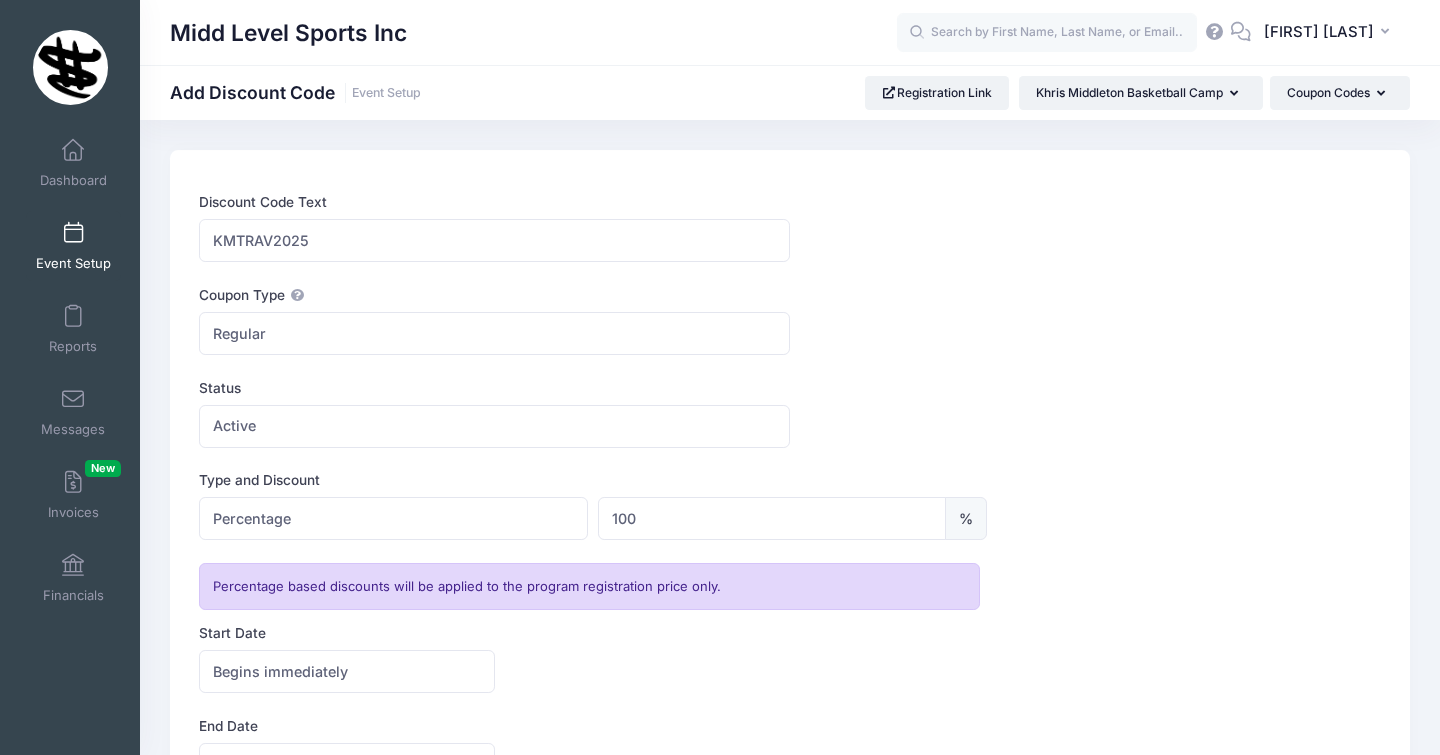 click on "Discount Code Text
KMTRAV2025
Coupon Type
Regular
Conditional
Regular
These coupons will automatically apply a discount if the conditions are met.
Status
Paused
$ 0" at bounding box center [790, 589] 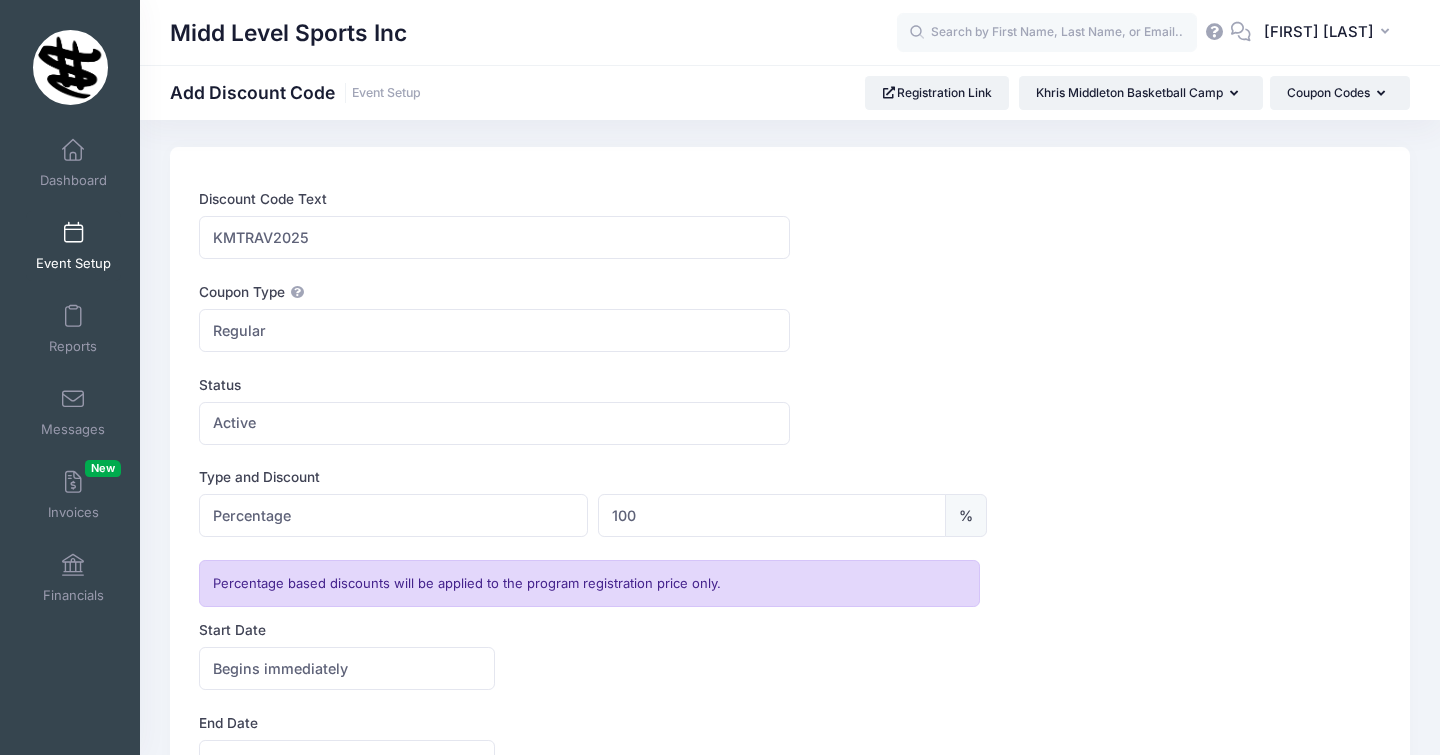 scroll, scrollTop: 4, scrollLeft: 0, axis: vertical 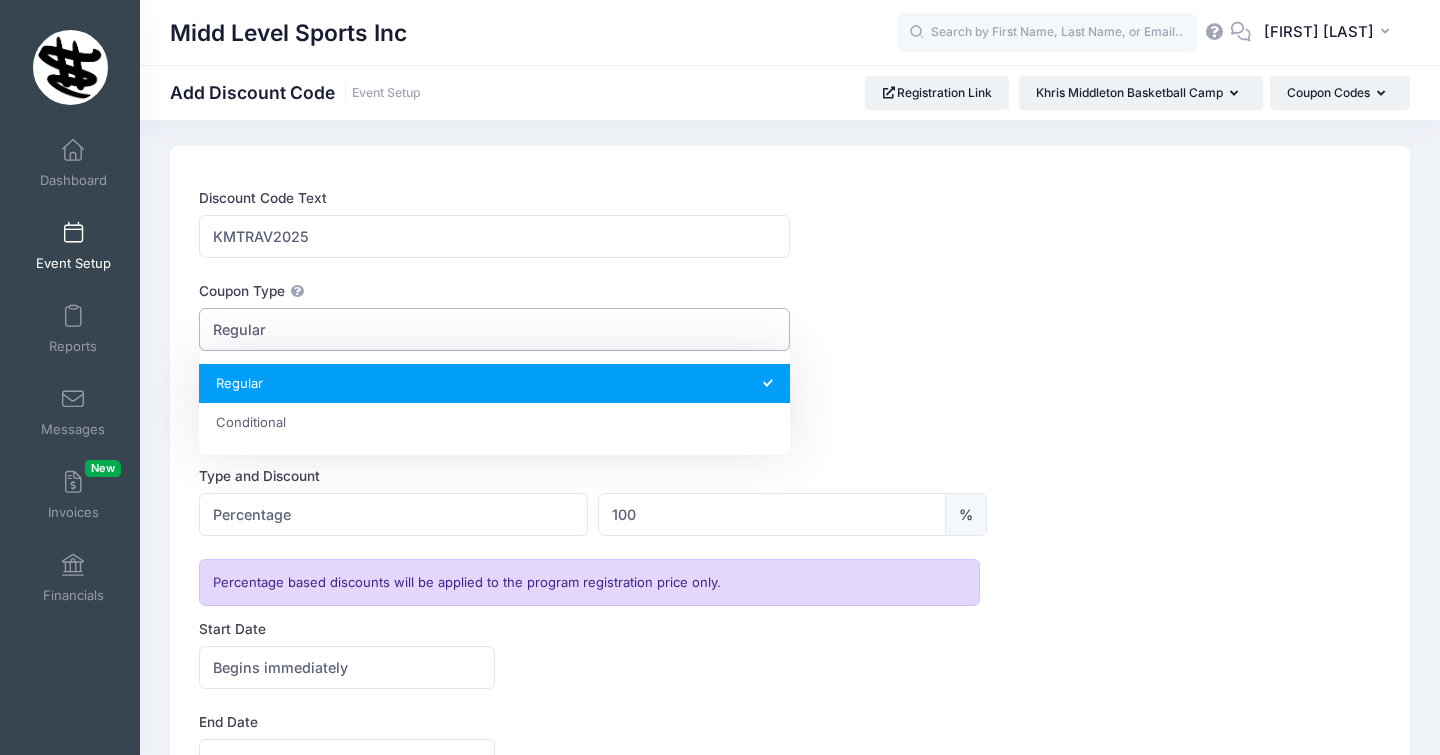 click on "Regular" at bounding box center (494, 329) 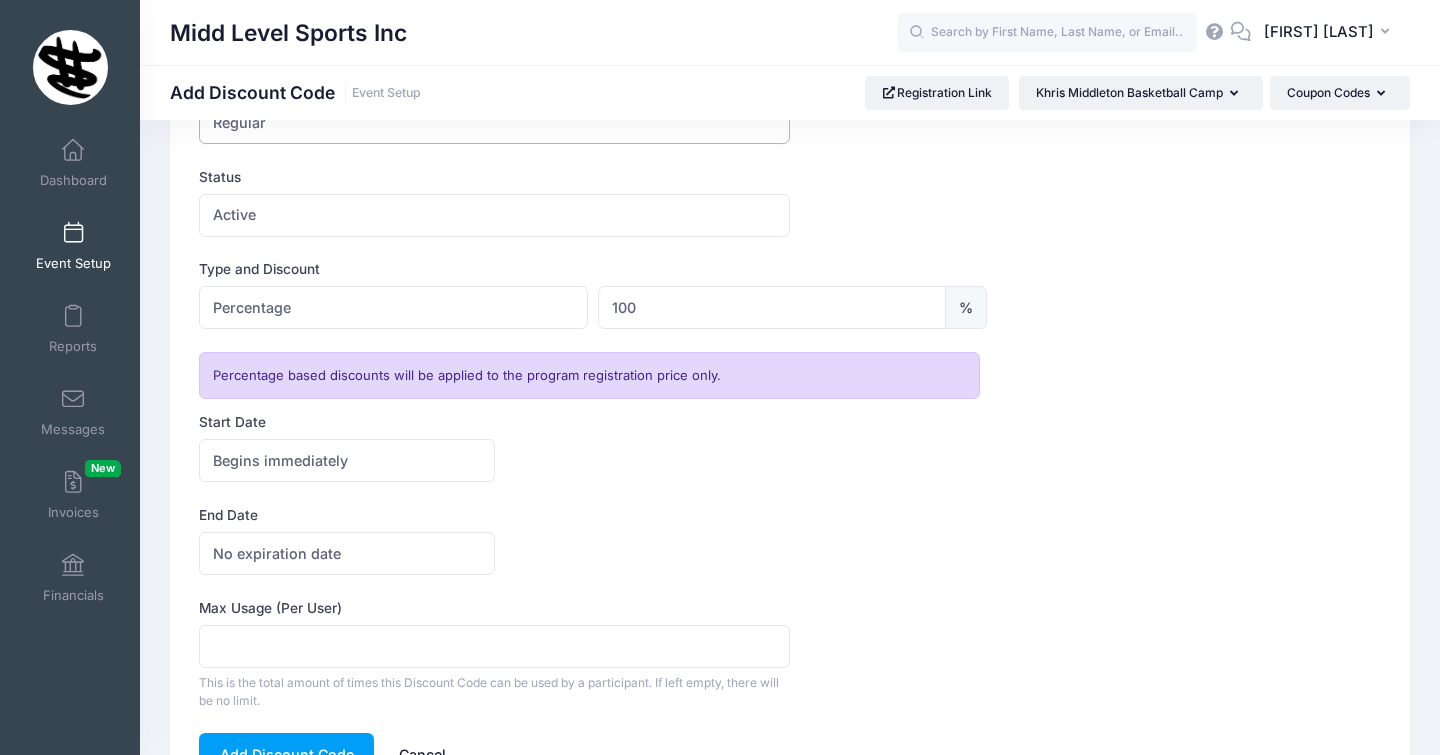 scroll, scrollTop: 333, scrollLeft: 0, axis: vertical 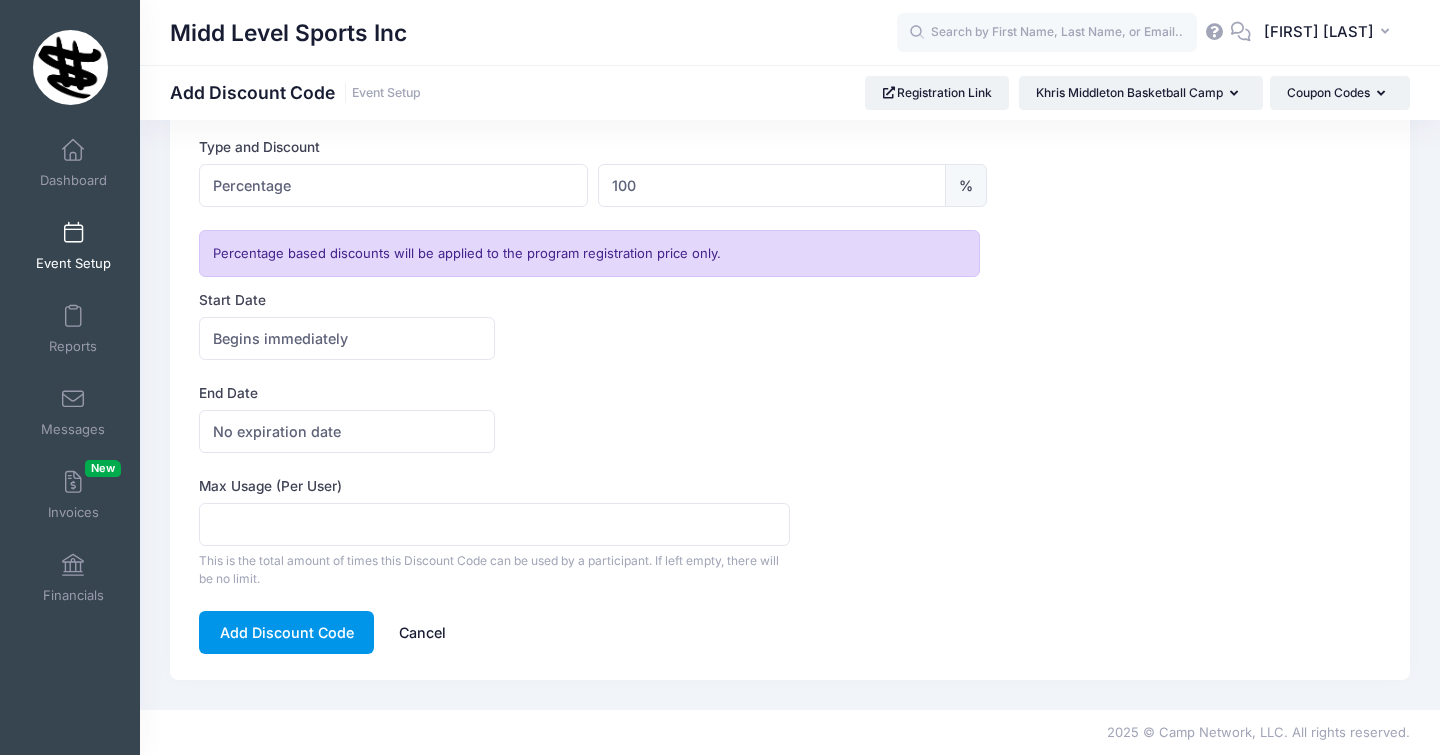 click on "Add Discount Code" at bounding box center (286, 632) 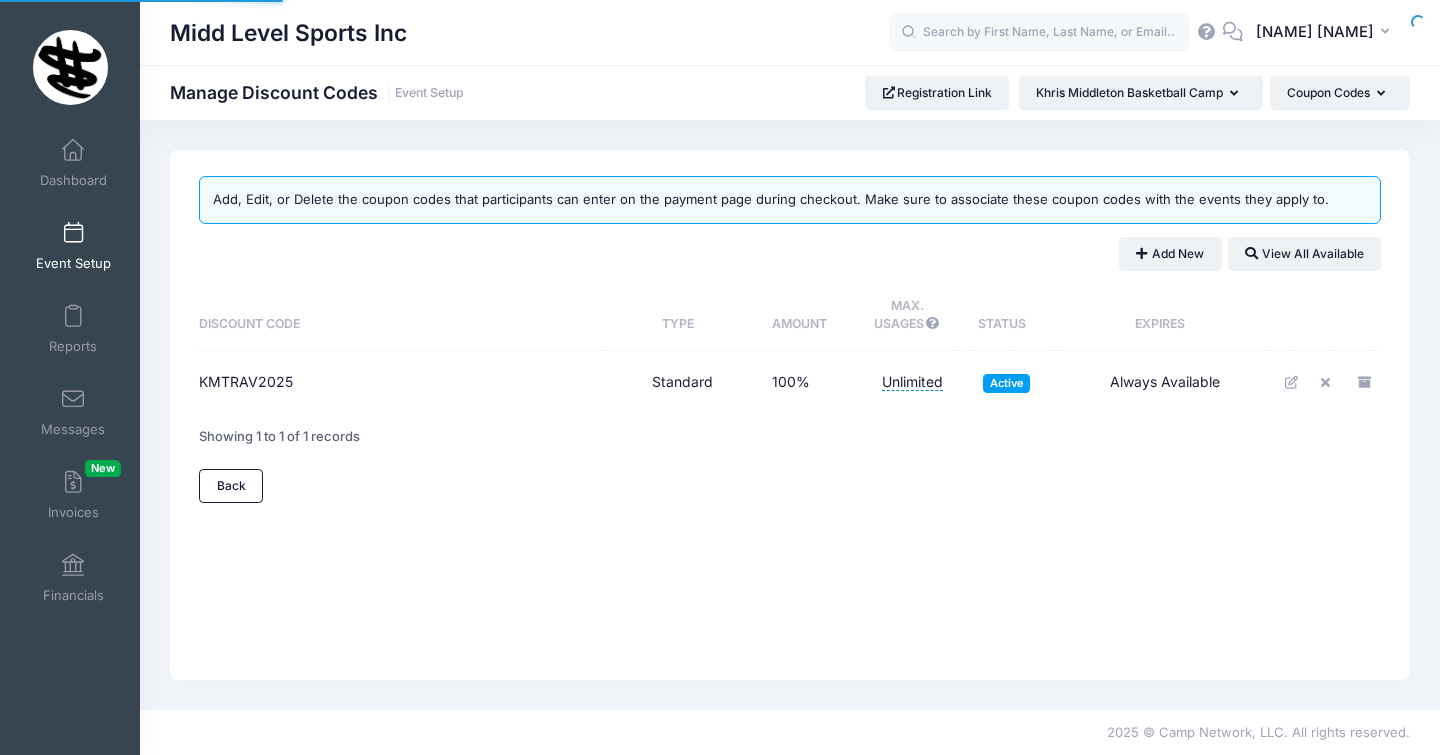 scroll, scrollTop: 0, scrollLeft: 0, axis: both 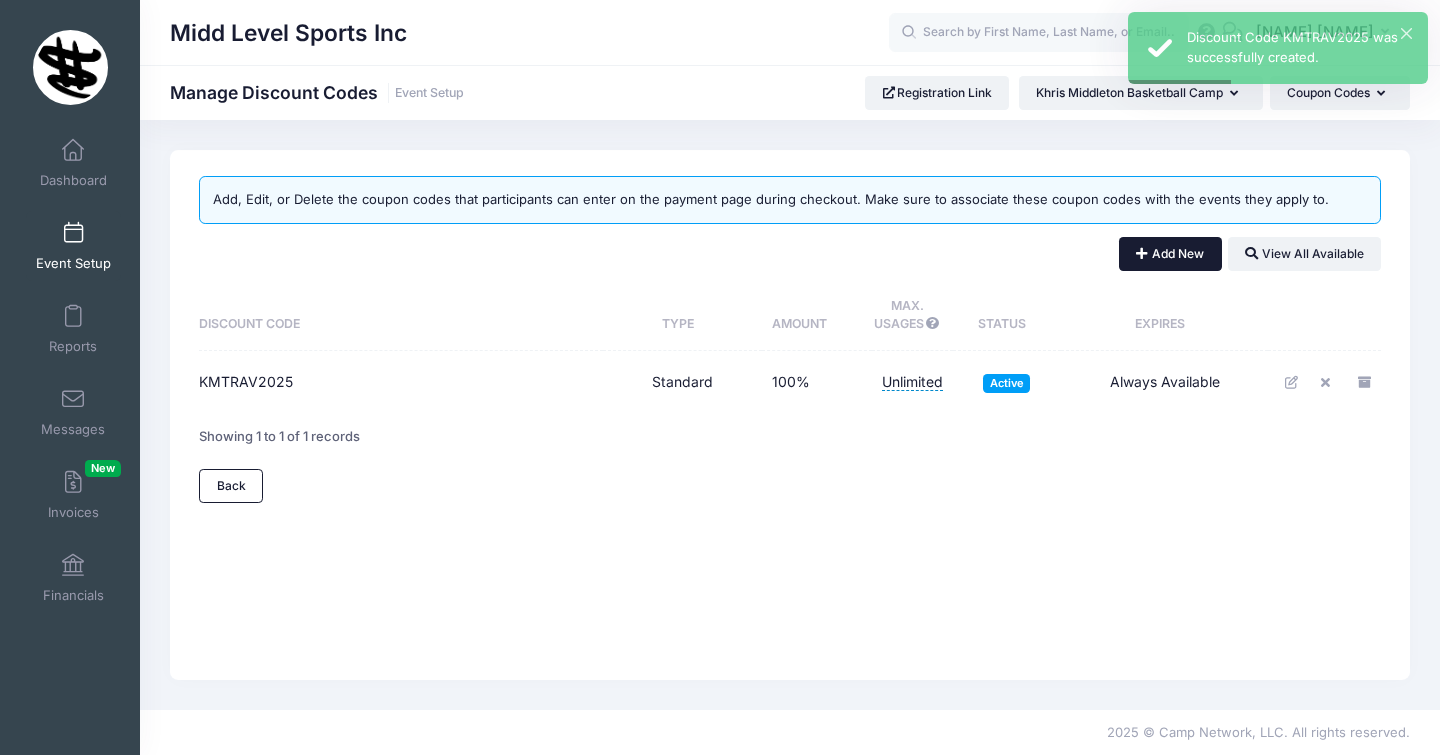 click on "Add New" at bounding box center [1170, 254] 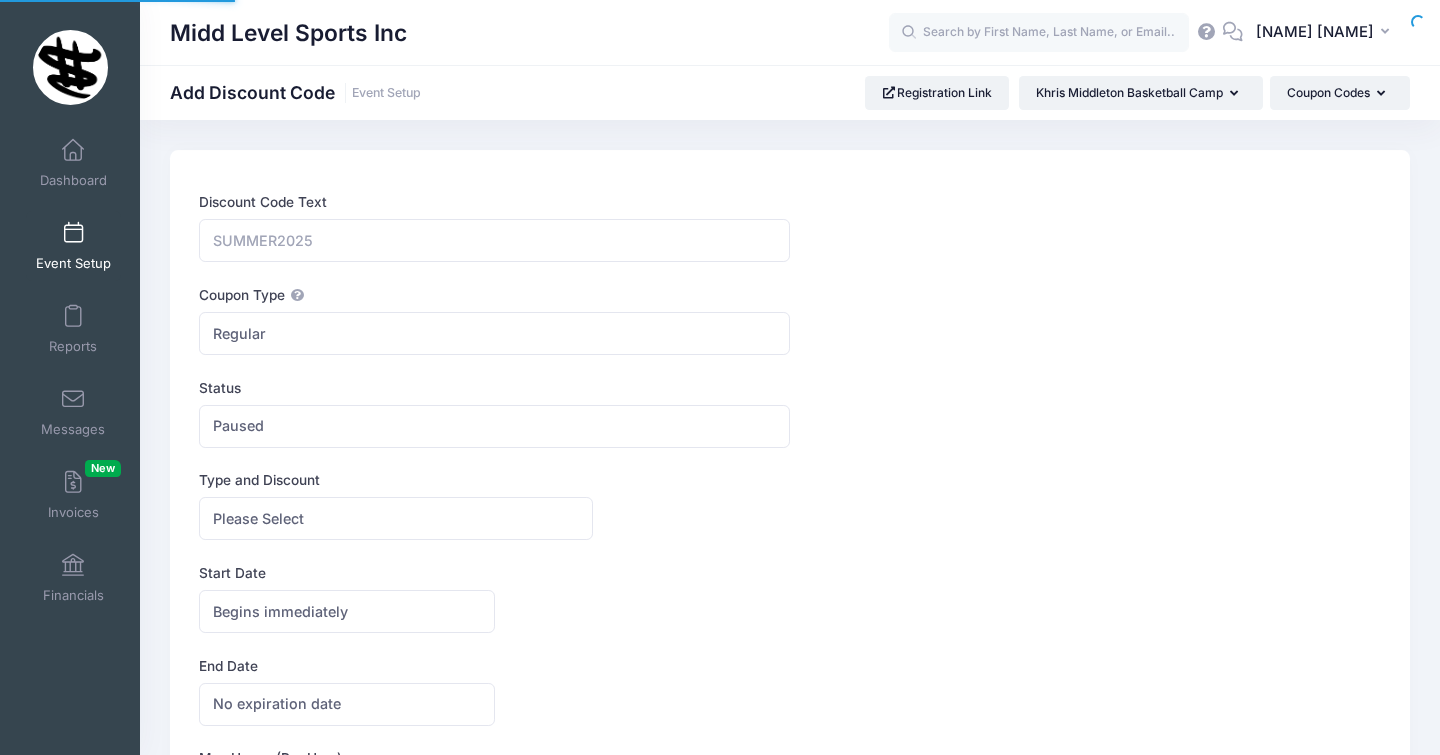 scroll, scrollTop: 0, scrollLeft: 0, axis: both 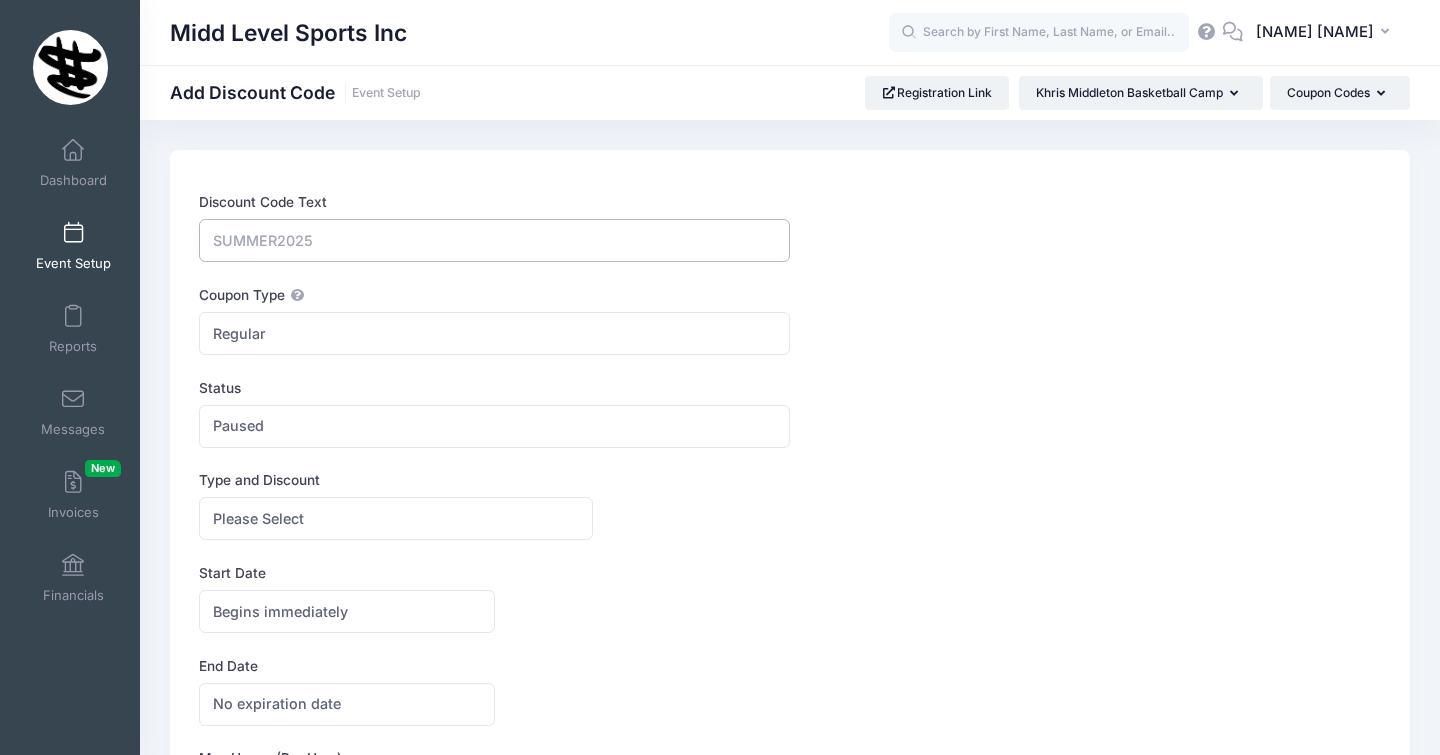 click on "Discount Code Text" at bounding box center (494, 240) 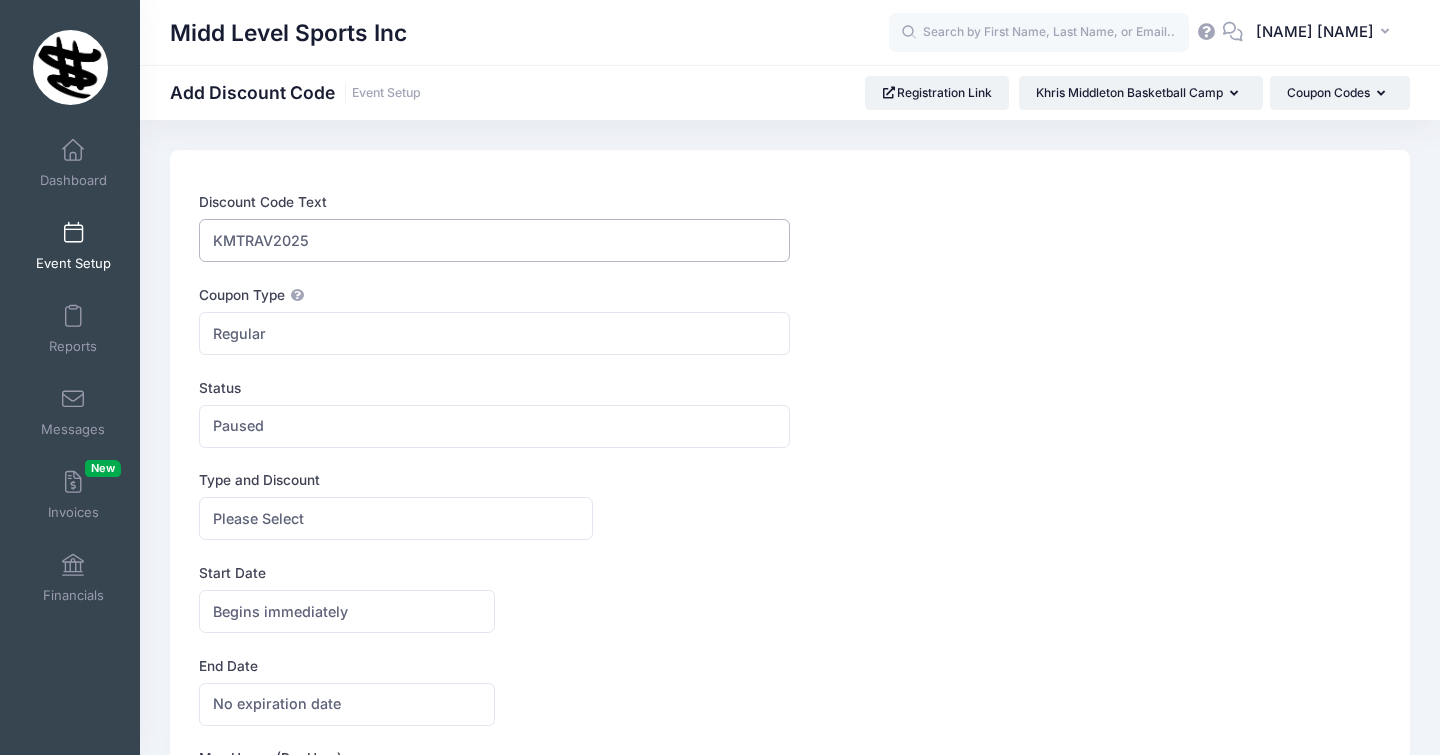 type on "KMTRAV2025" 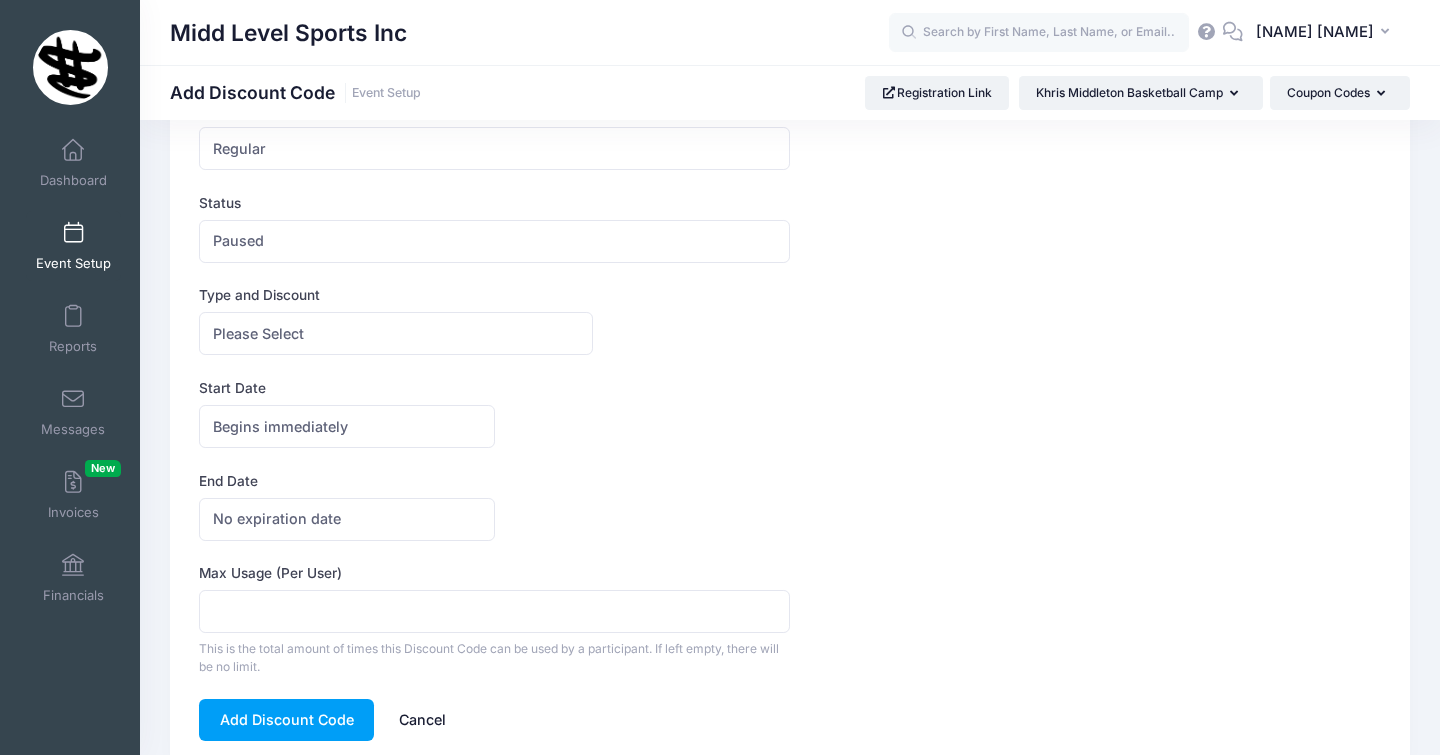 scroll, scrollTop: 208, scrollLeft: 0, axis: vertical 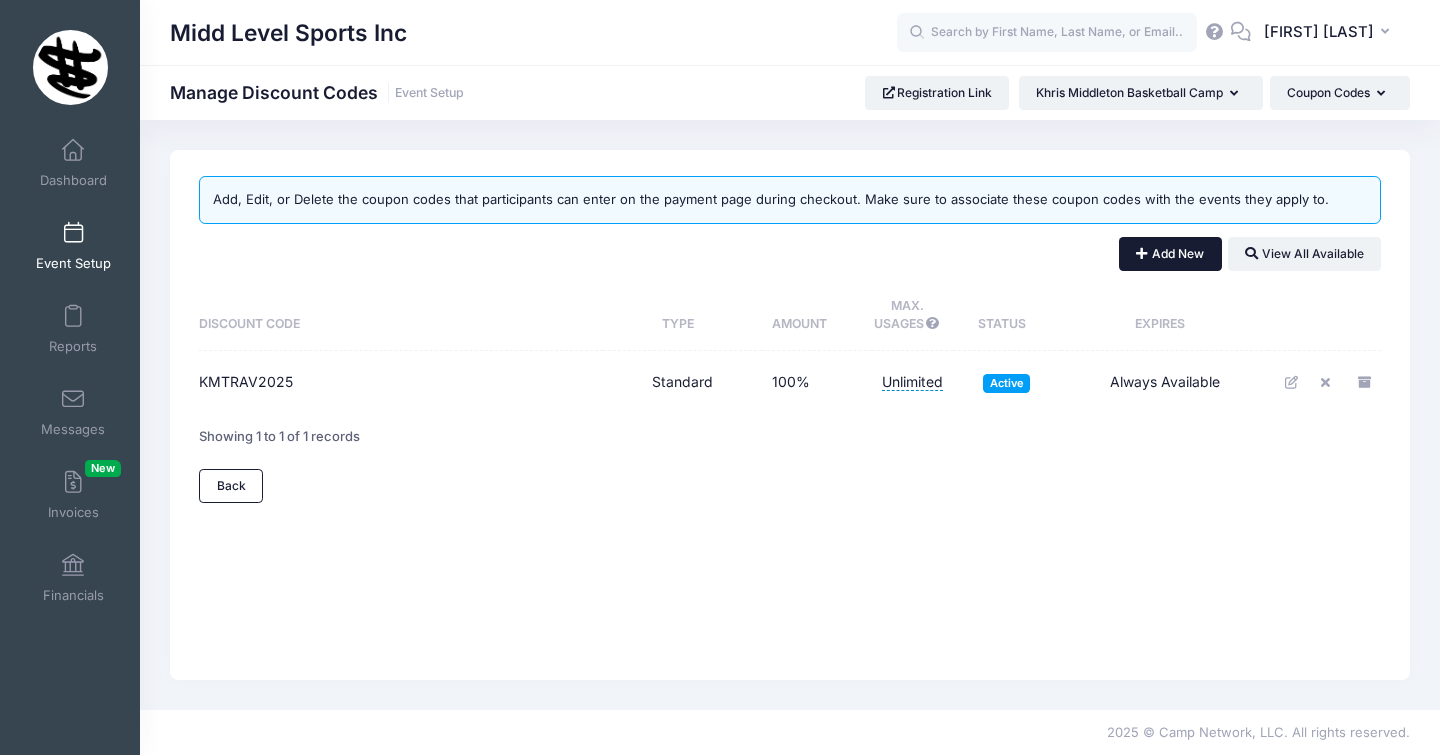 click on "Add New" at bounding box center (1170, 254) 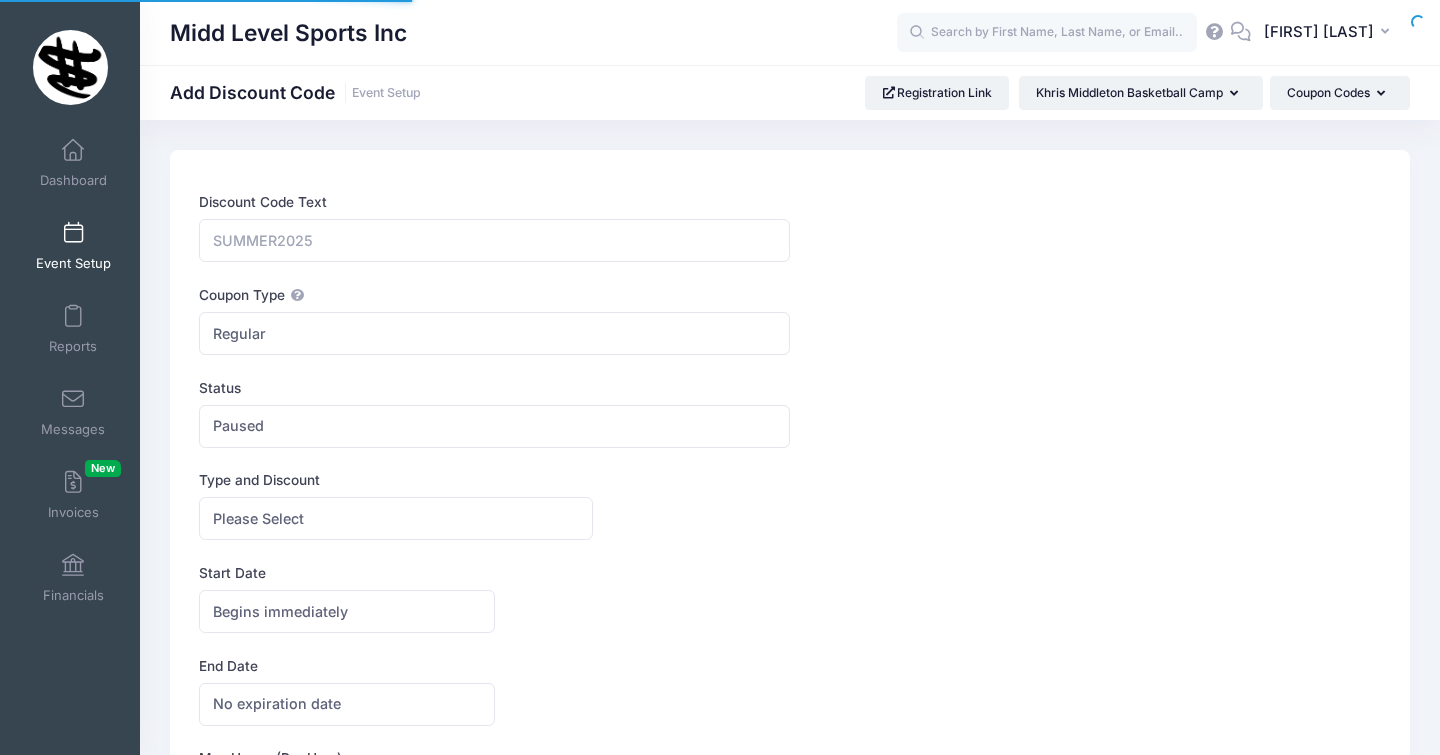 scroll, scrollTop: 0, scrollLeft: 0, axis: both 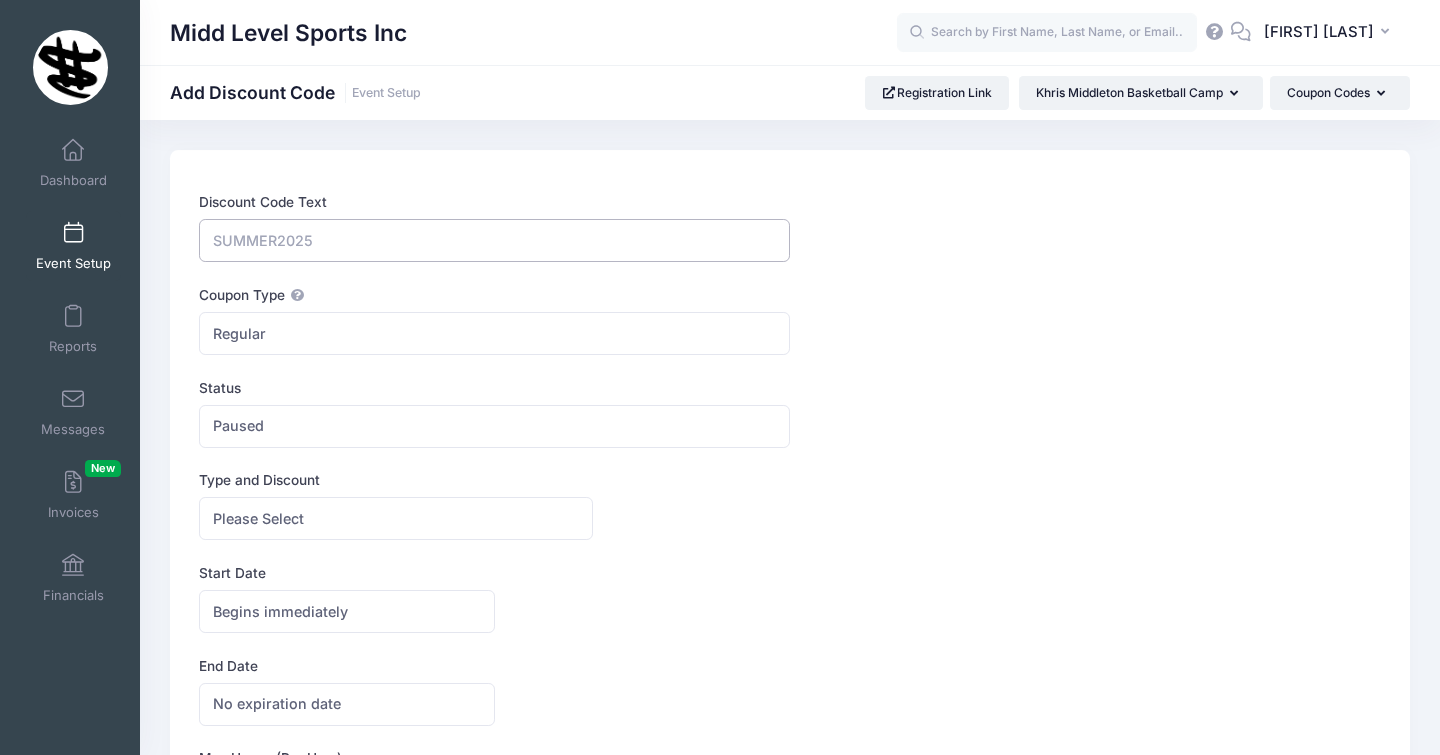 click on "Discount Code Text" at bounding box center [494, 240] 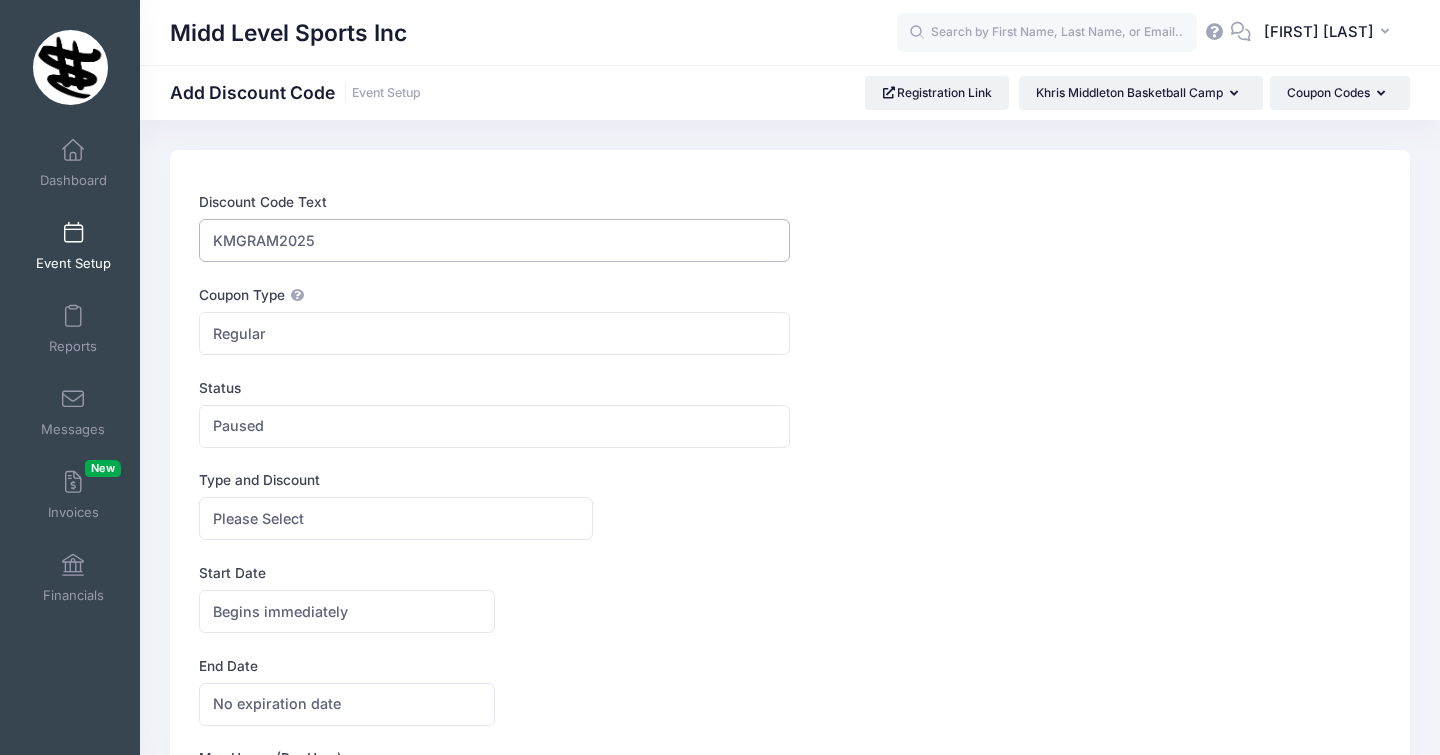 type on "KMGRAM2025" 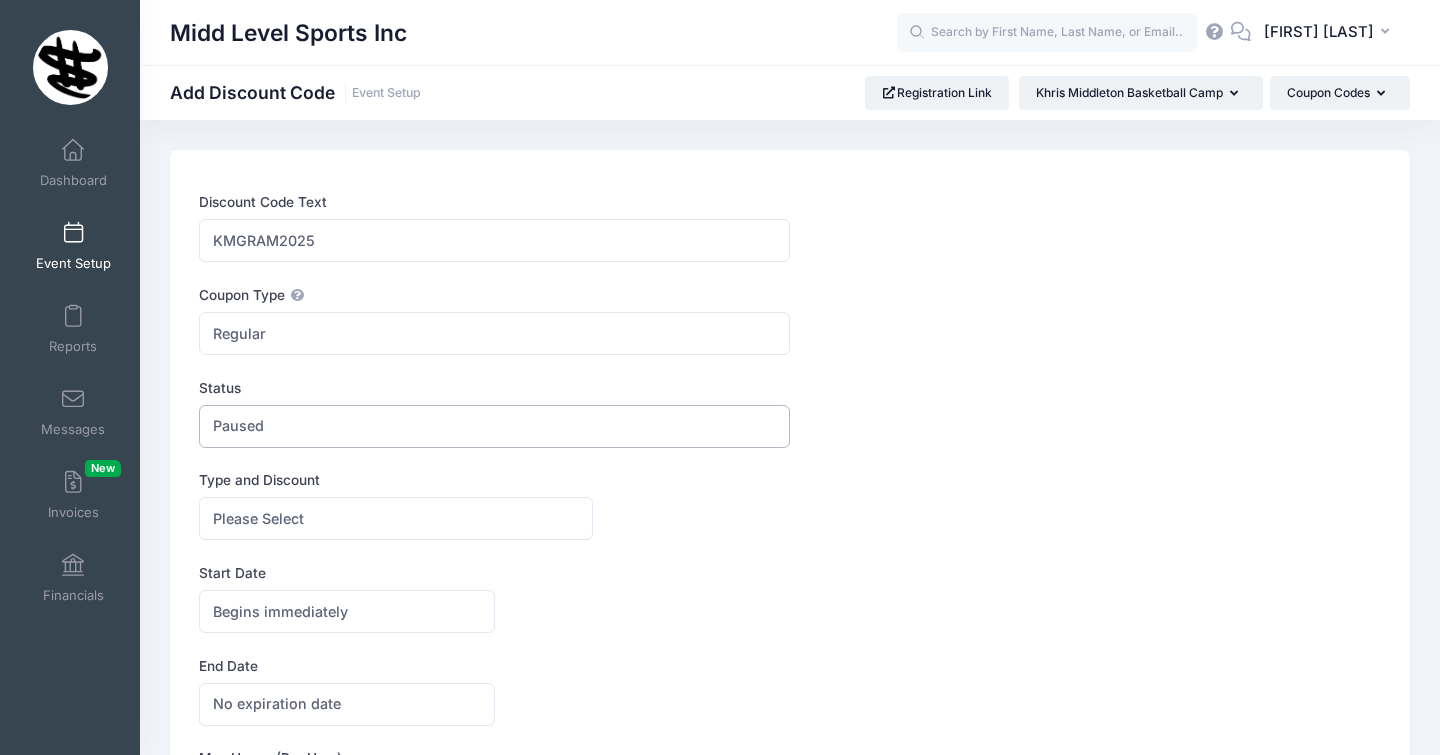 click on "Paused" at bounding box center [494, 426] 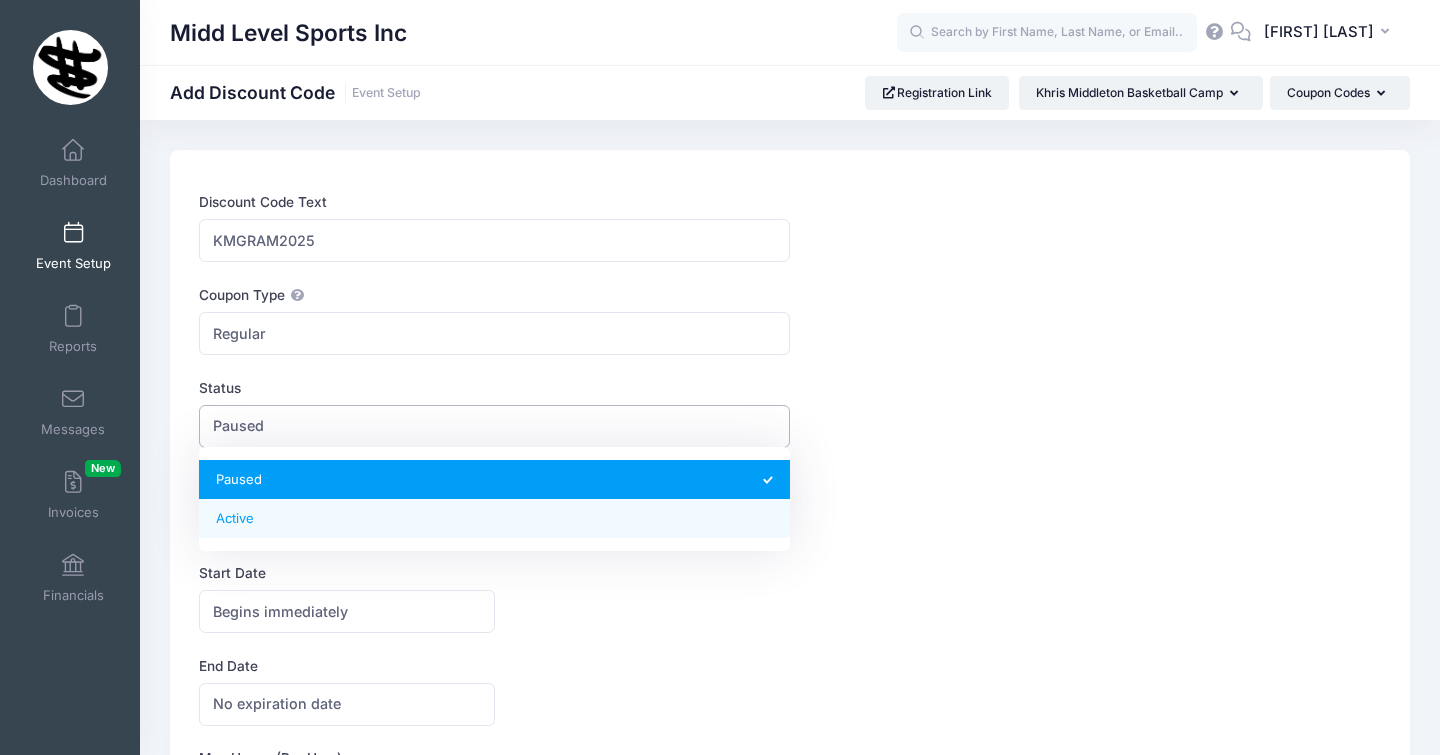 select on "1" 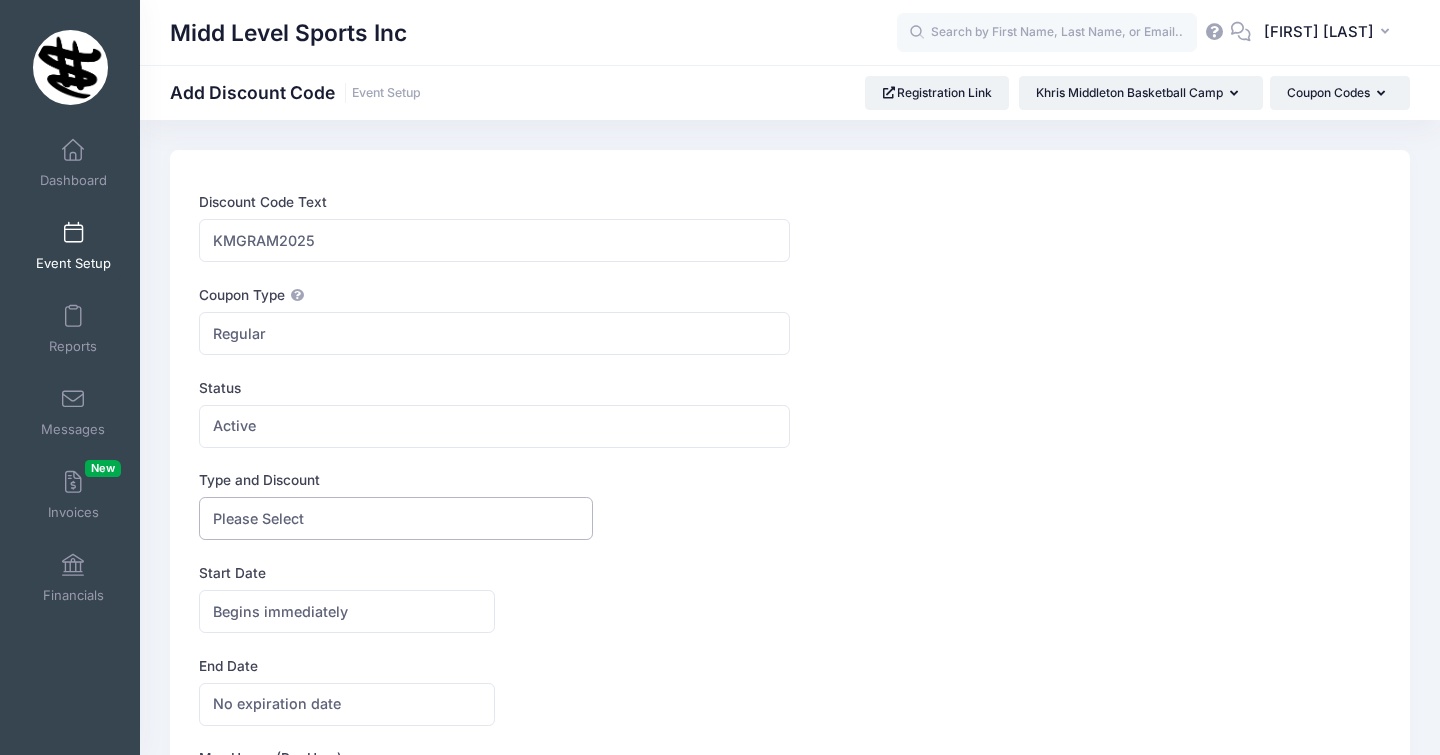 click on "Please Select" at bounding box center (396, 518) 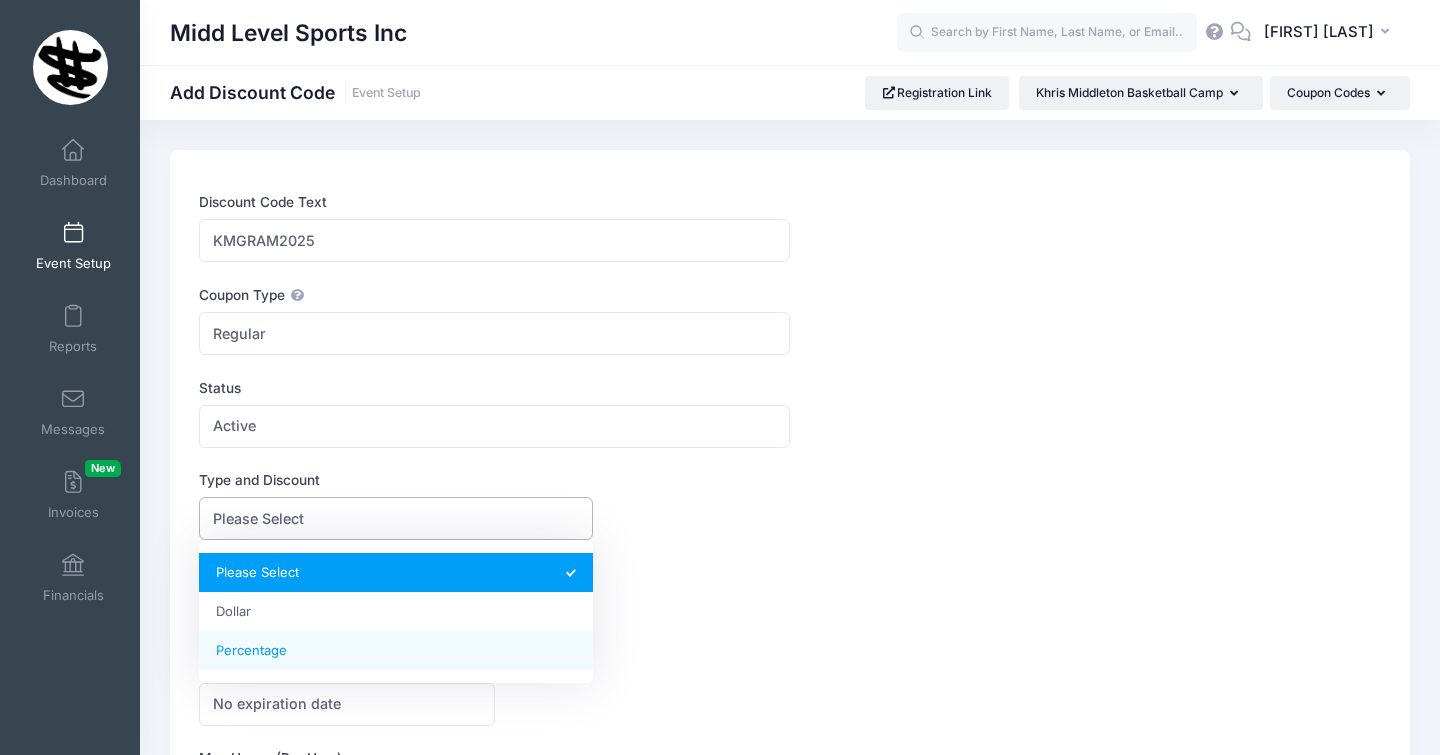 select on "2" 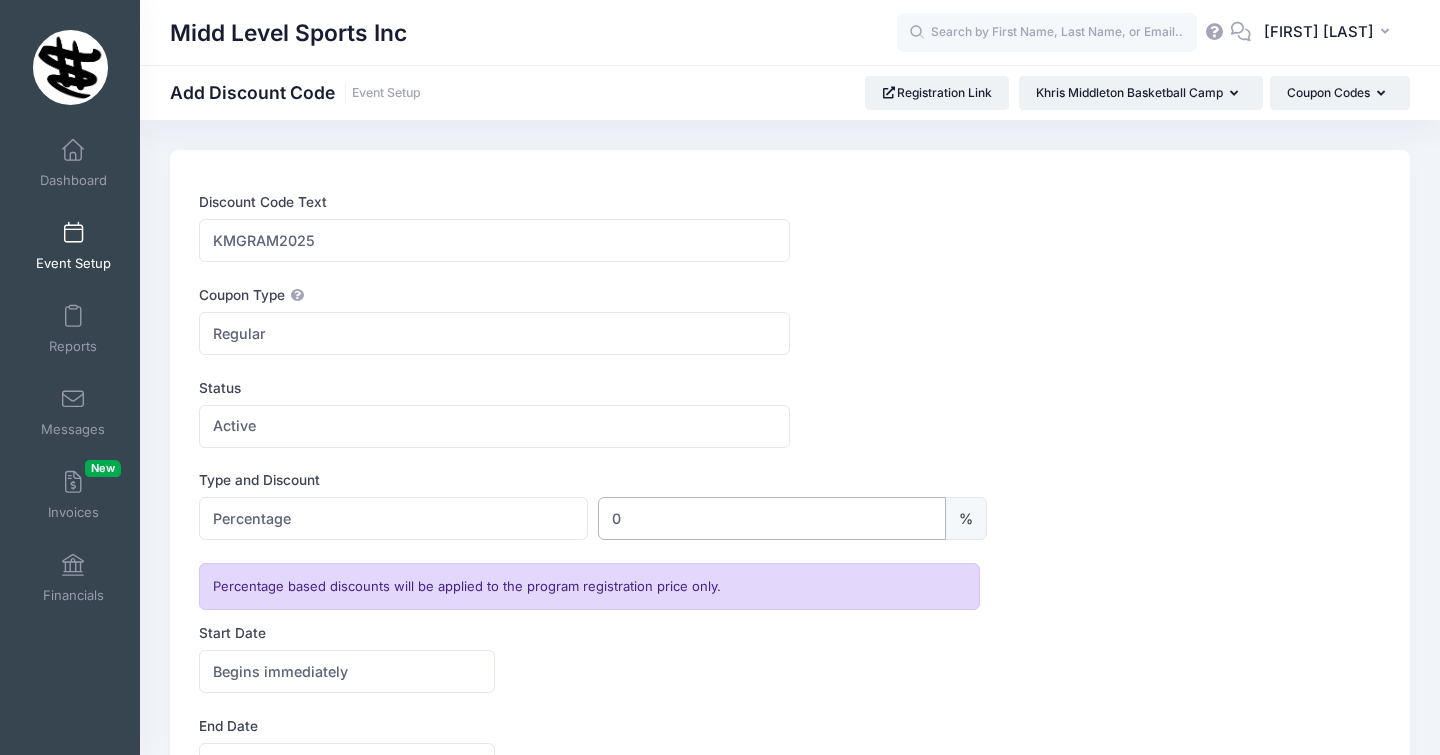 click on "0" at bounding box center (772, 518) 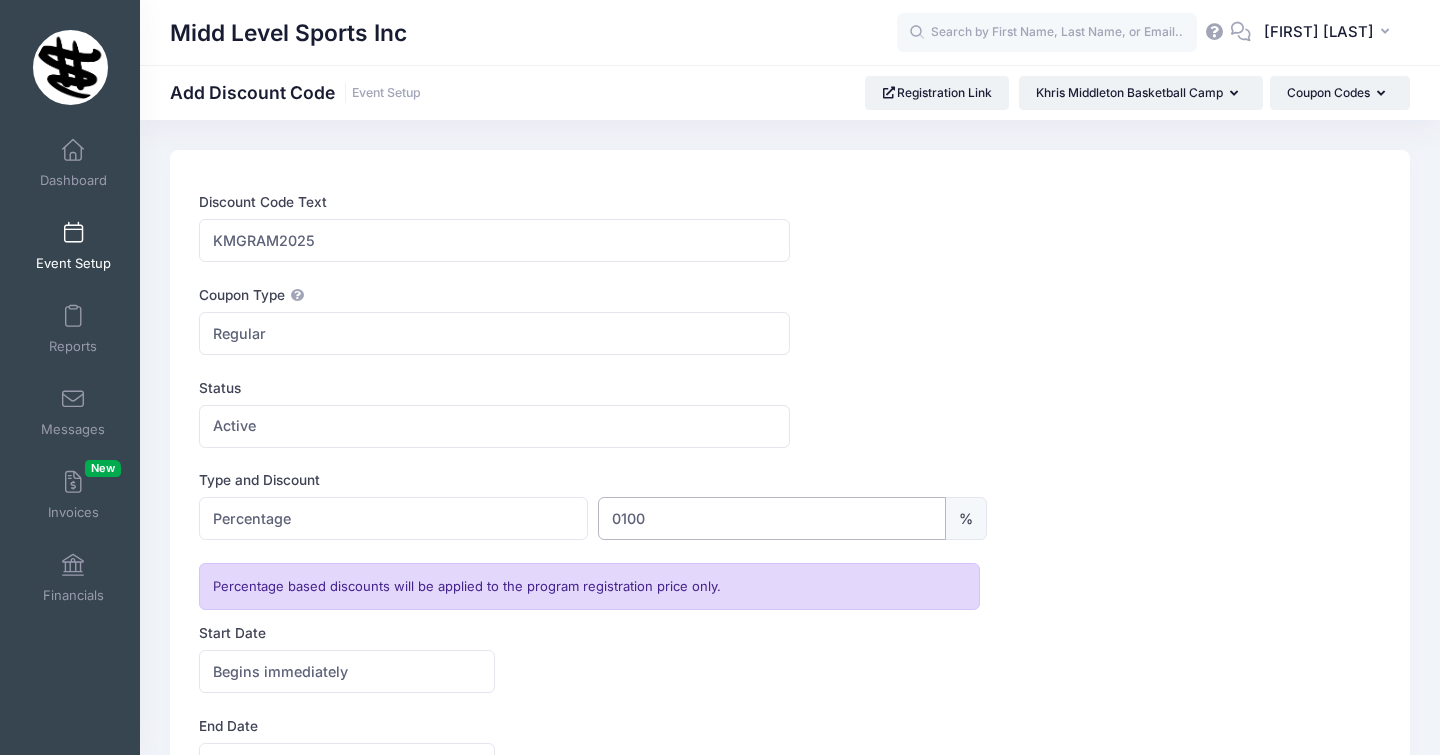 click on "0100" at bounding box center [772, 518] 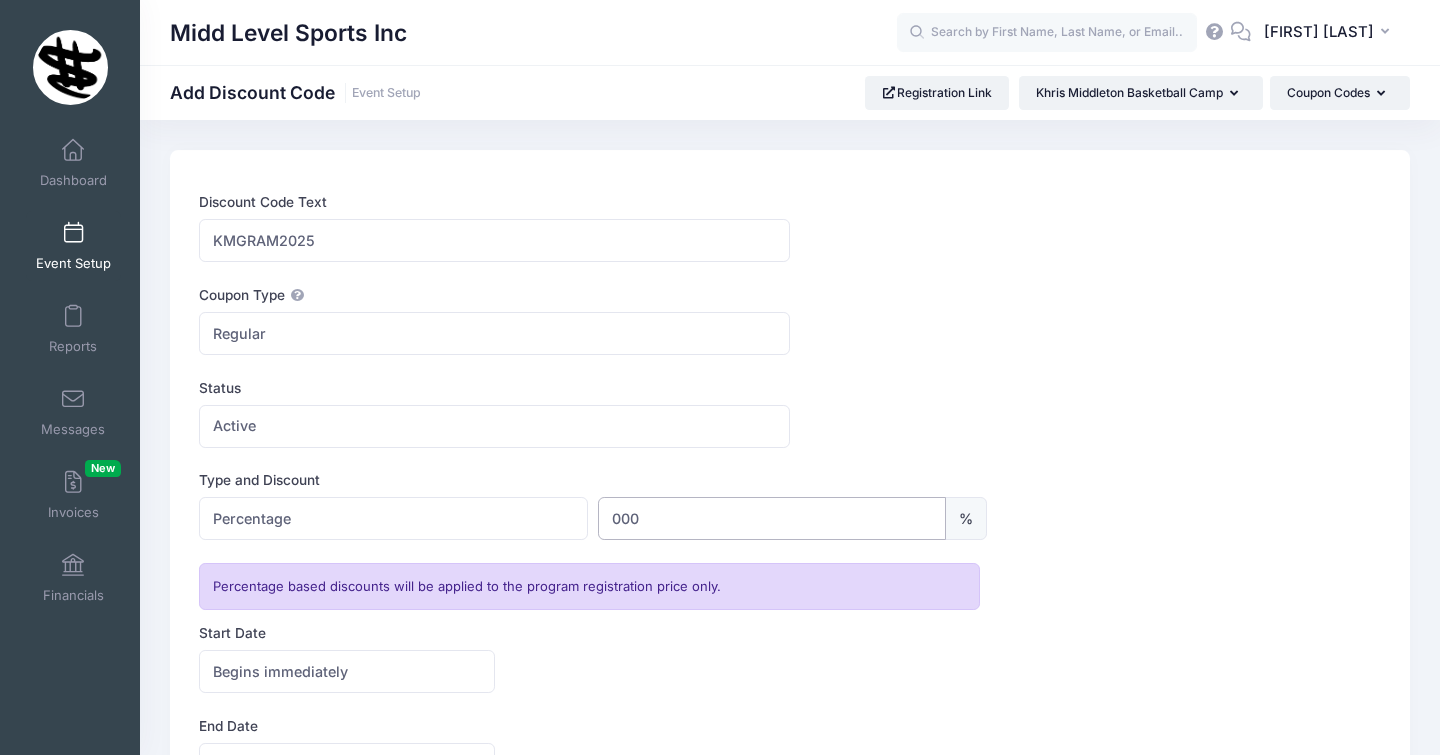 click on "000" at bounding box center [772, 518] 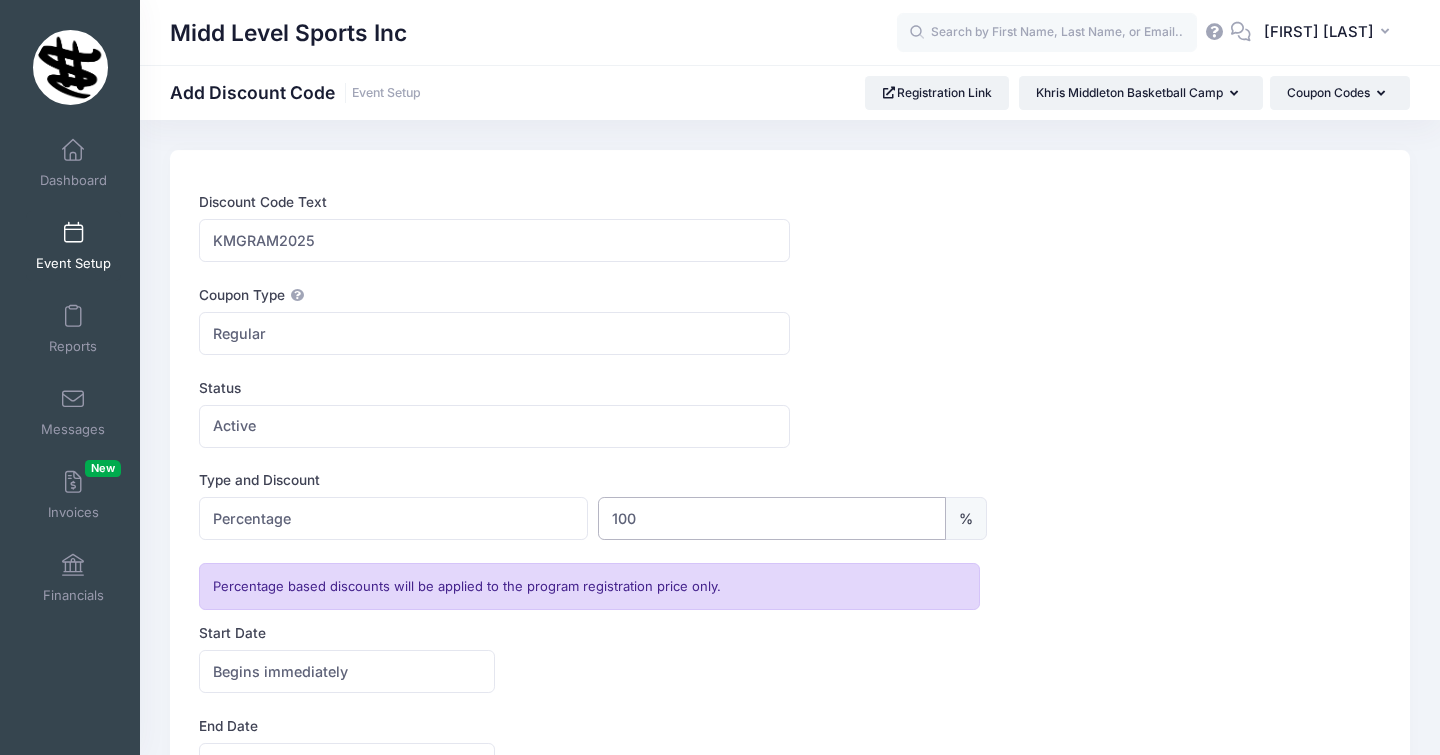 type on "100" 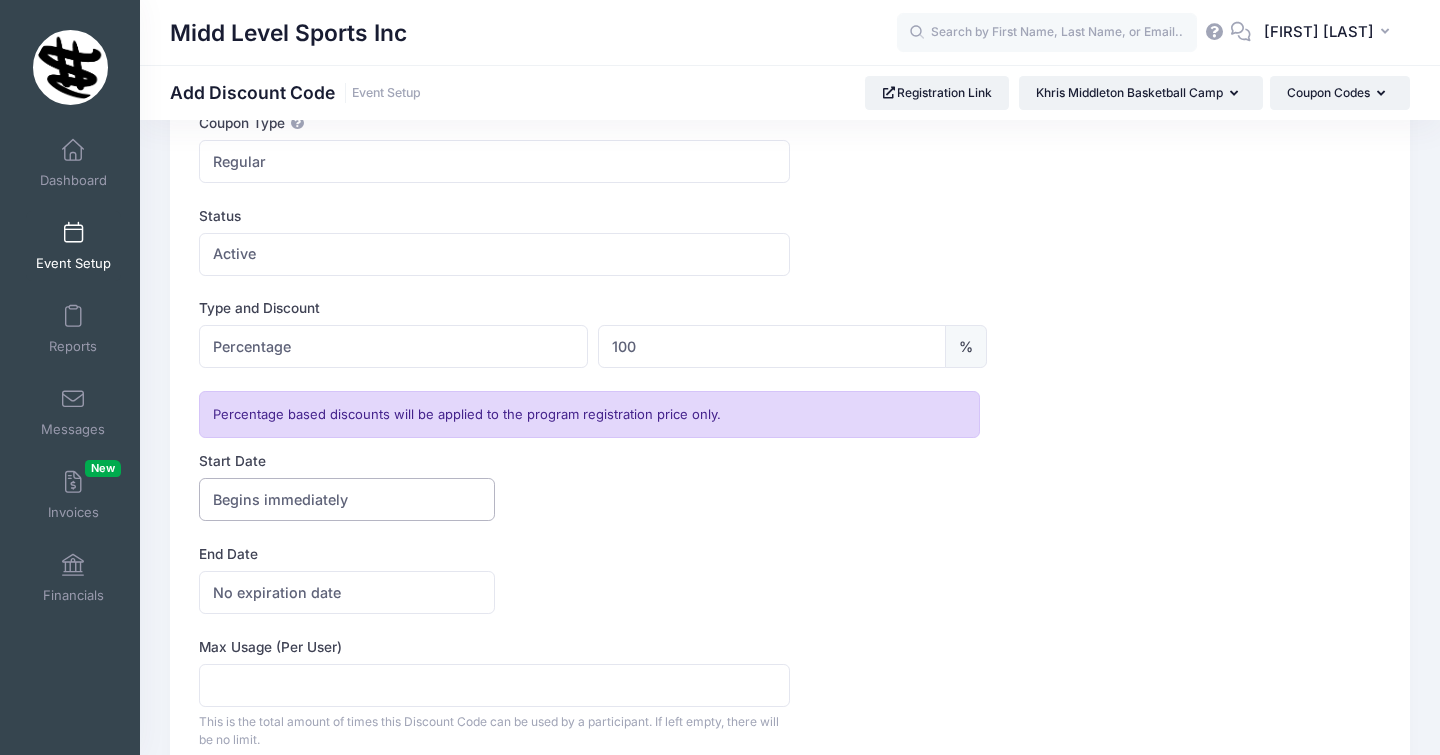scroll, scrollTop: 200, scrollLeft: 0, axis: vertical 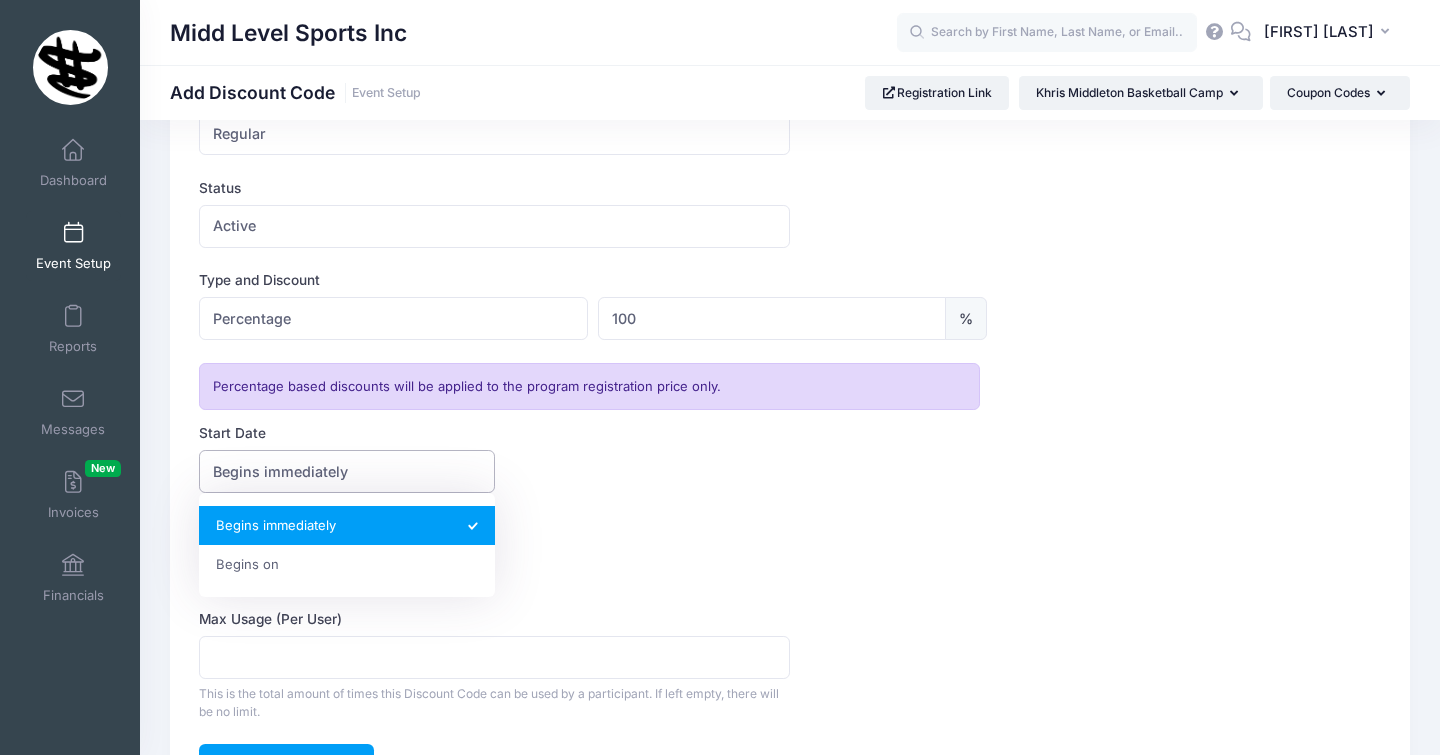 click on "Begins immediately" at bounding box center (346, 471) 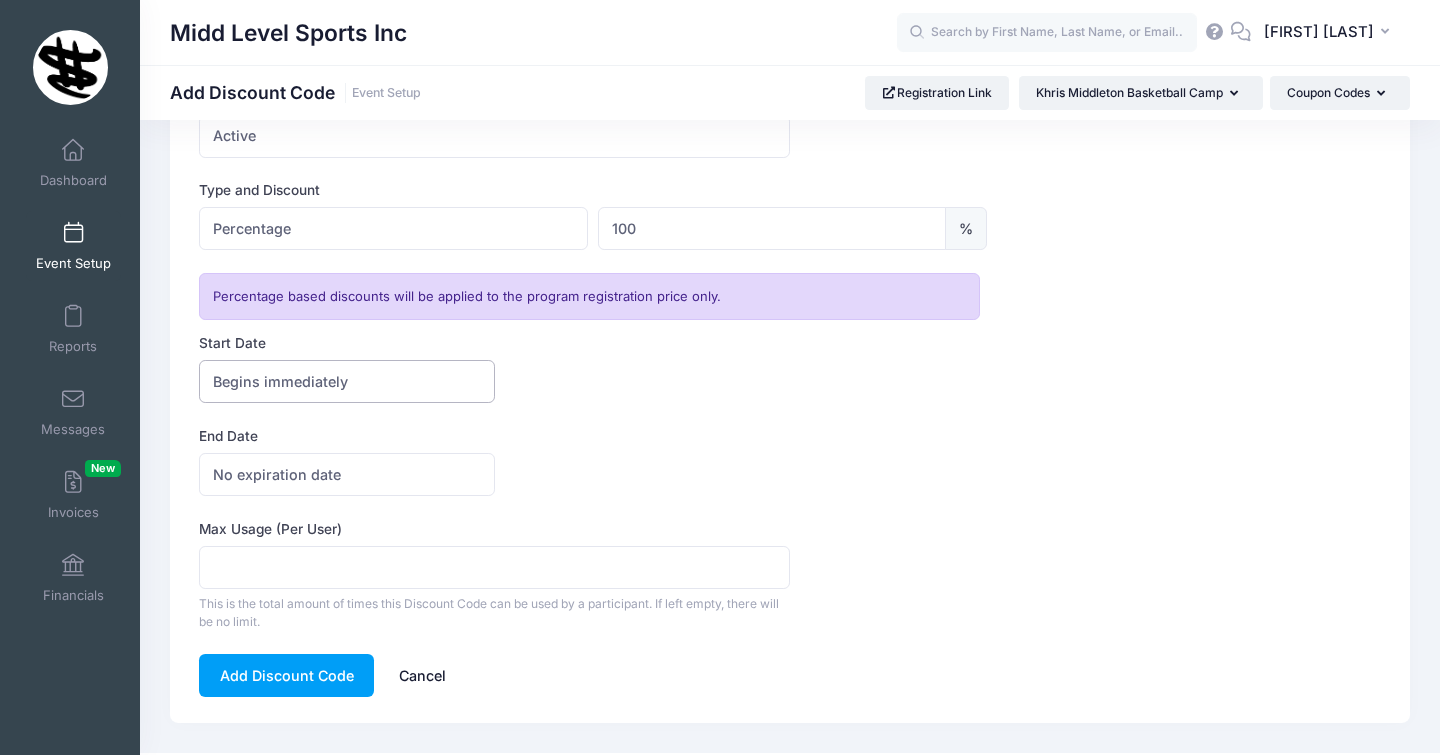 scroll, scrollTop: 333, scrollLeft: 0, axis: vertical 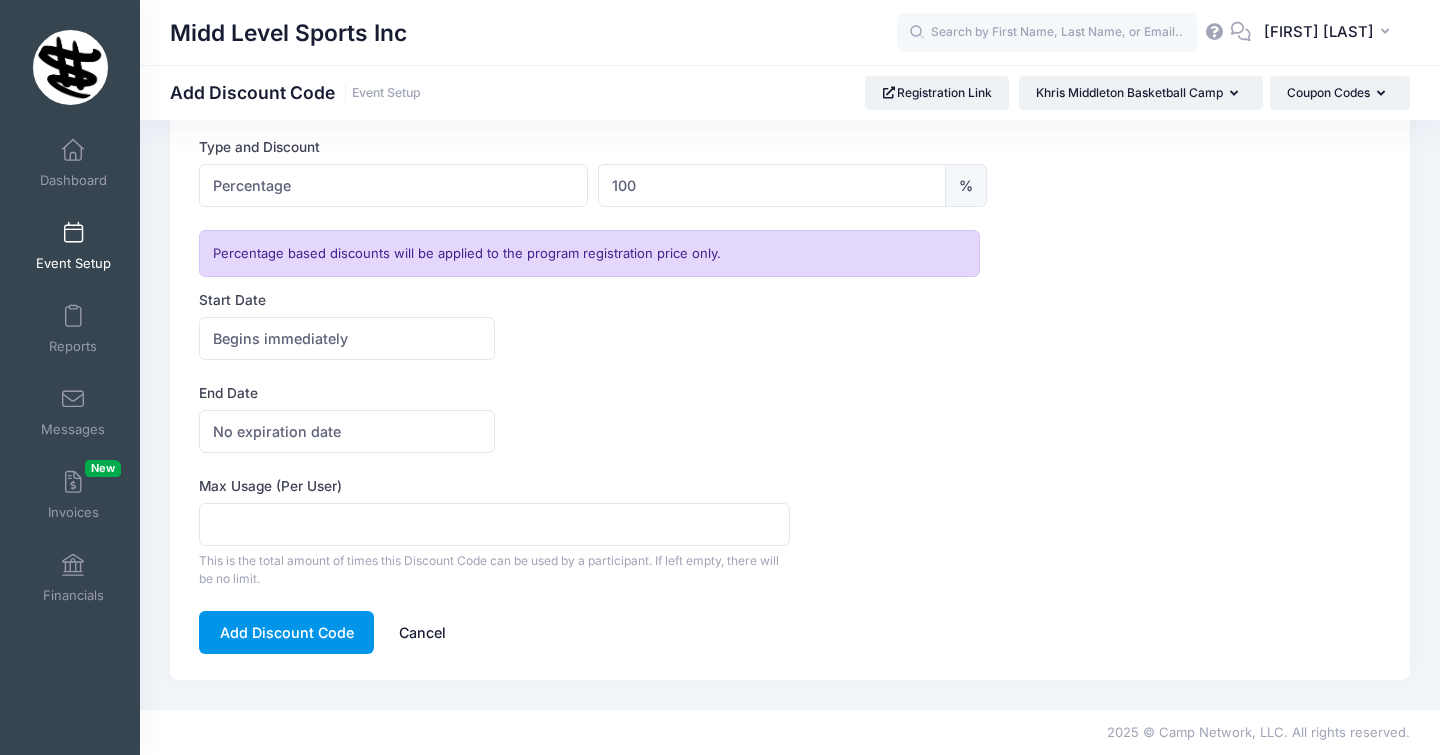 click on "Add Discount Code" at bounding box center (286, 632) 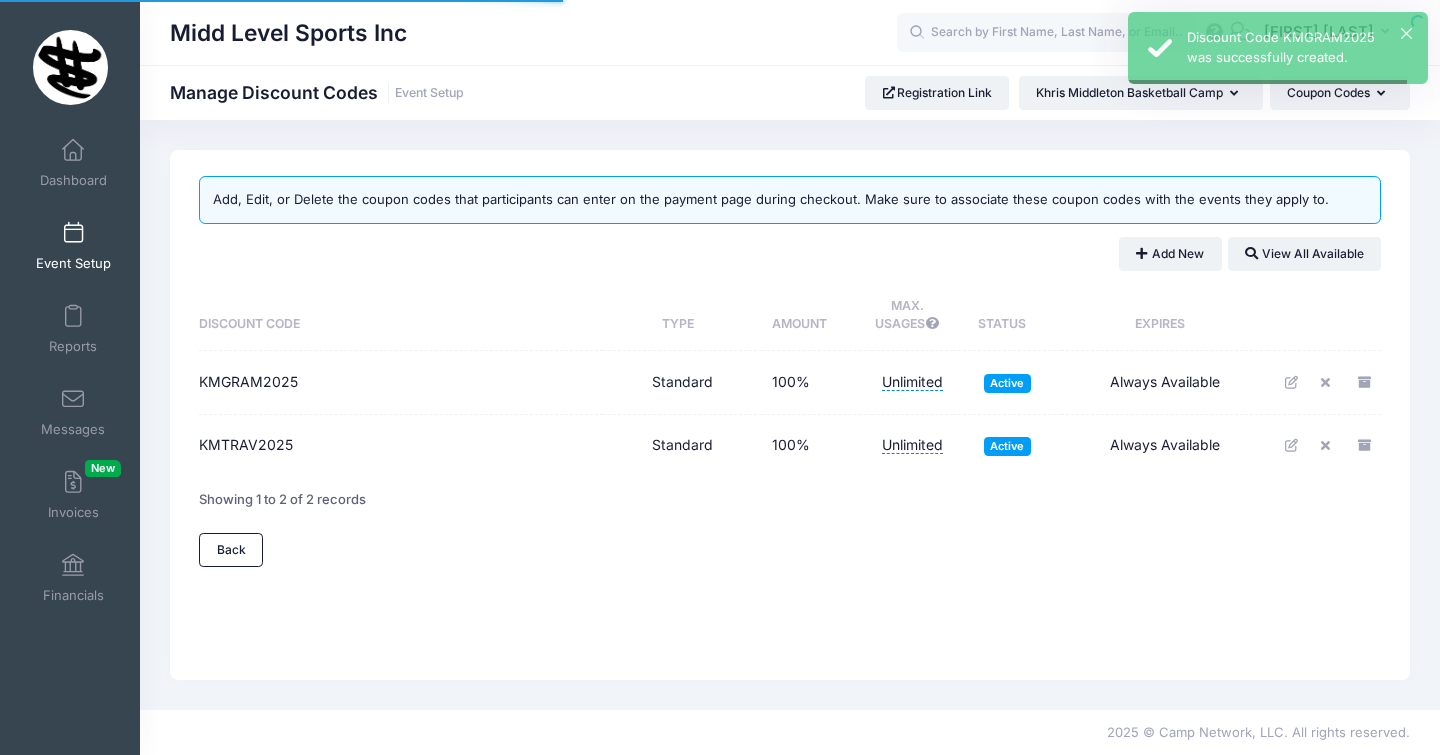 scroll, scrollTop: 0, scrollLeft: 0, axis: both 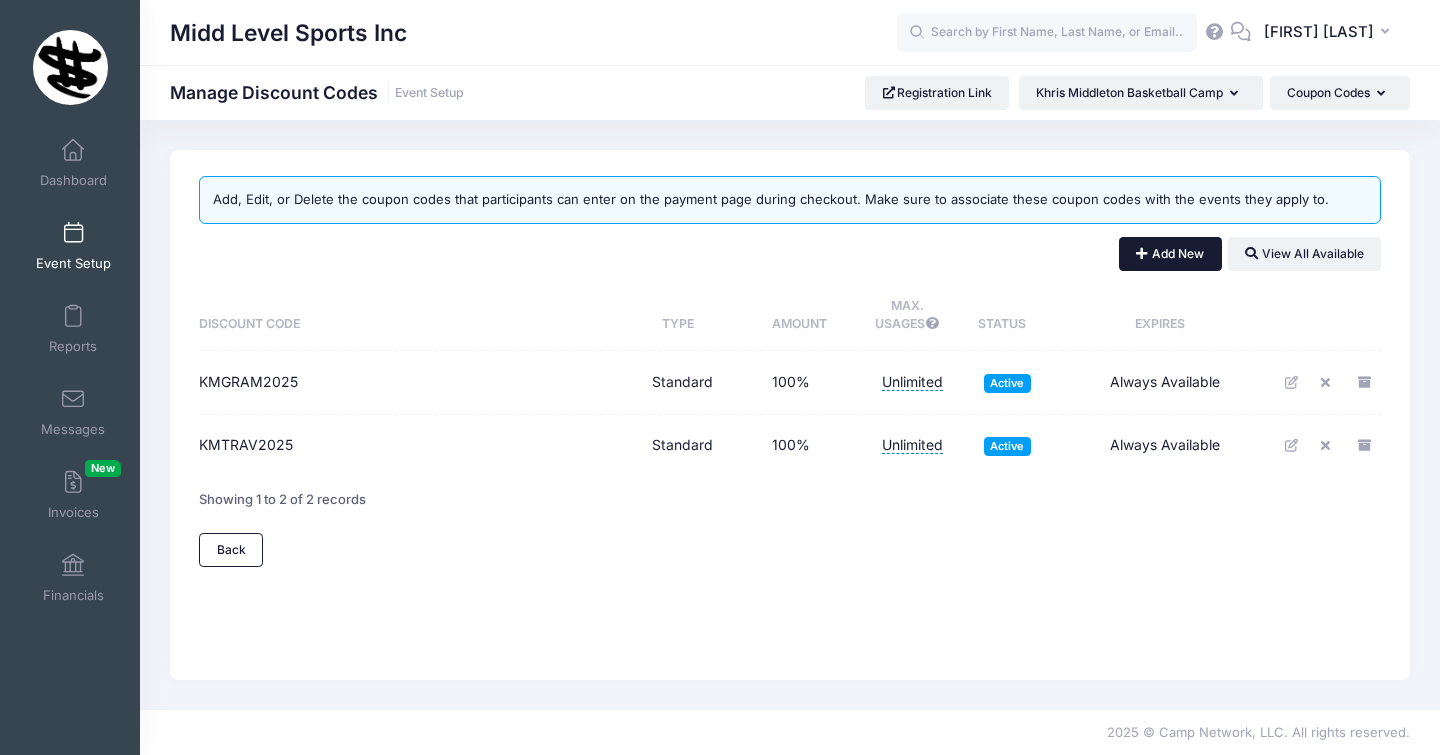 click on "Add New" at bounding box center (1170, 254) 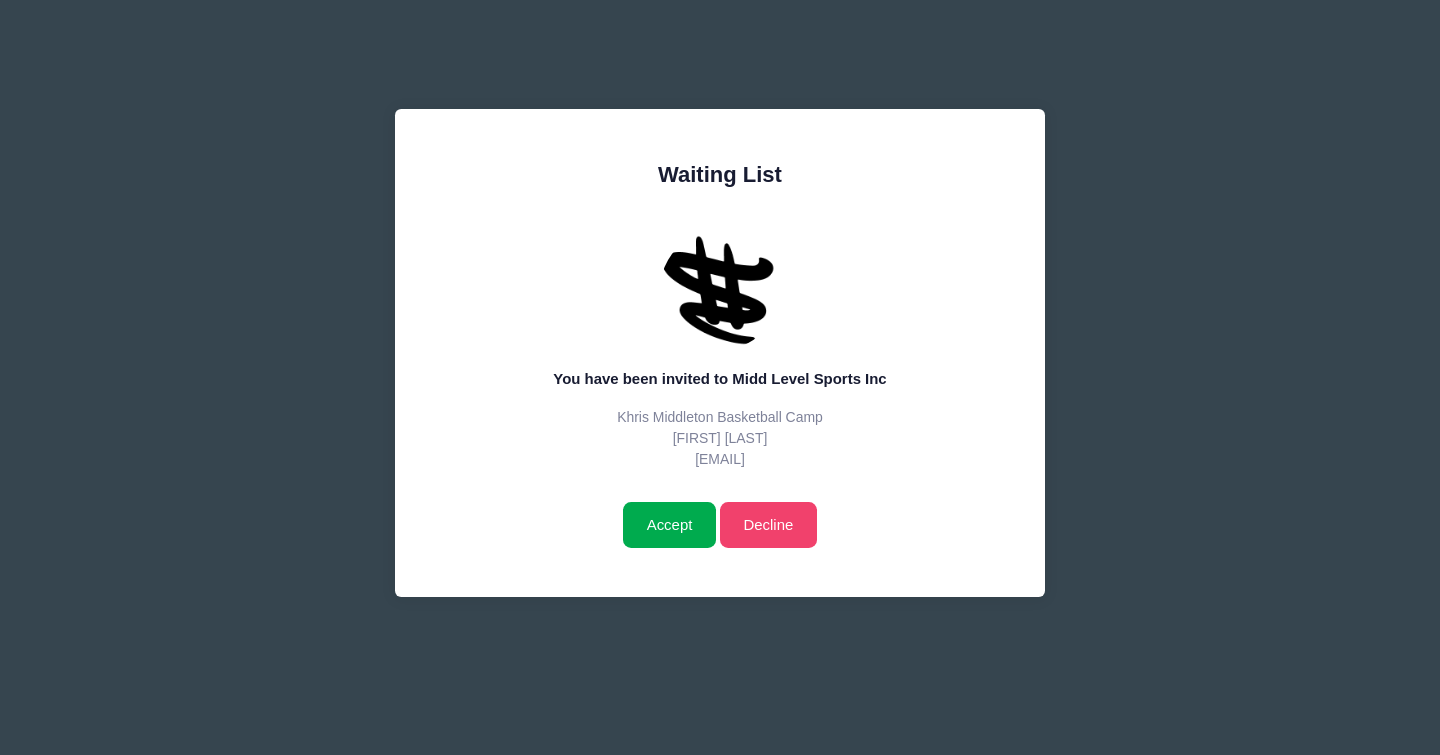 scroll, scrollTop: 0, scrollLeft: 0, axis: both 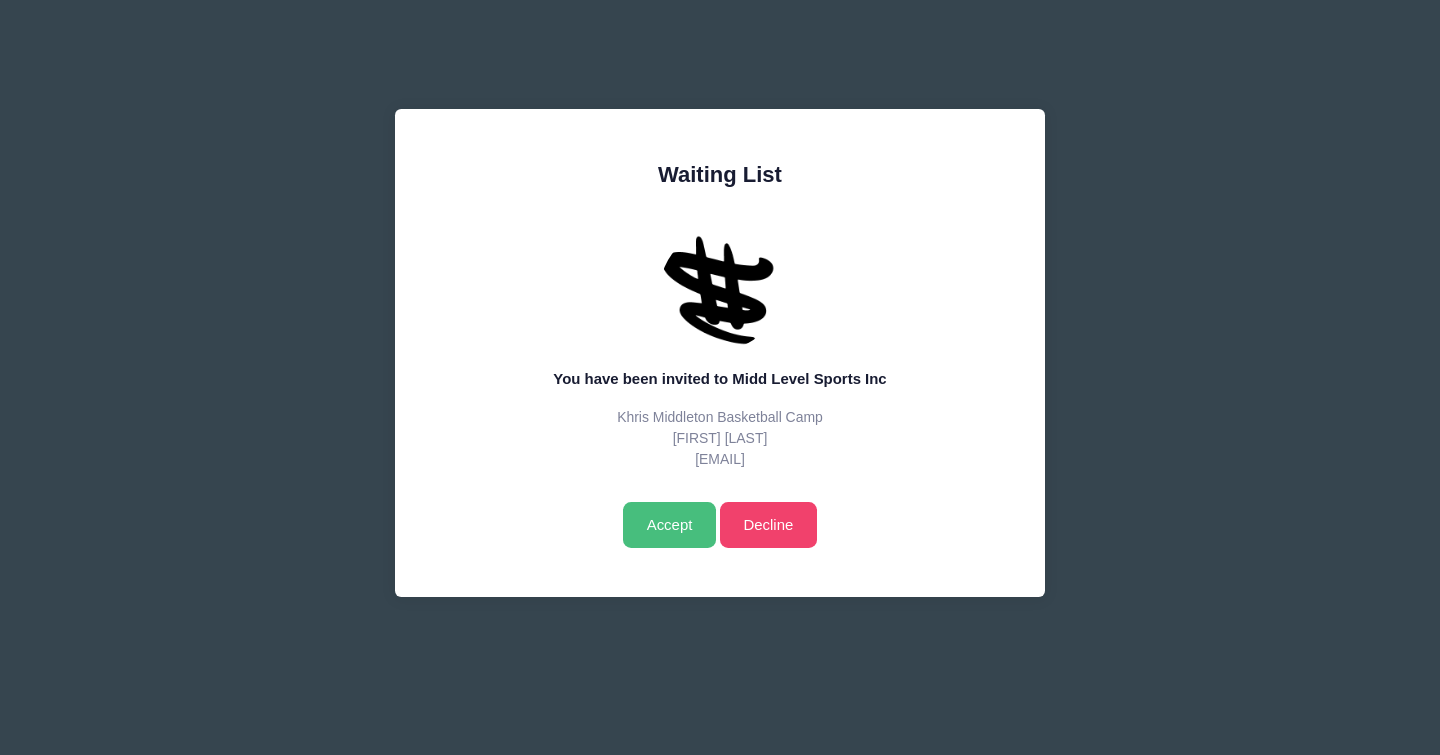 click on "Accept" at bounding box center (669, 525) 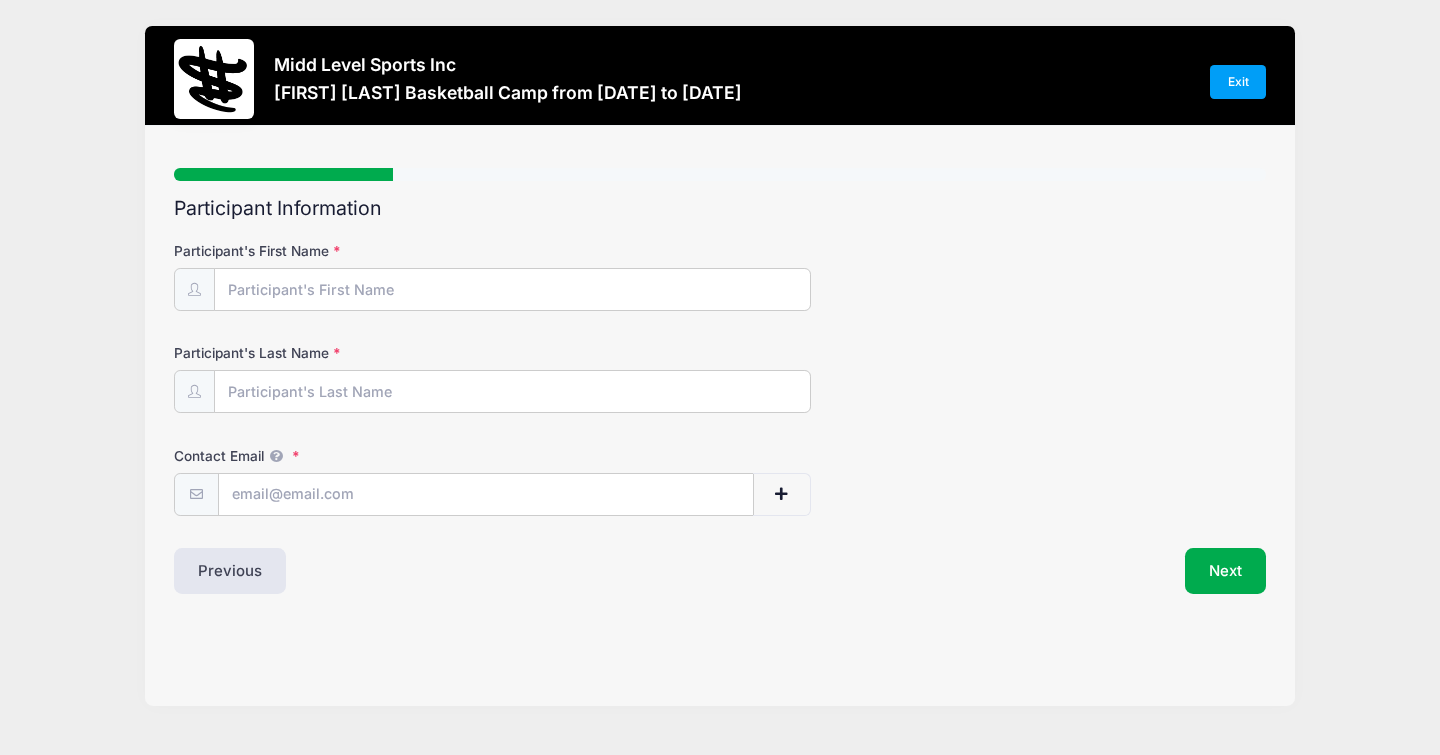 scroll, scrollTop: 0, scrollLeft: 0, axis: both 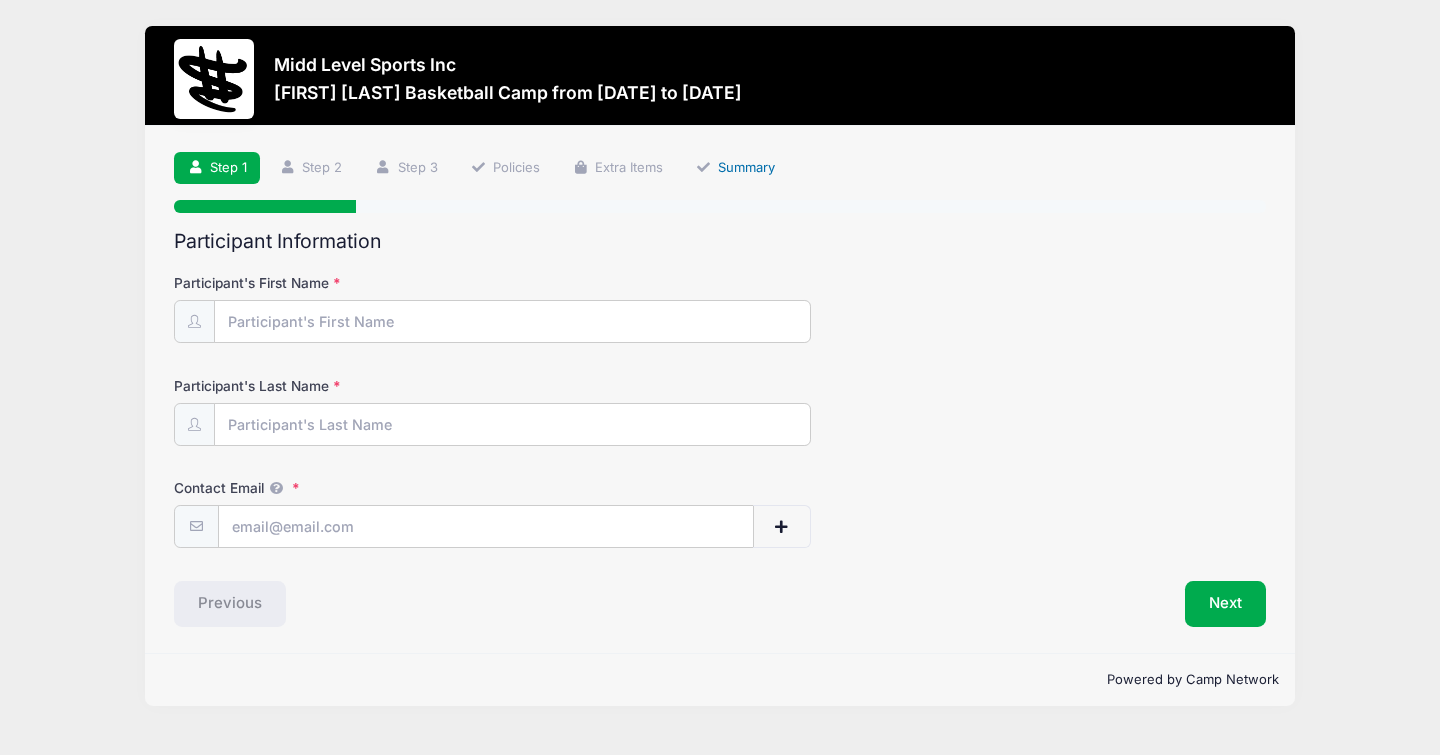 click on "Summary" at bounding box center (736, 168) 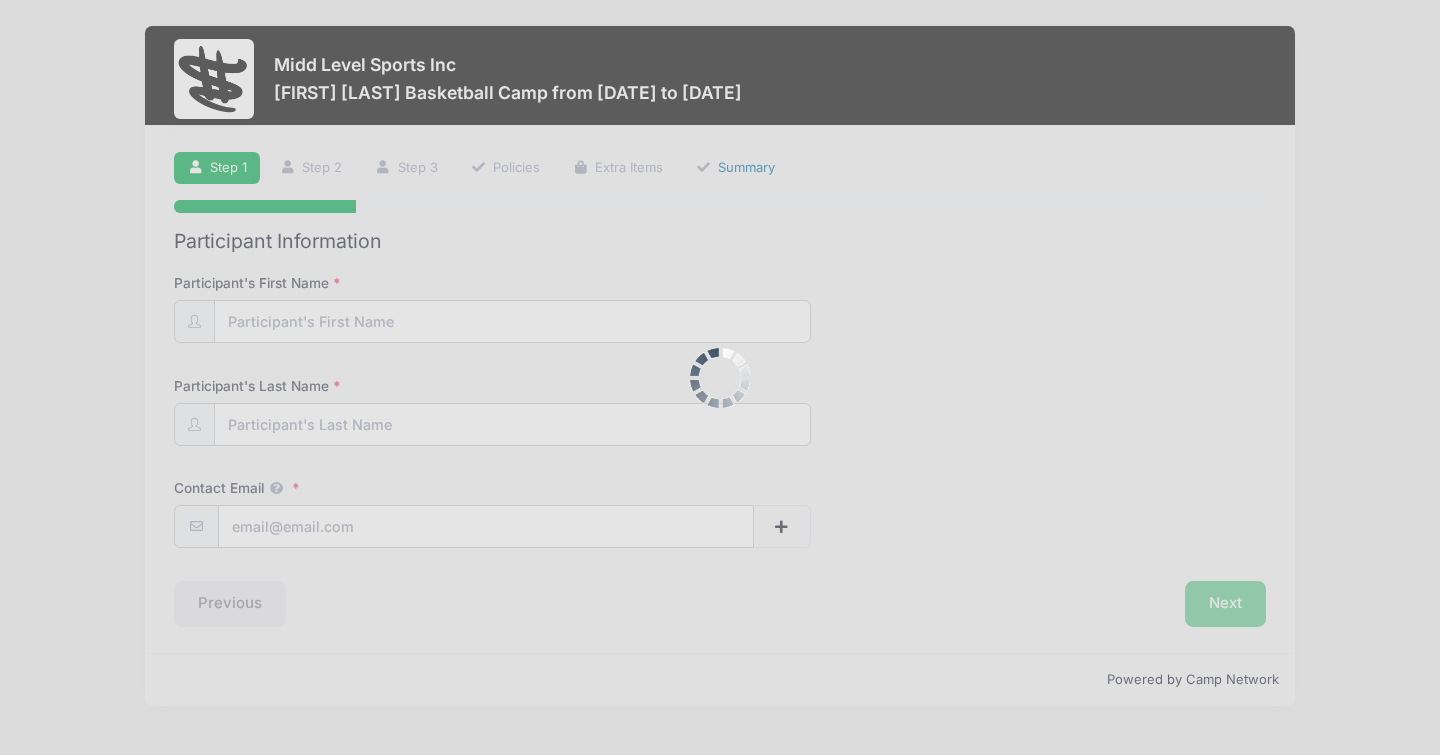scroll, scrollTop: 49, scrollLeft: 0, axis: vertical 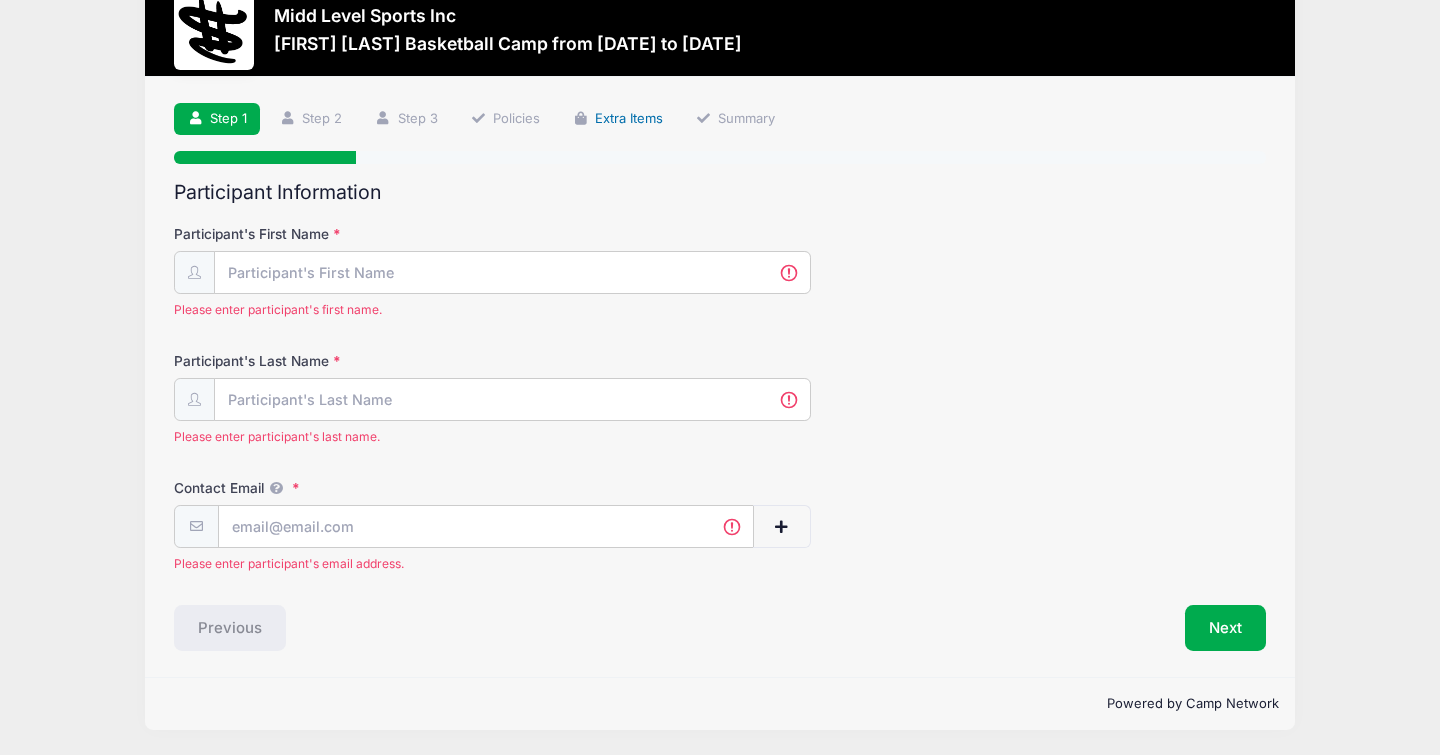 click on "Extra Items" at bounding box center (617, 119) 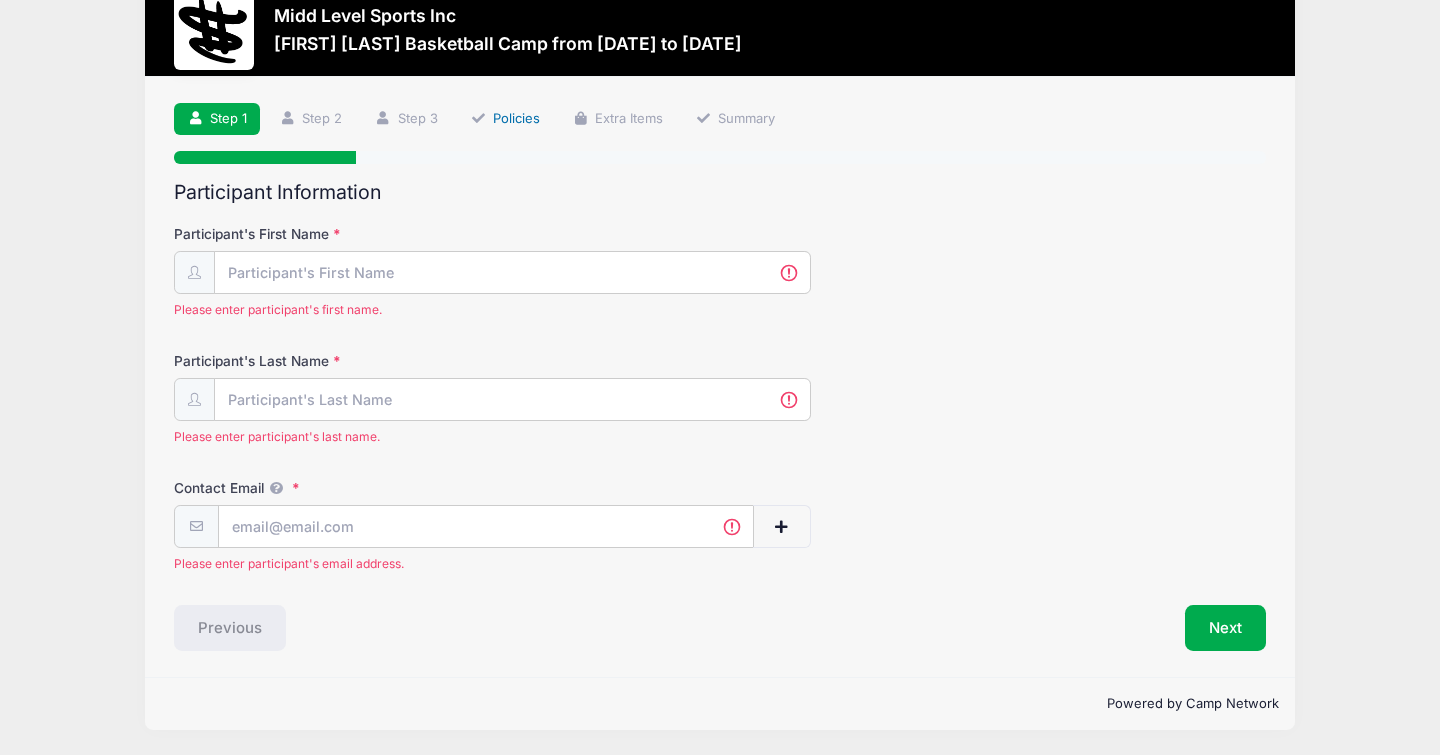 click on "Policies" at bounding box center (505, 119) 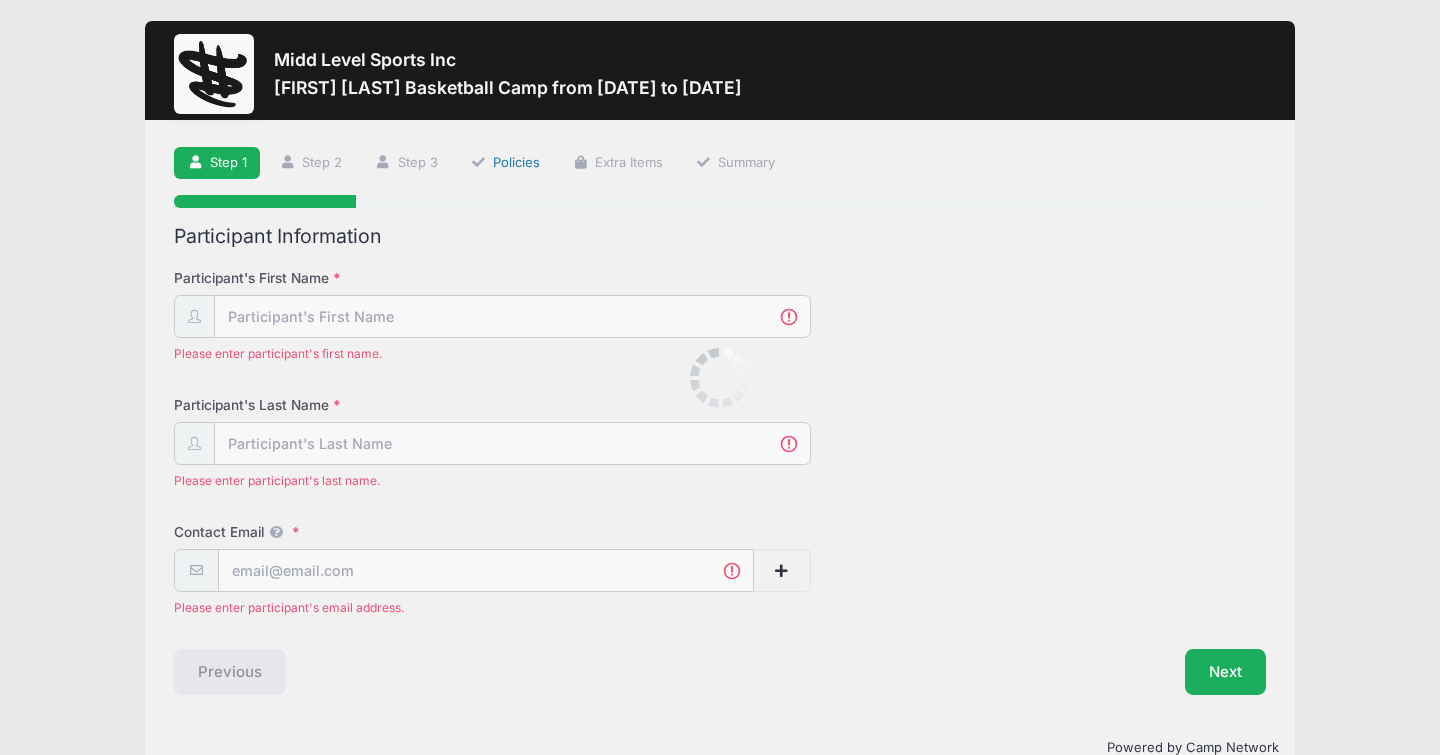 scroll, scrollTop: 49, scrollLeft: 0, axis: vertical 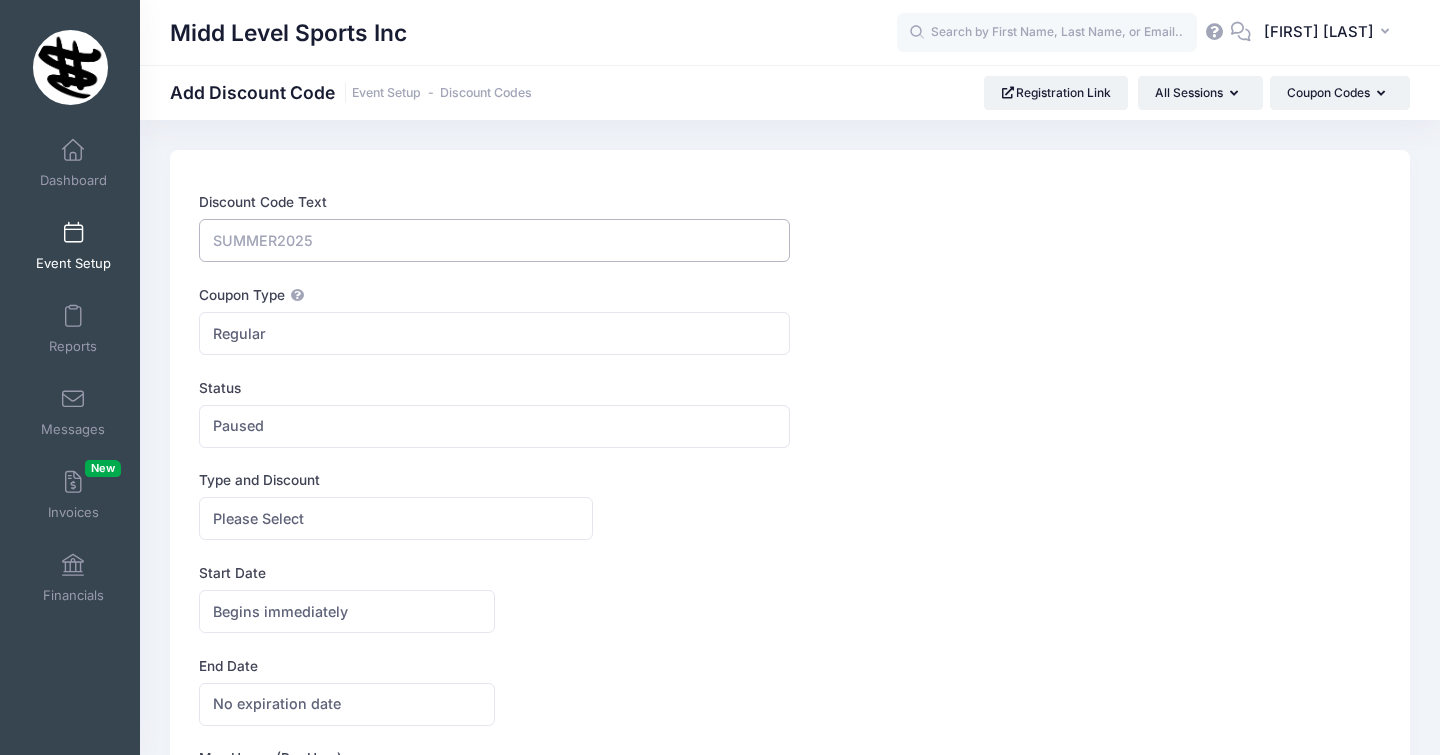 click on "Discount Code Text" at bounding box center (494, 240) 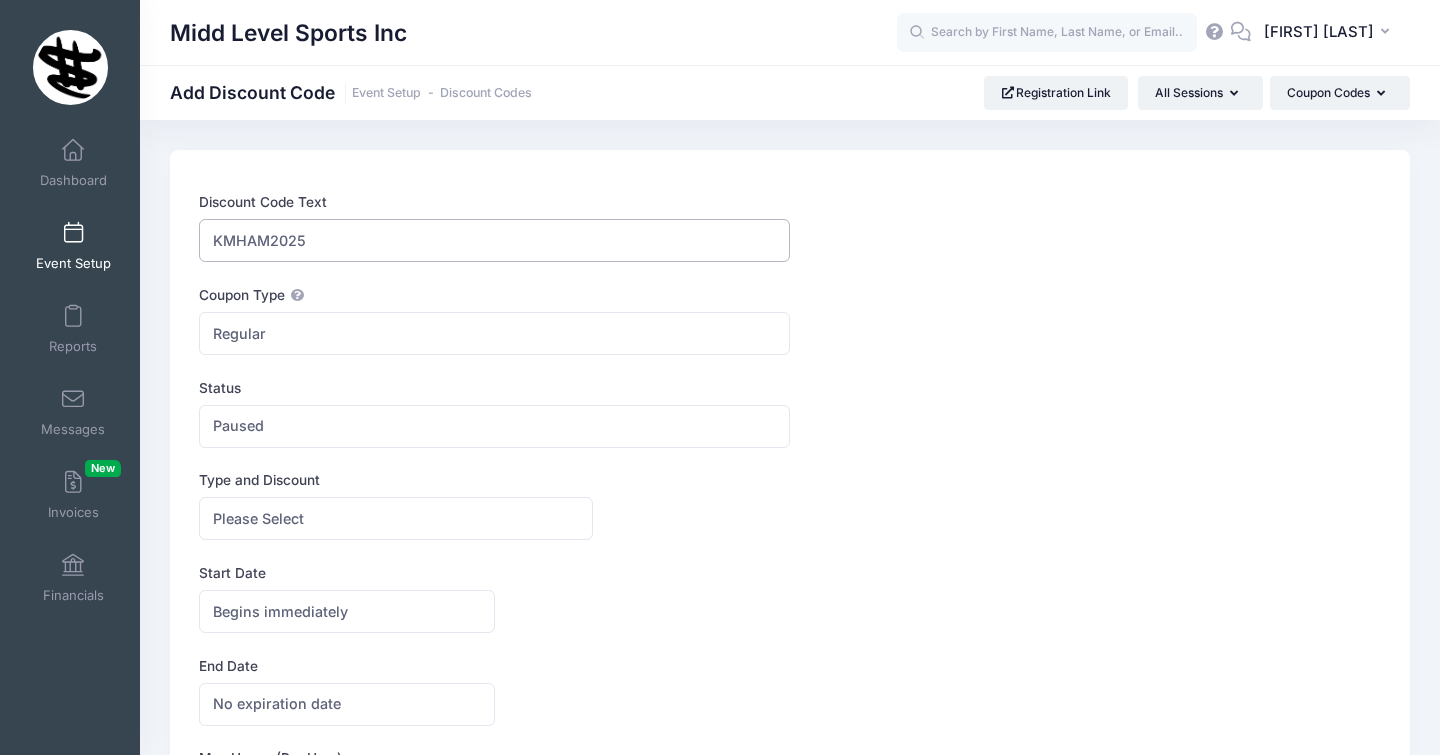 type on "KMHAM2025" 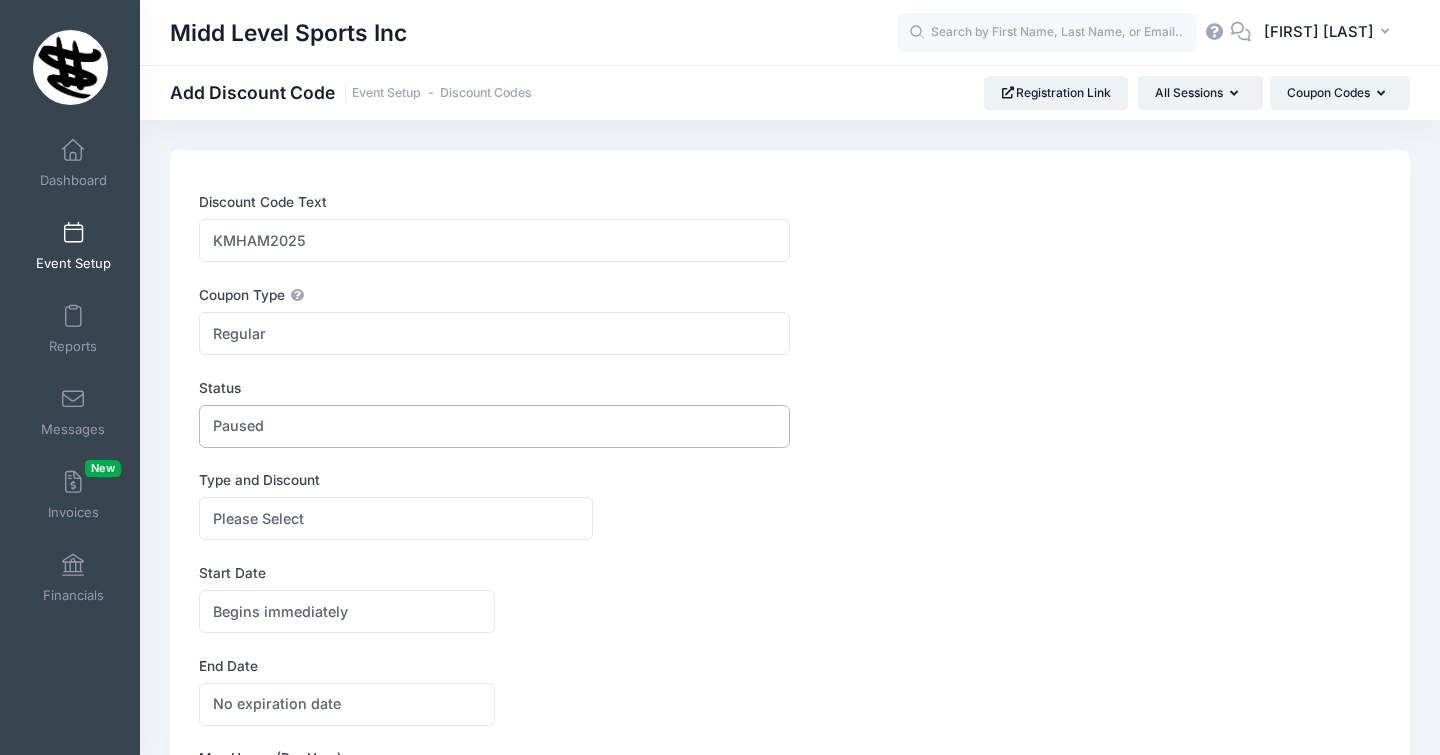 click on "Paused" at bounding box center [494, 426] 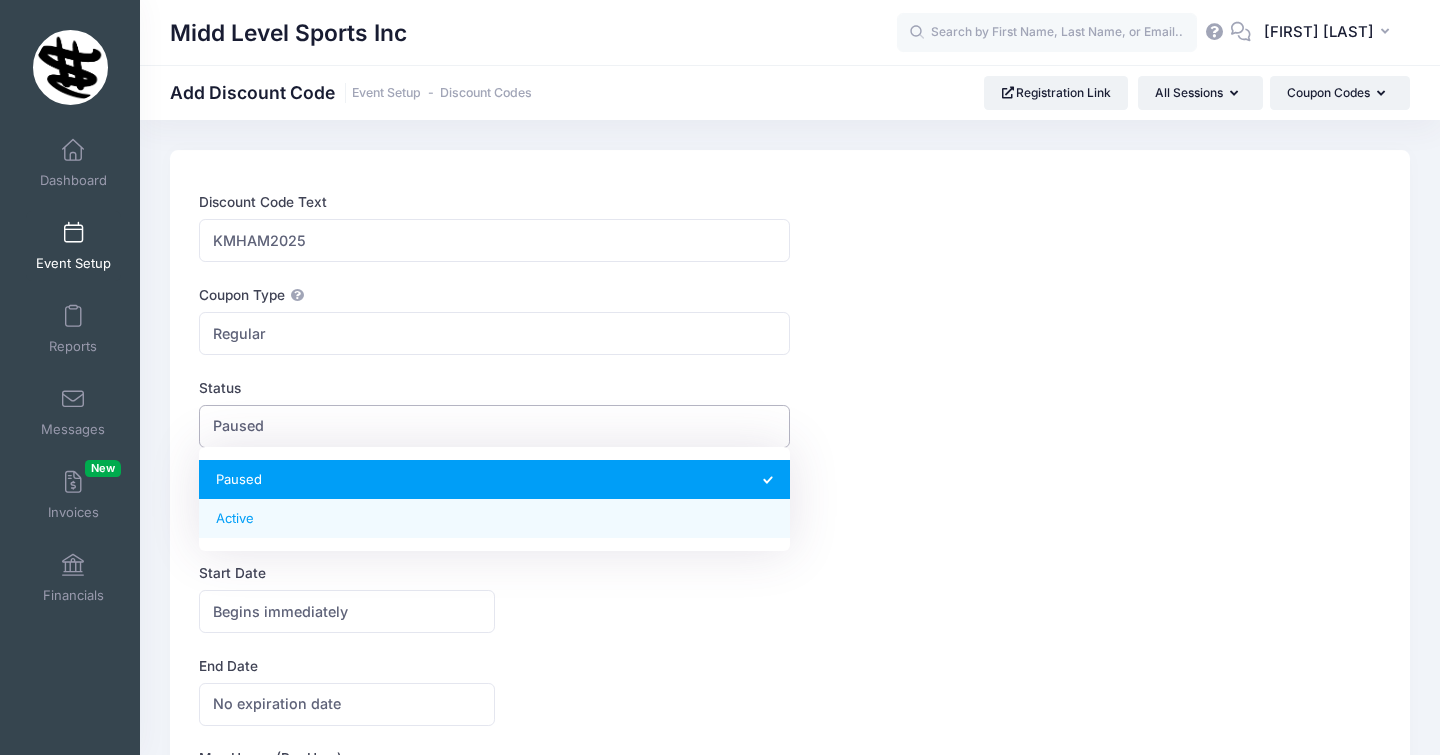 select on "1" 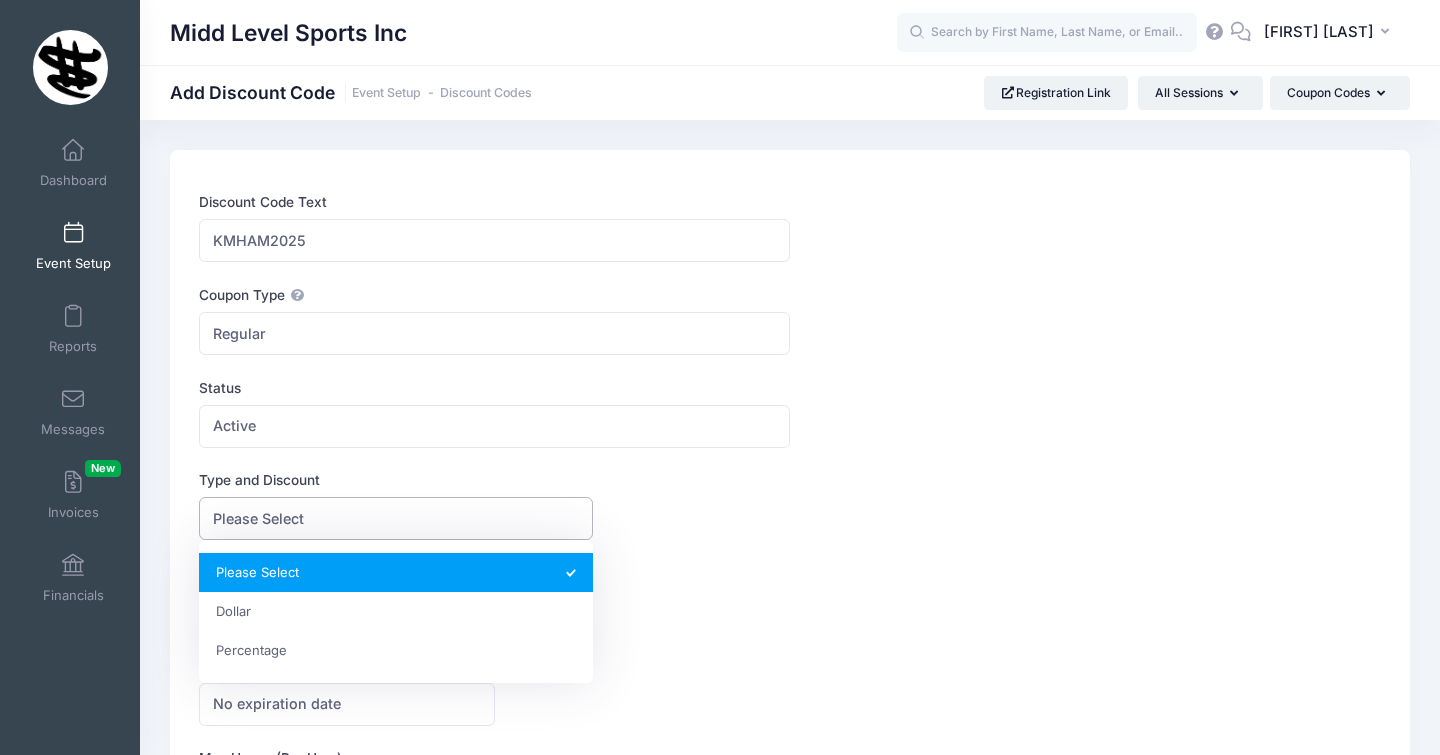 click on "Please Select" at bounding box center [396, 518] 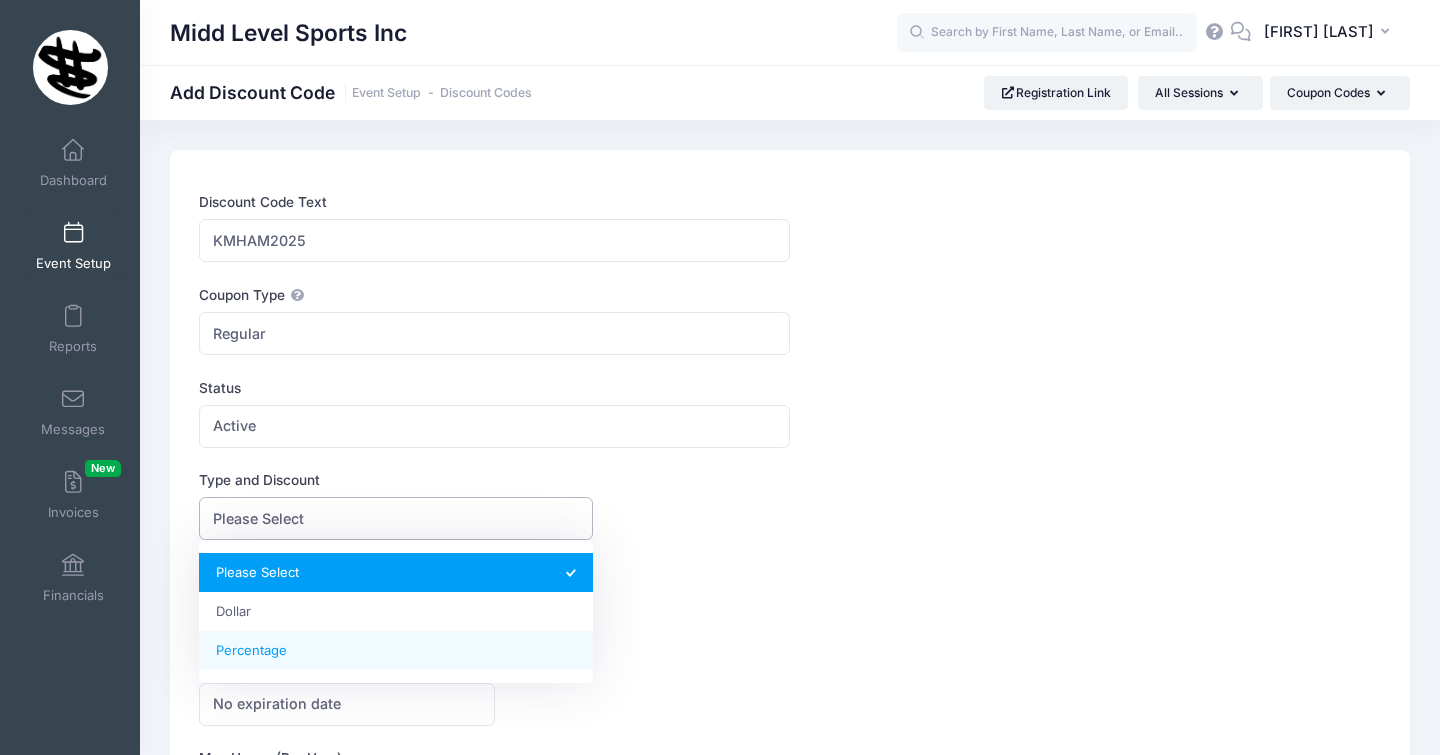 select on "2" 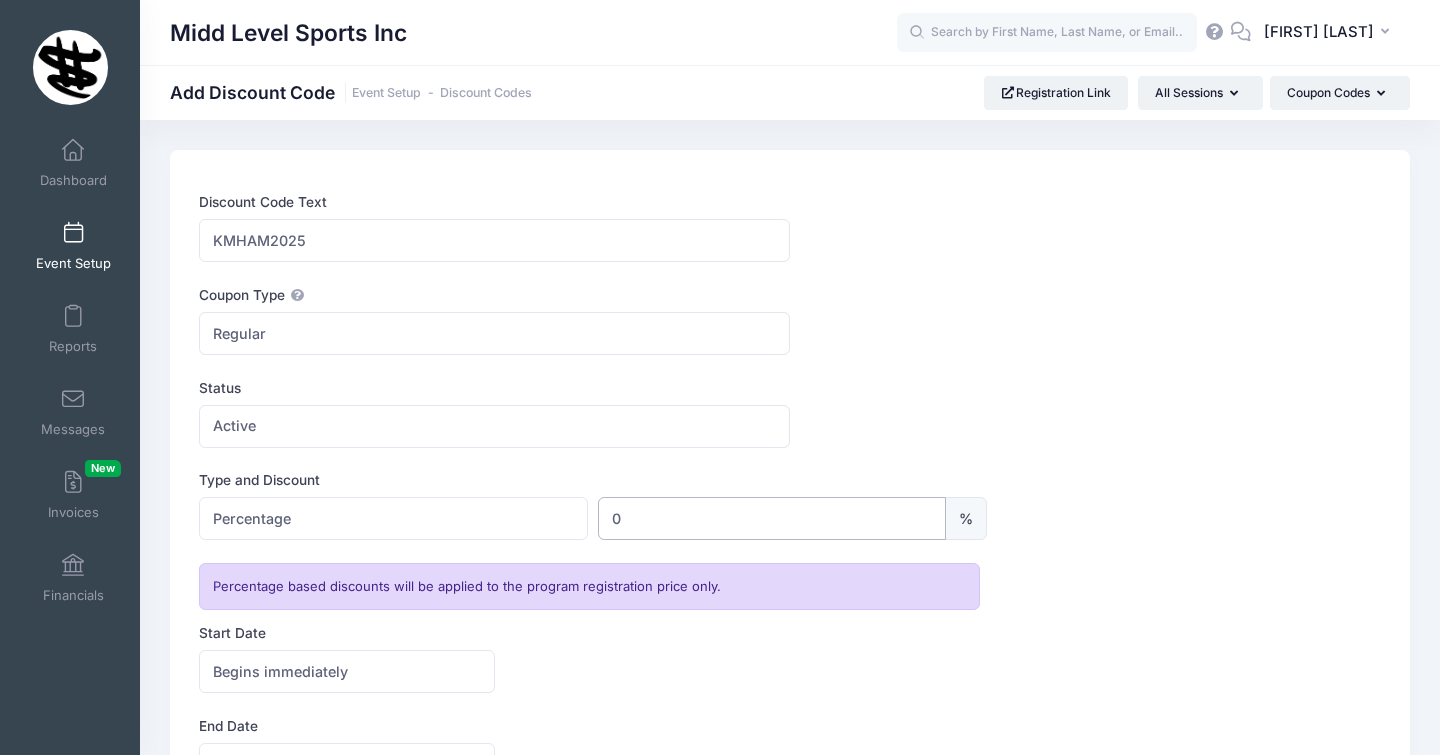 click on "0" at bounding box center (772, 518) 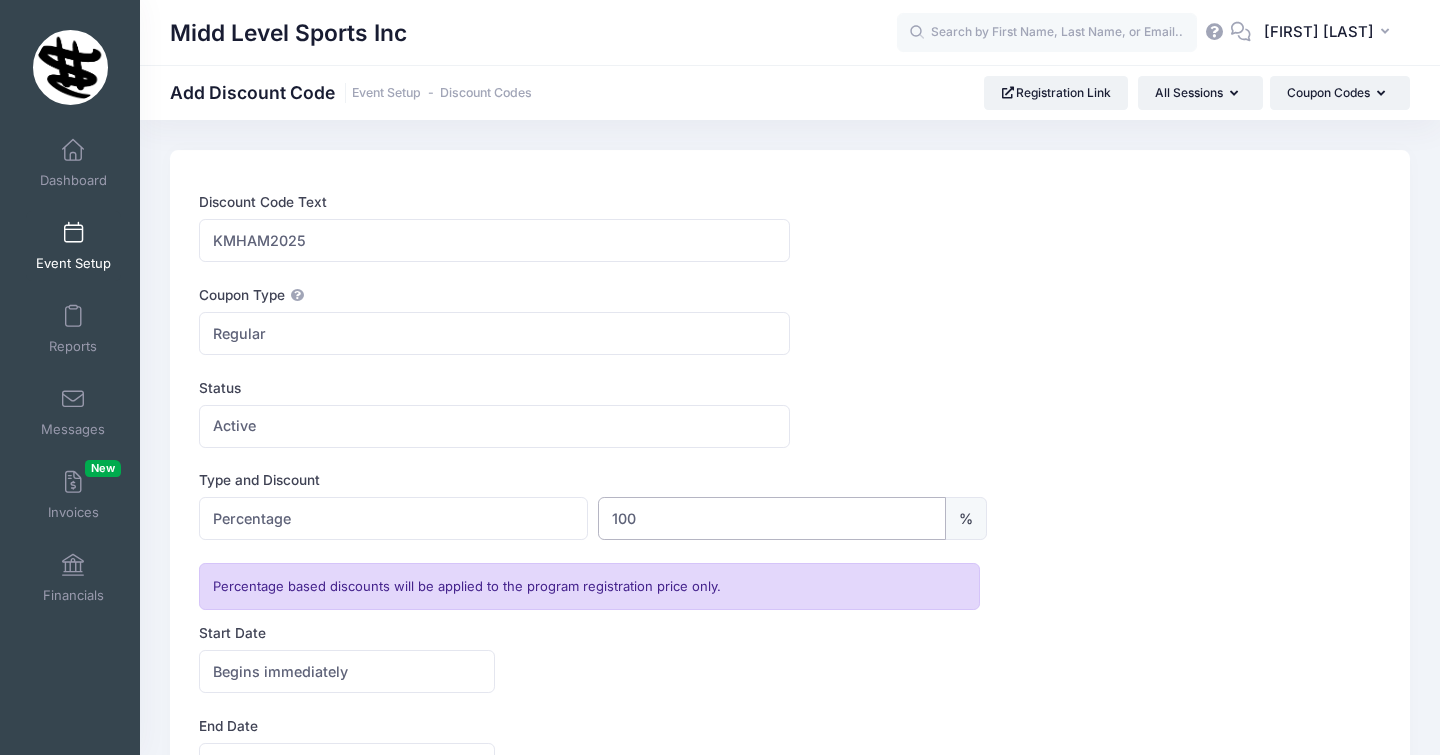 type on "100" 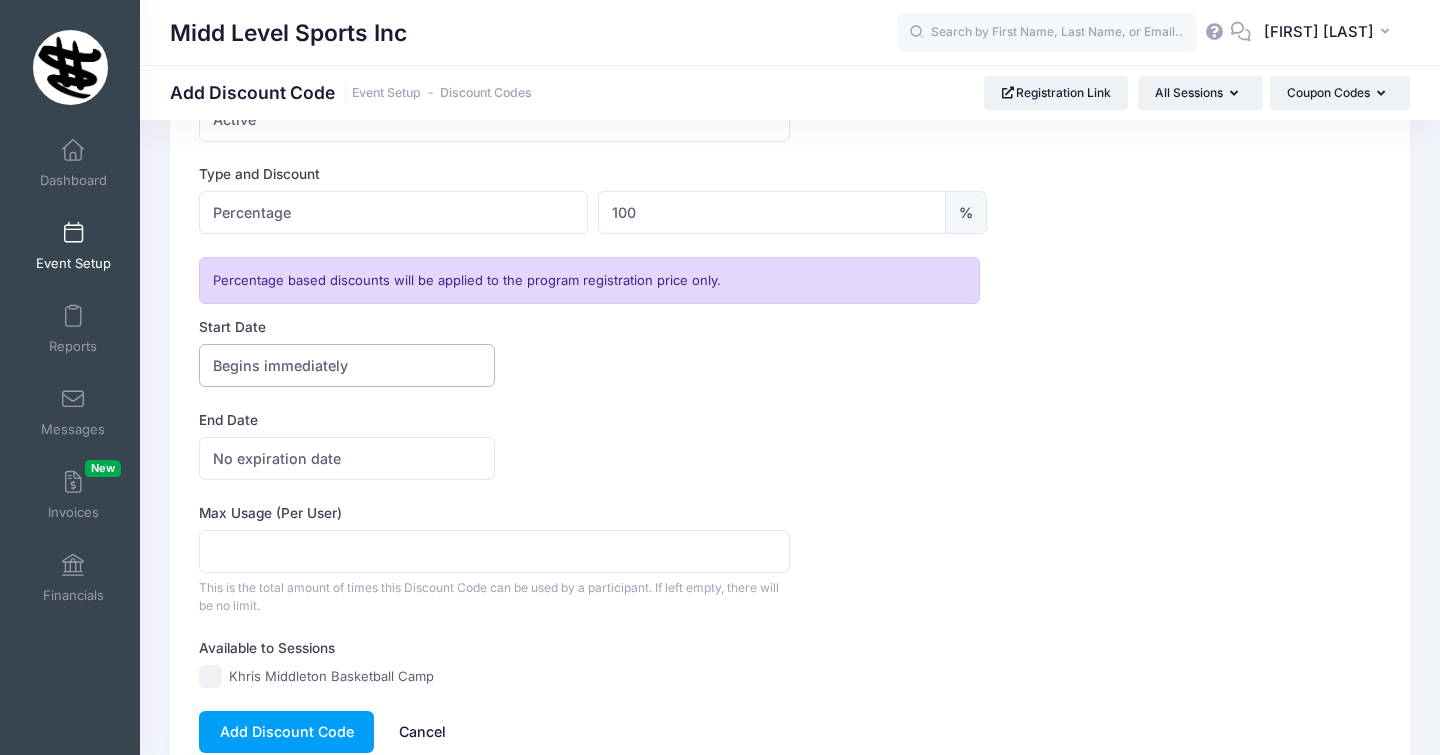 scroll, scrollTop: 355, scrollLeft: 0, axis: vertical 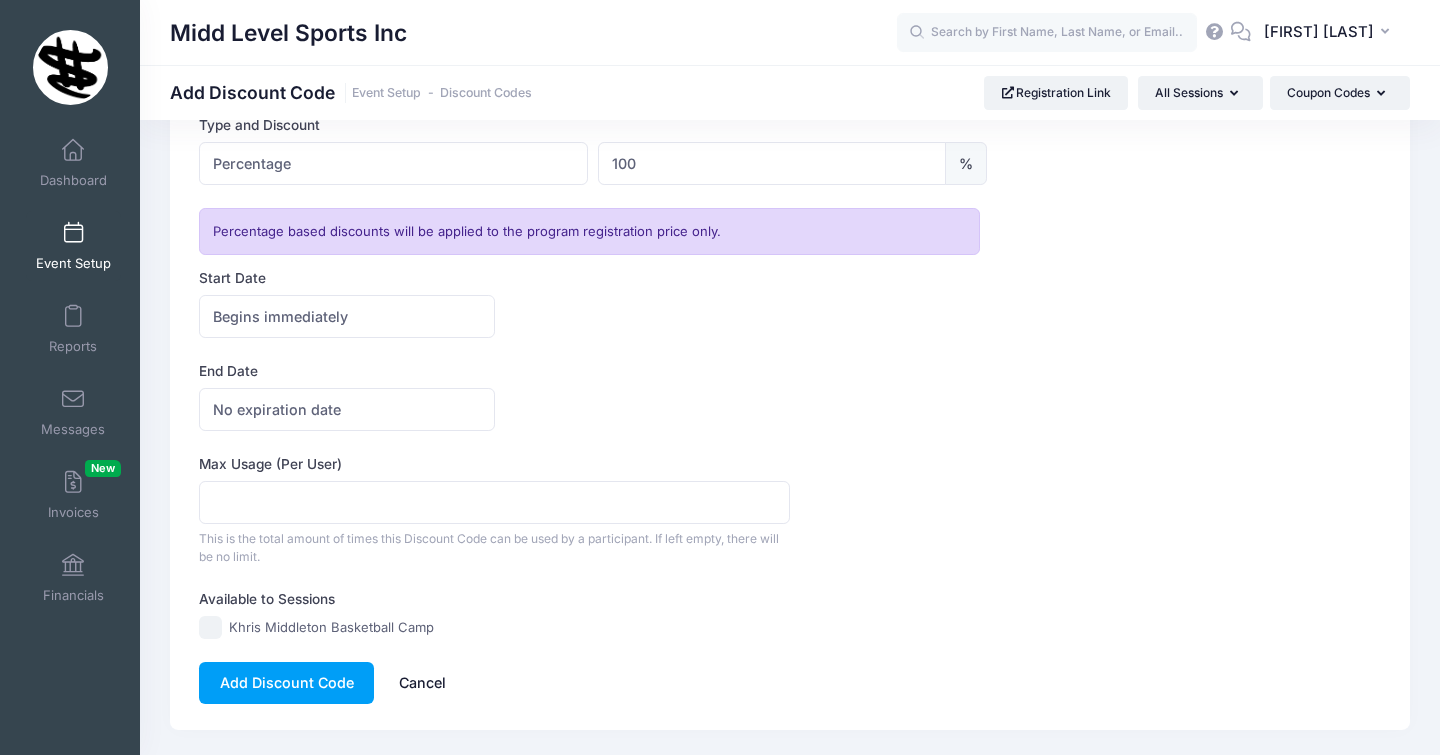 click on "Khris Middleton Basketball Camp" at bounding box center (210, 627) 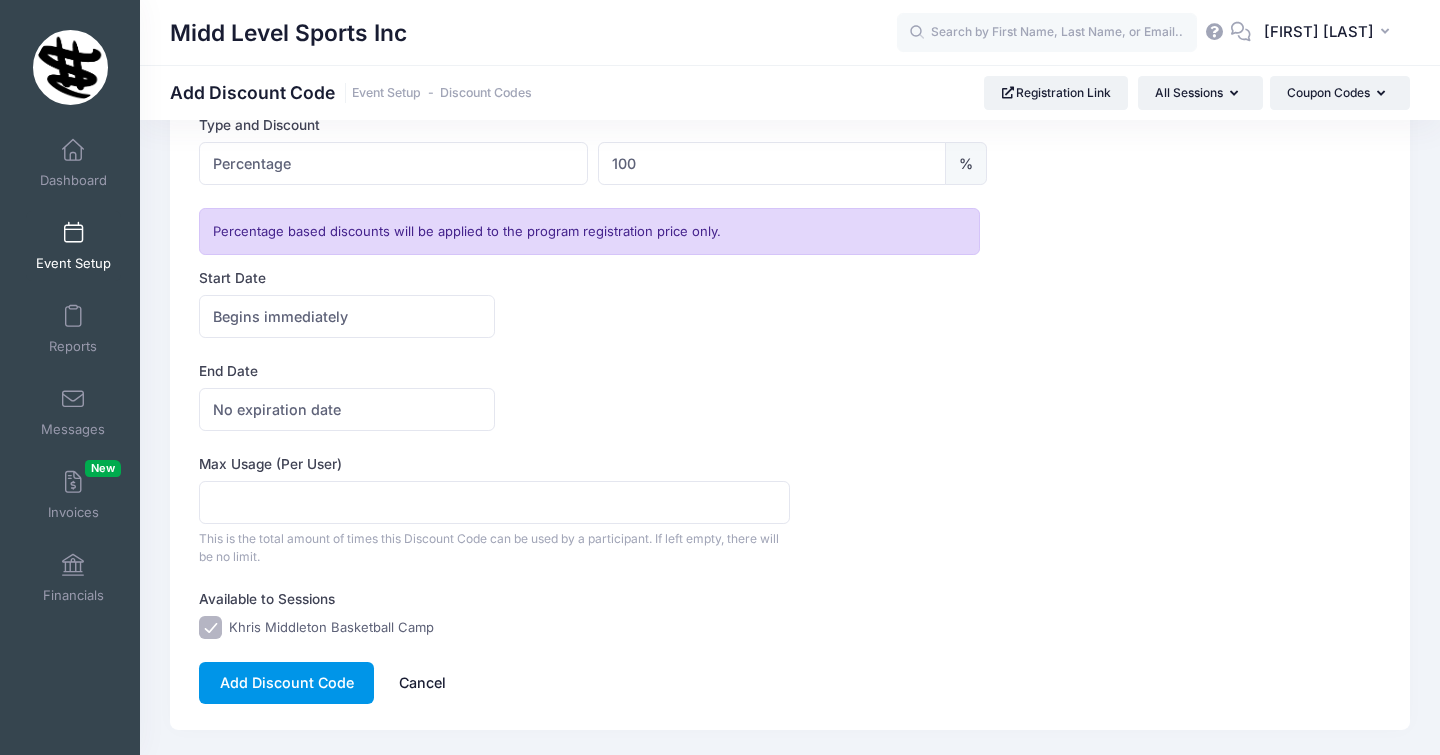 click on "Add Discount Code" at bounding box center [286, 683] 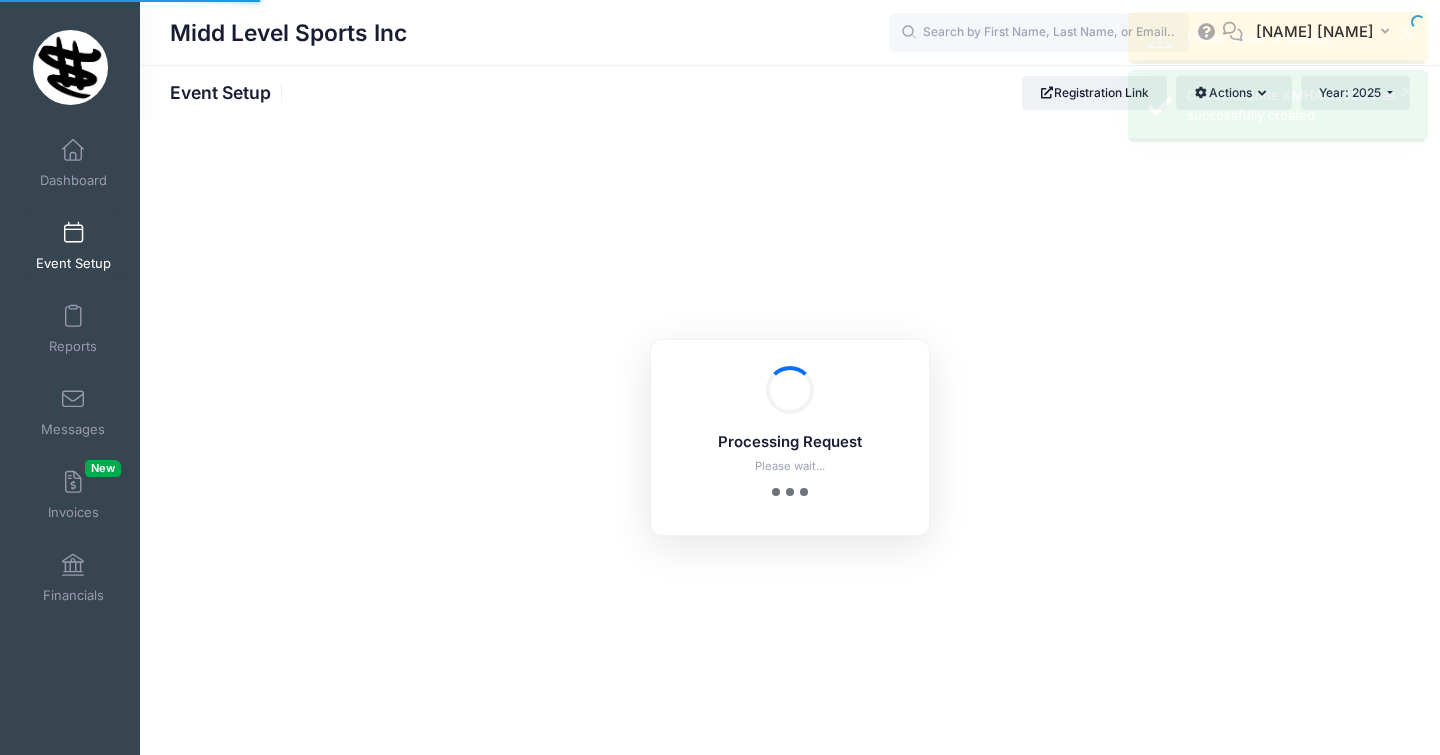 scroll, scrollTop: 0, scrollLeft: 0, axis: both 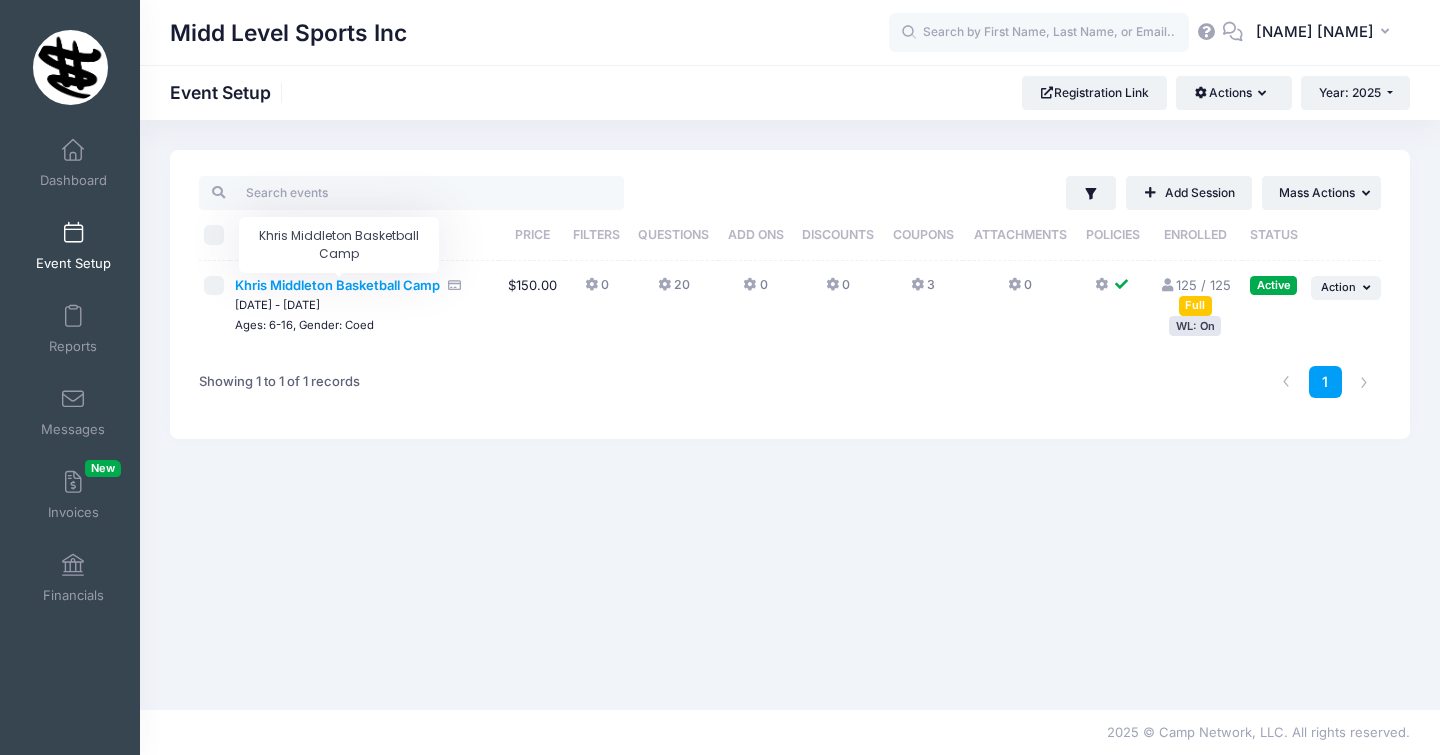click on "Khris Middleton Basketball Camp" at bounding box center (337, 285) 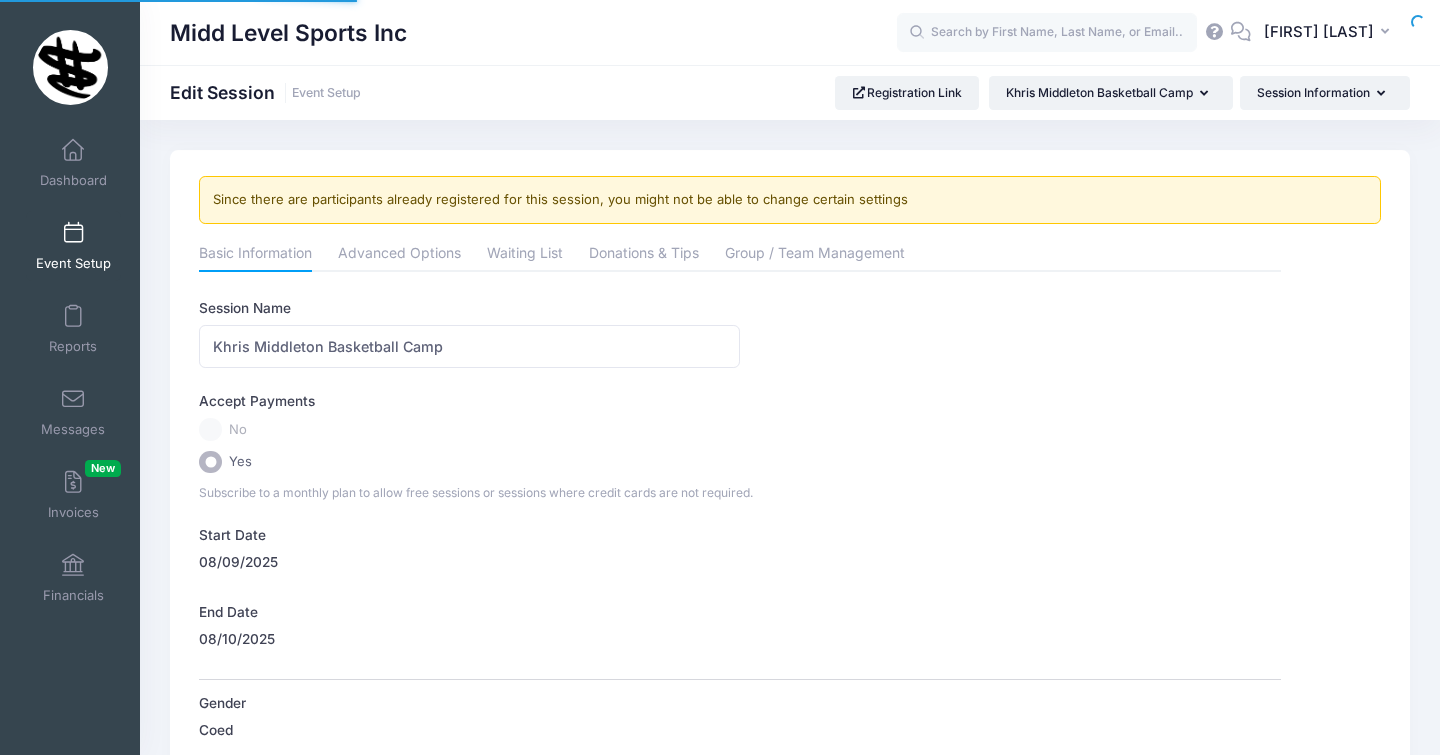 scroll, scrollTop: 0, scrollLeft: 0, axis: both 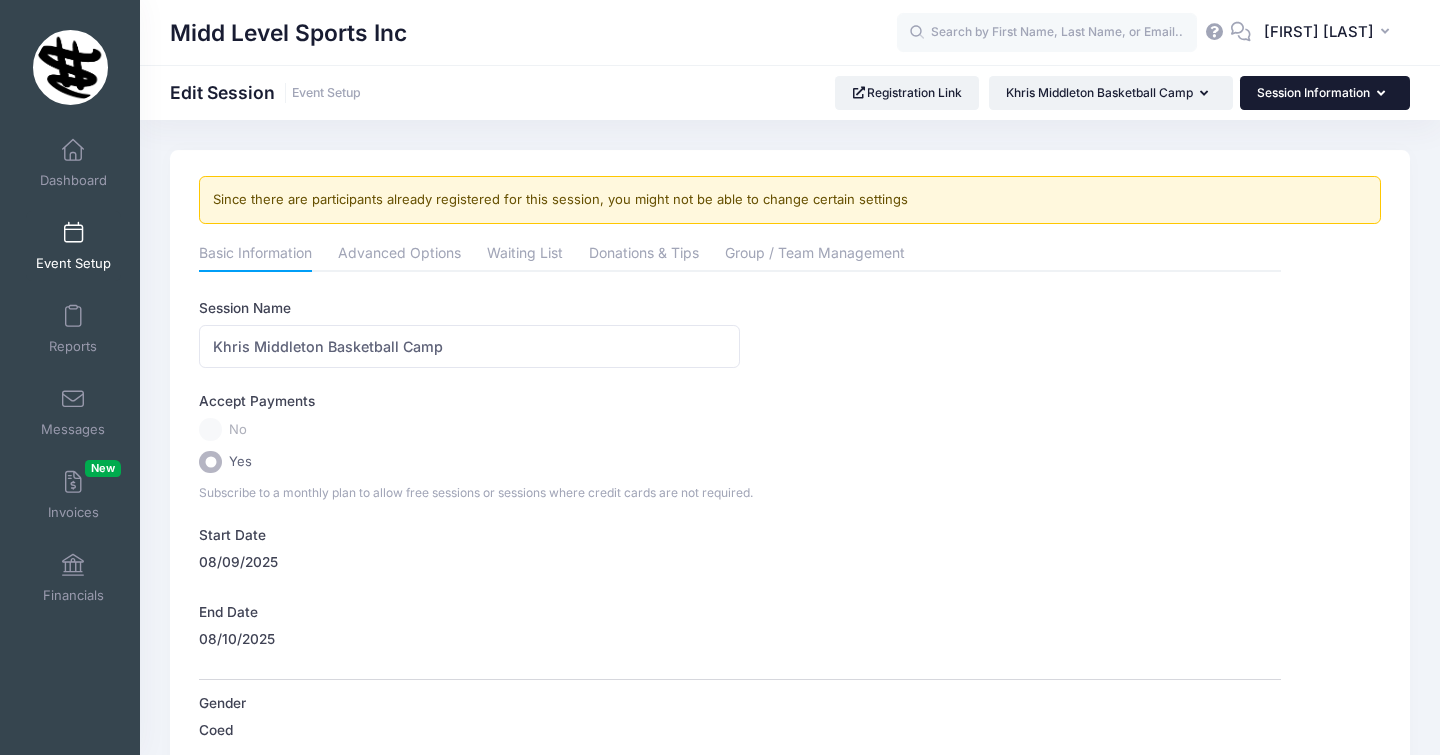 click on "Session Information" at bounding box center (1325, 93) 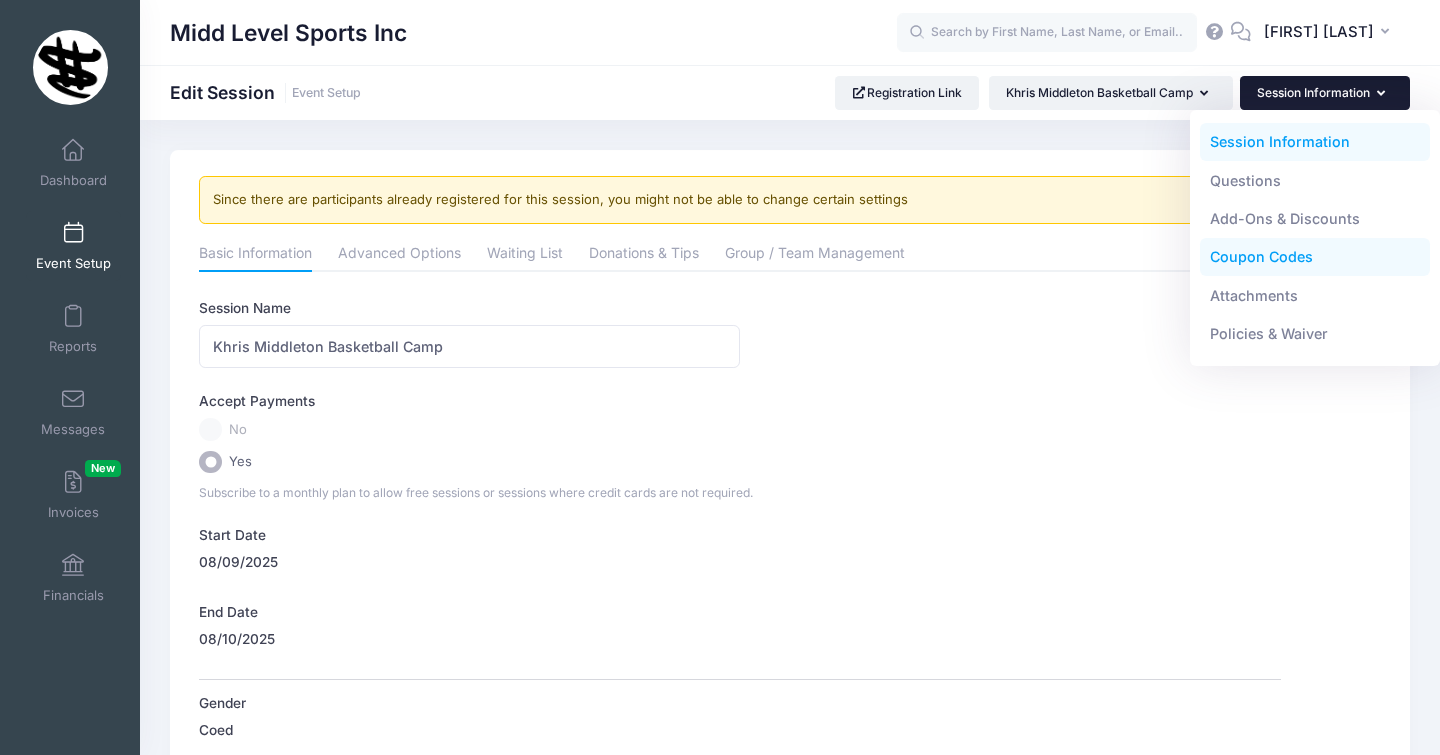 click on "Coupon Codes" at bounding box center [1315, 257] 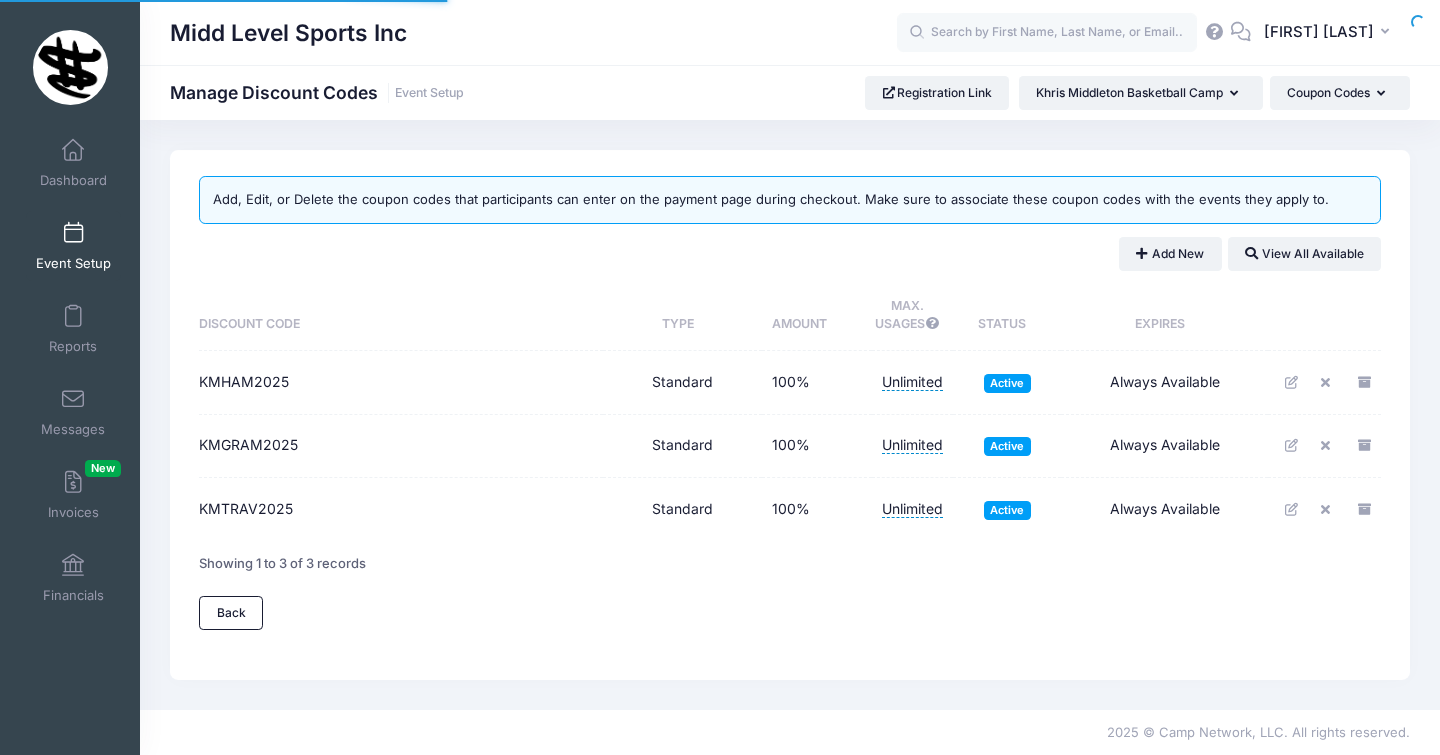 scroll, scrollTop: 0, scrollLeft: 0, axis: both 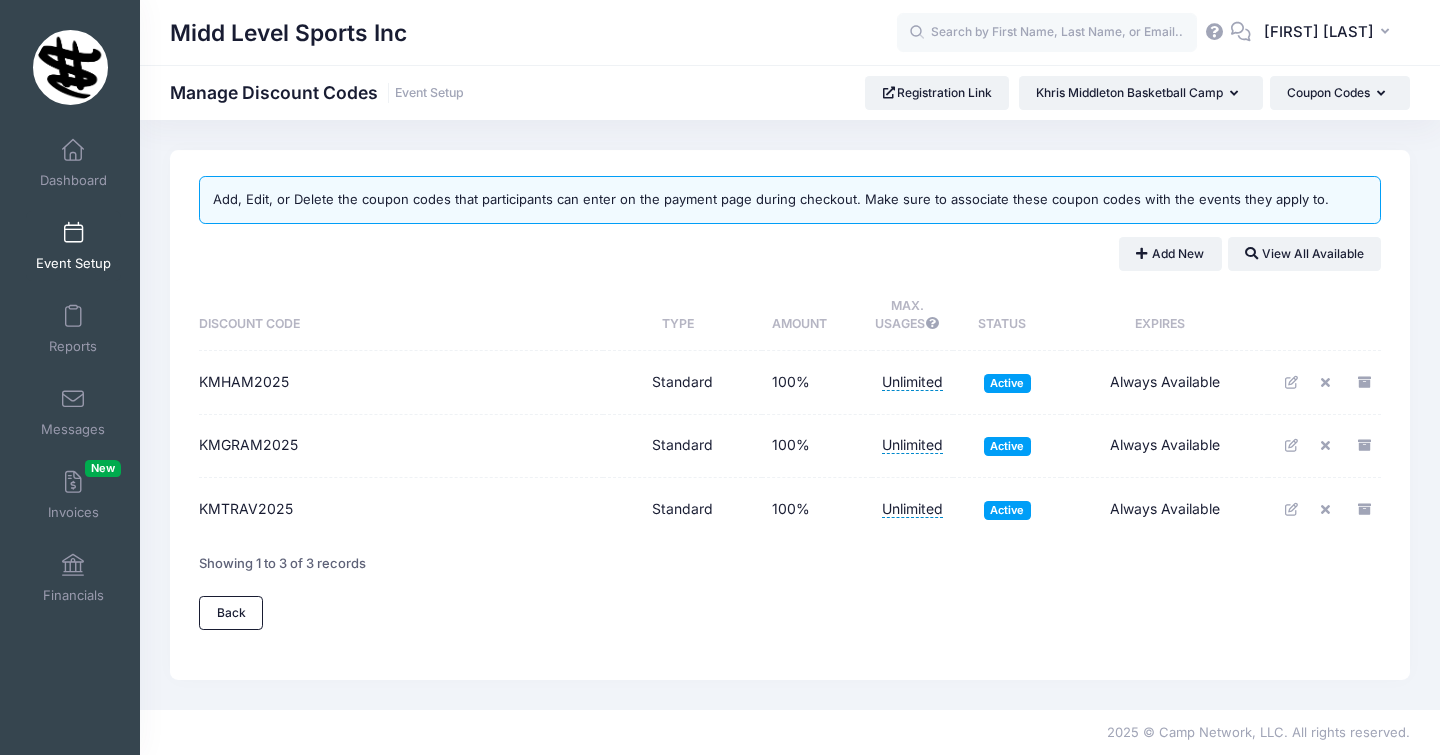 click on "KMGRAM2025" at bounding box center (248, 444) 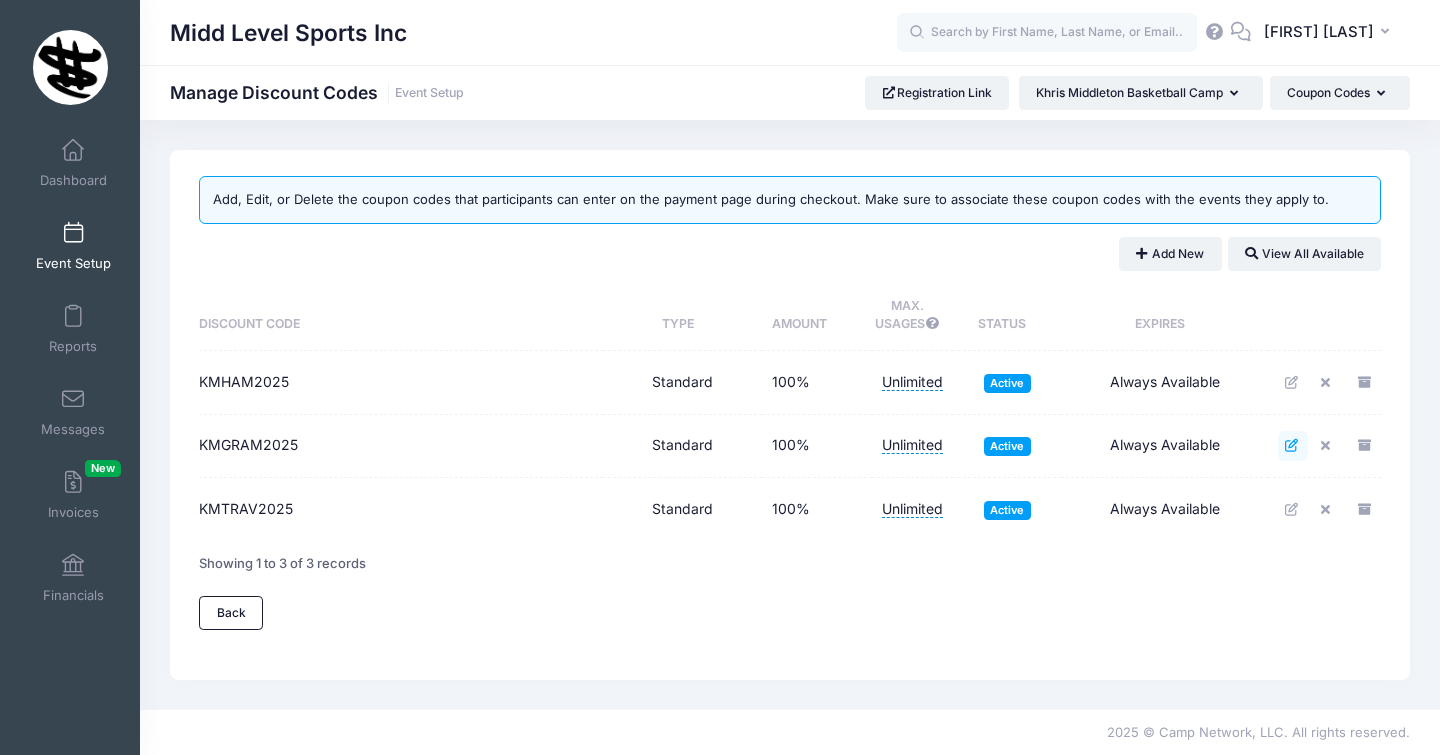 click at bounding box center (1293, 445) 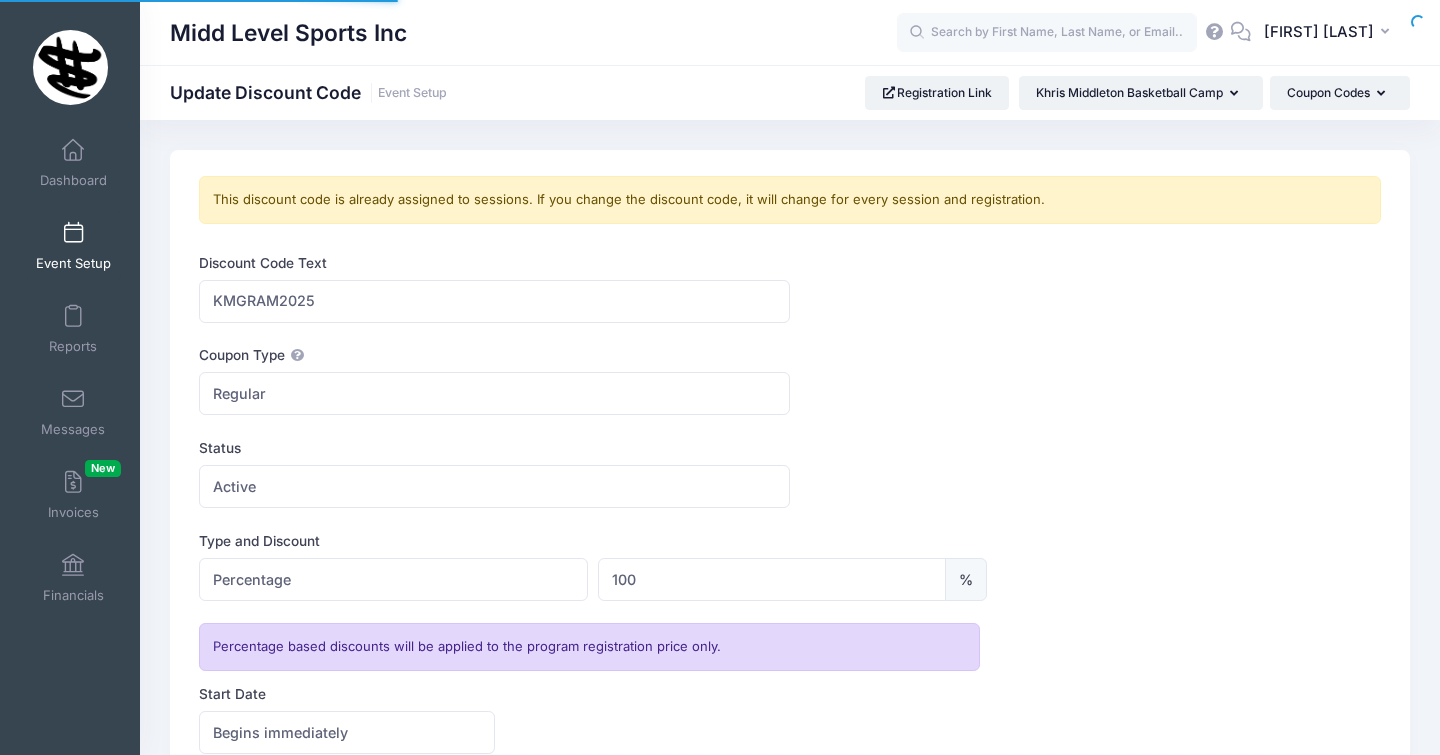 scroll, scrollTop: 0, scrollLeft: 0, axis: both 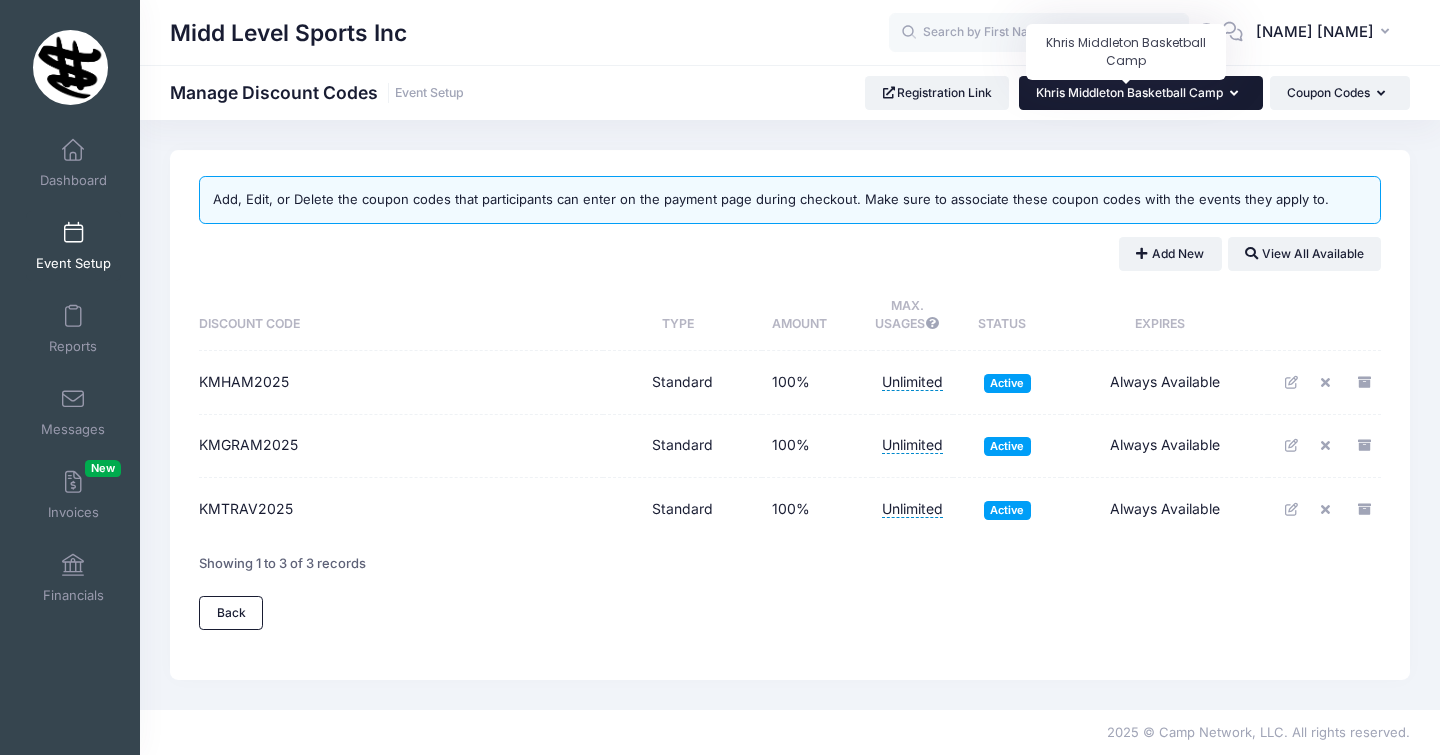 click on "Khris Middleton Basketball Camp" at bounding box center (1129, 92) 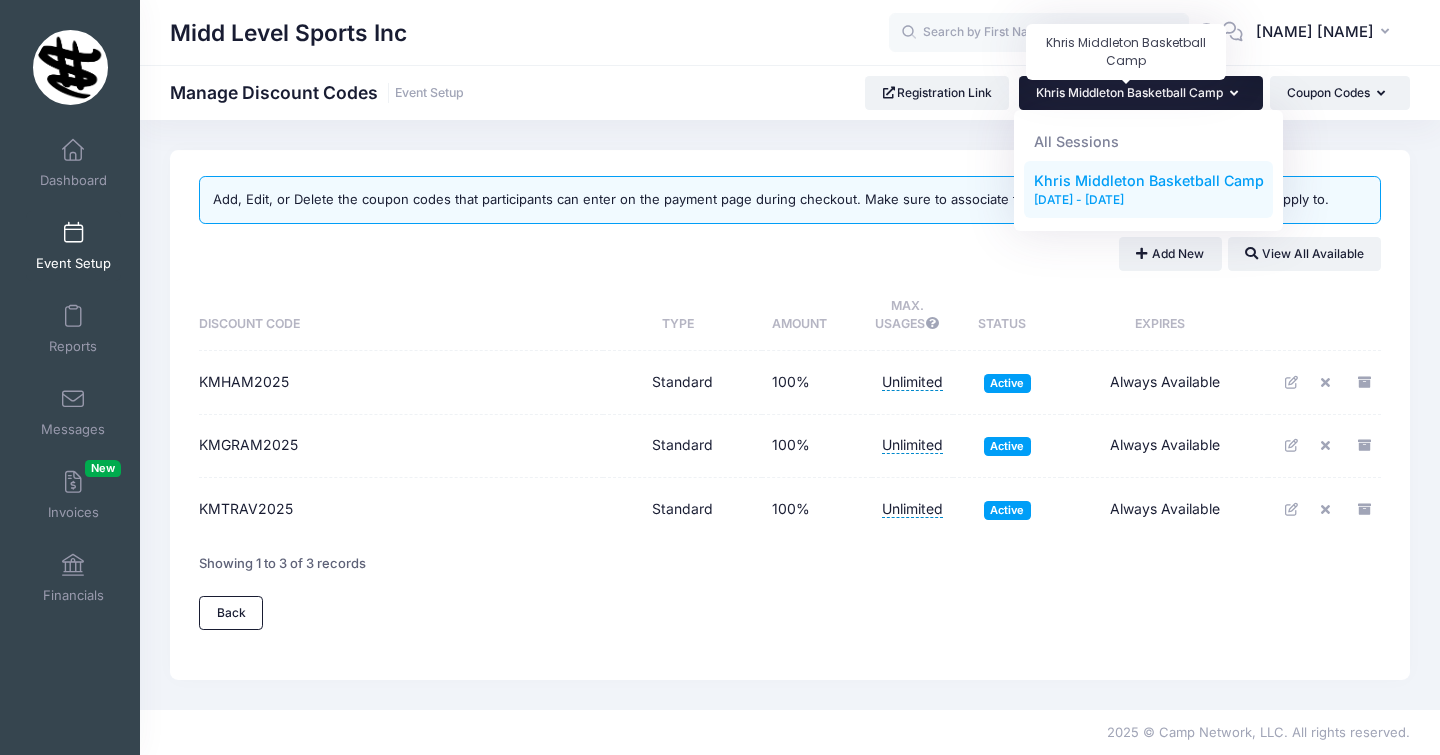 click on "Khris Middleton Basketball Camp" at bounding box center [1129, 92] 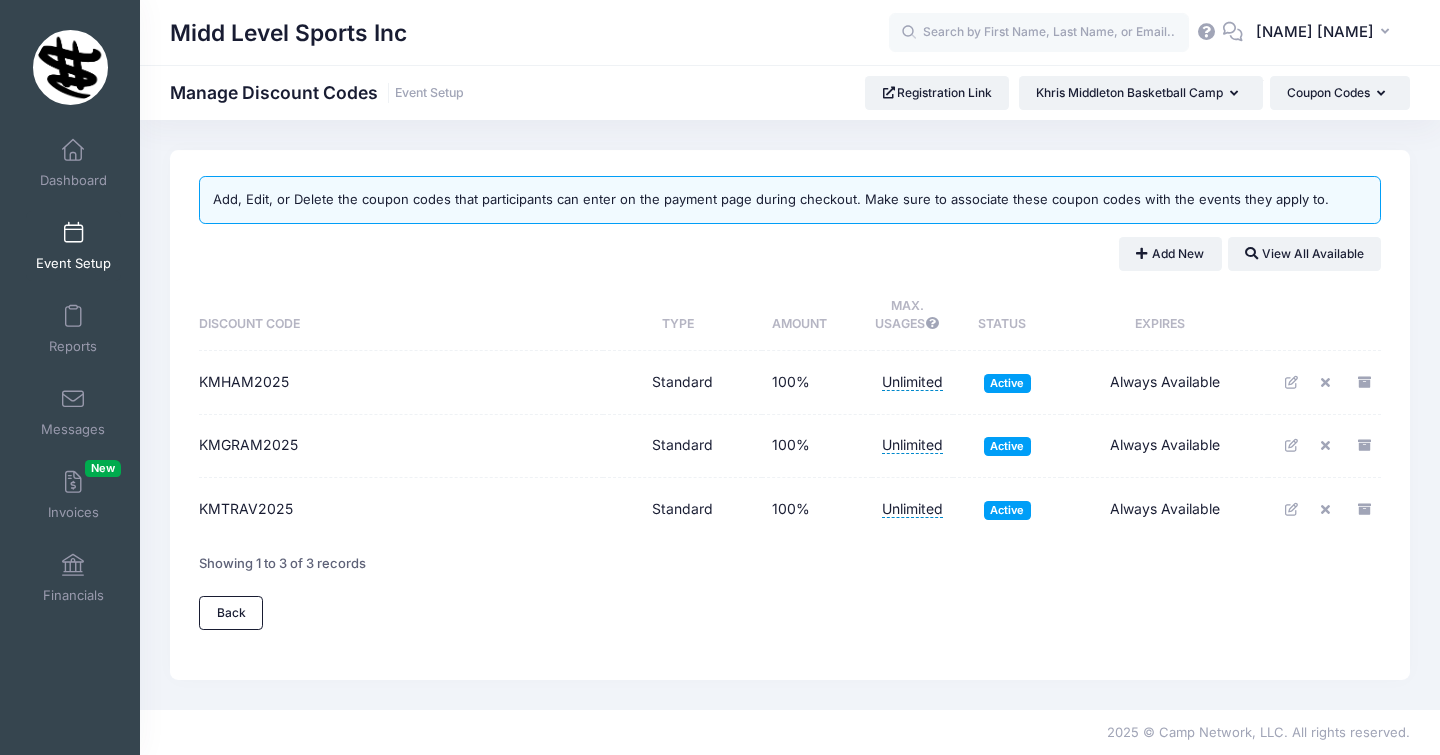 click on "Event Setup" at bounding box center [73, 246] 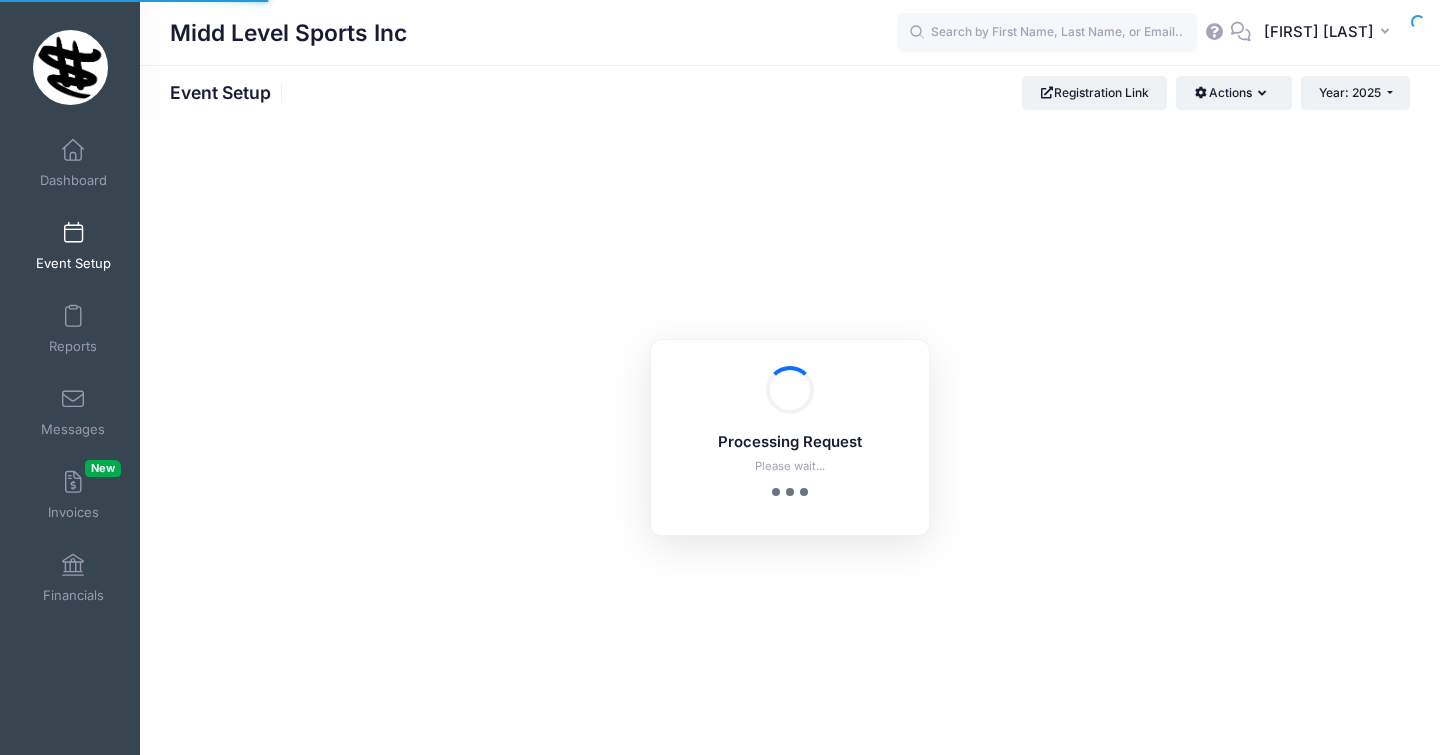 scroll, scrollTop: 0, scrollLeft: 0, axis: both 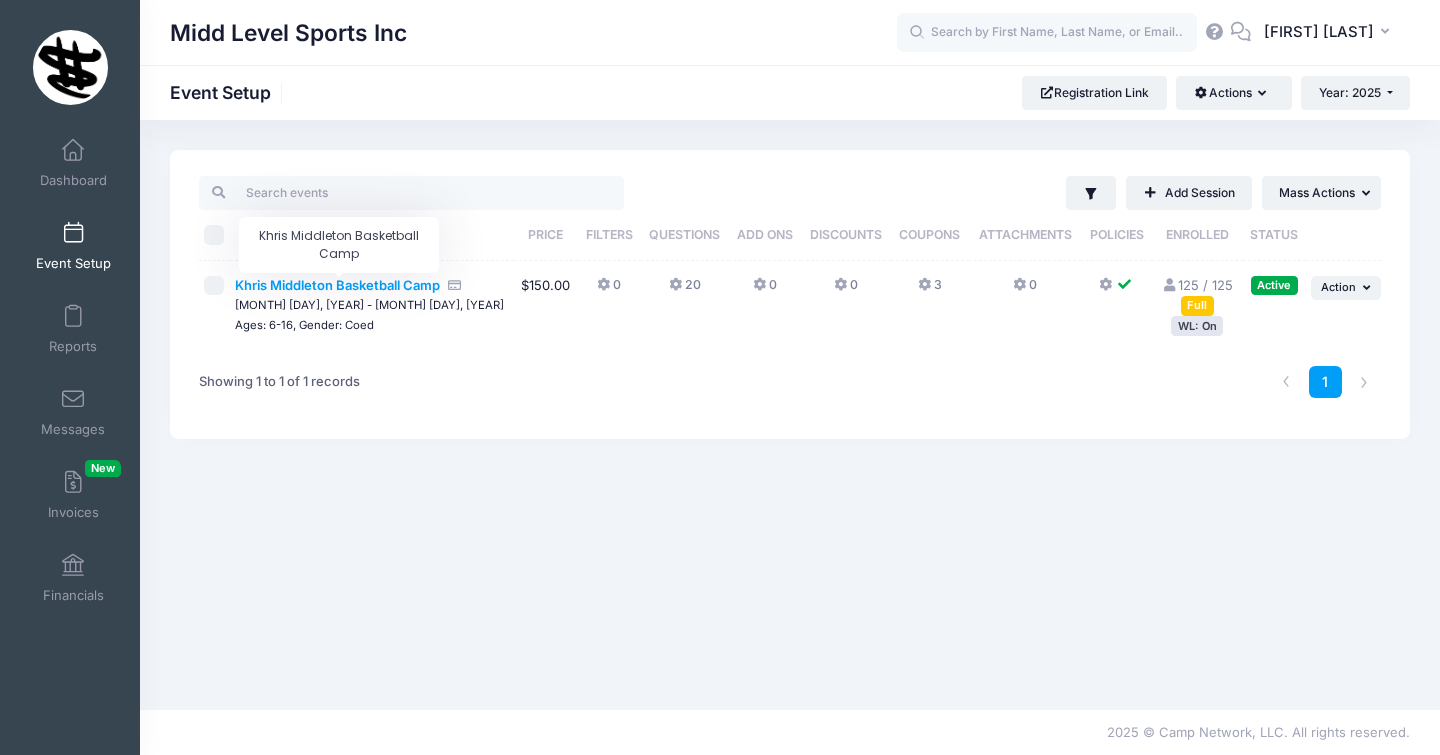 click on "Khris Middleton Basketball Camp" at bounding box center (337, 285) 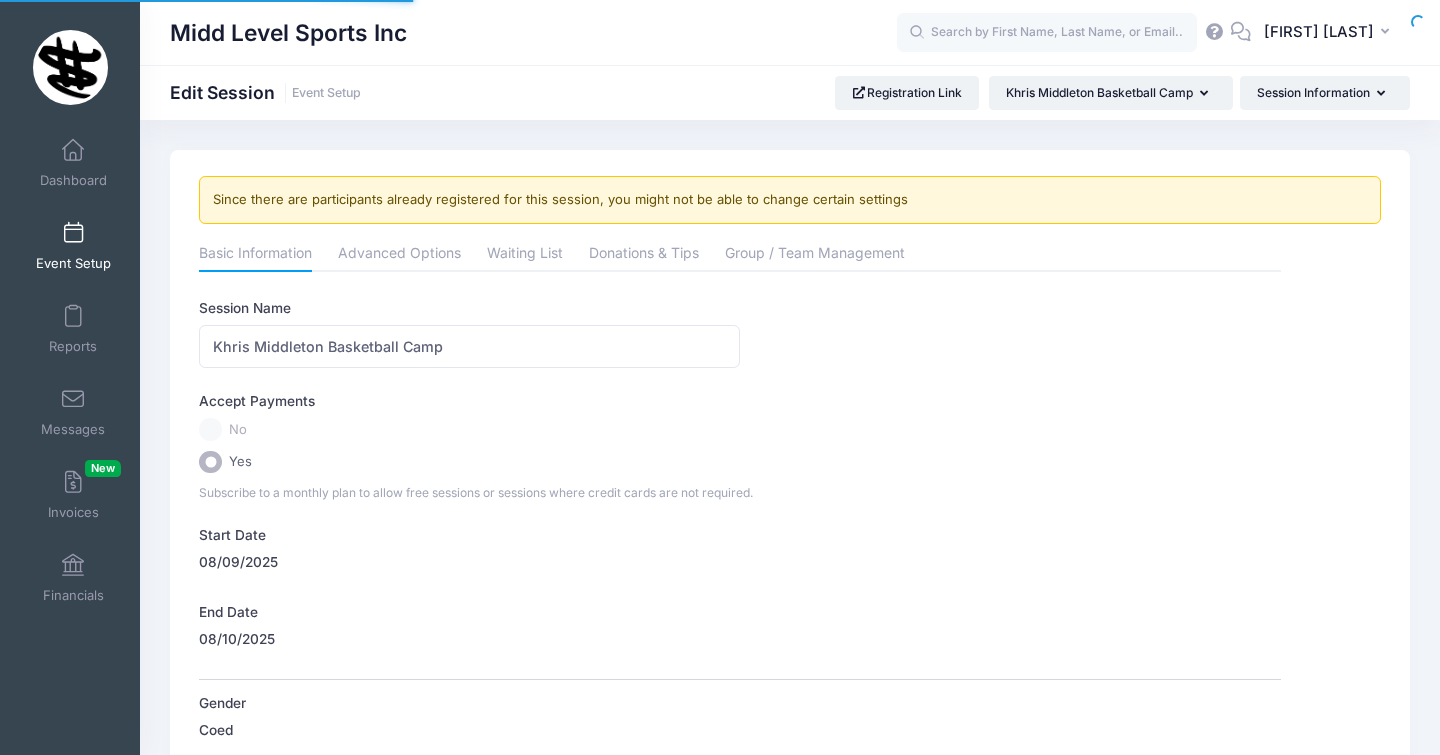 scroll, scrollTop: 0, scrollLeft: 0, axis: both 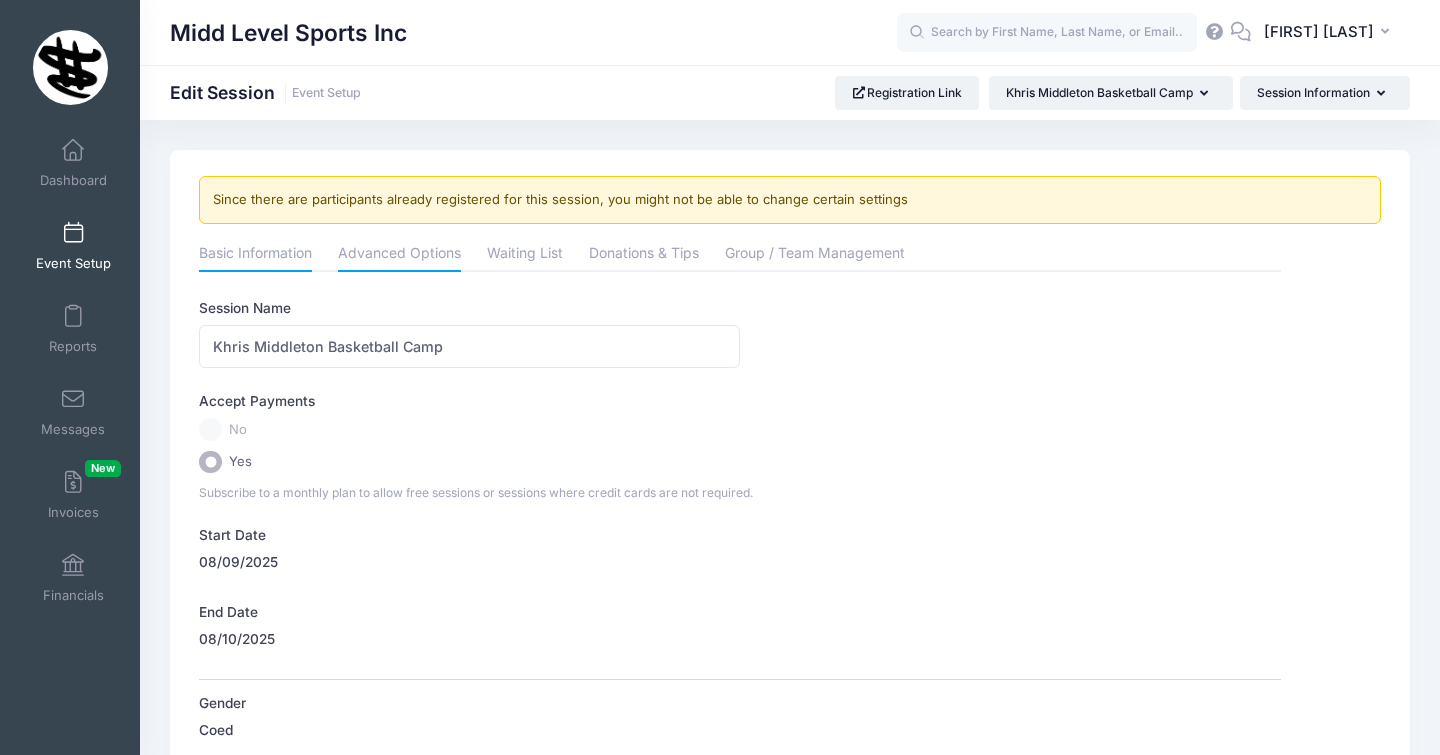 click on "Advanced Options" at bounding box center (399, 255) 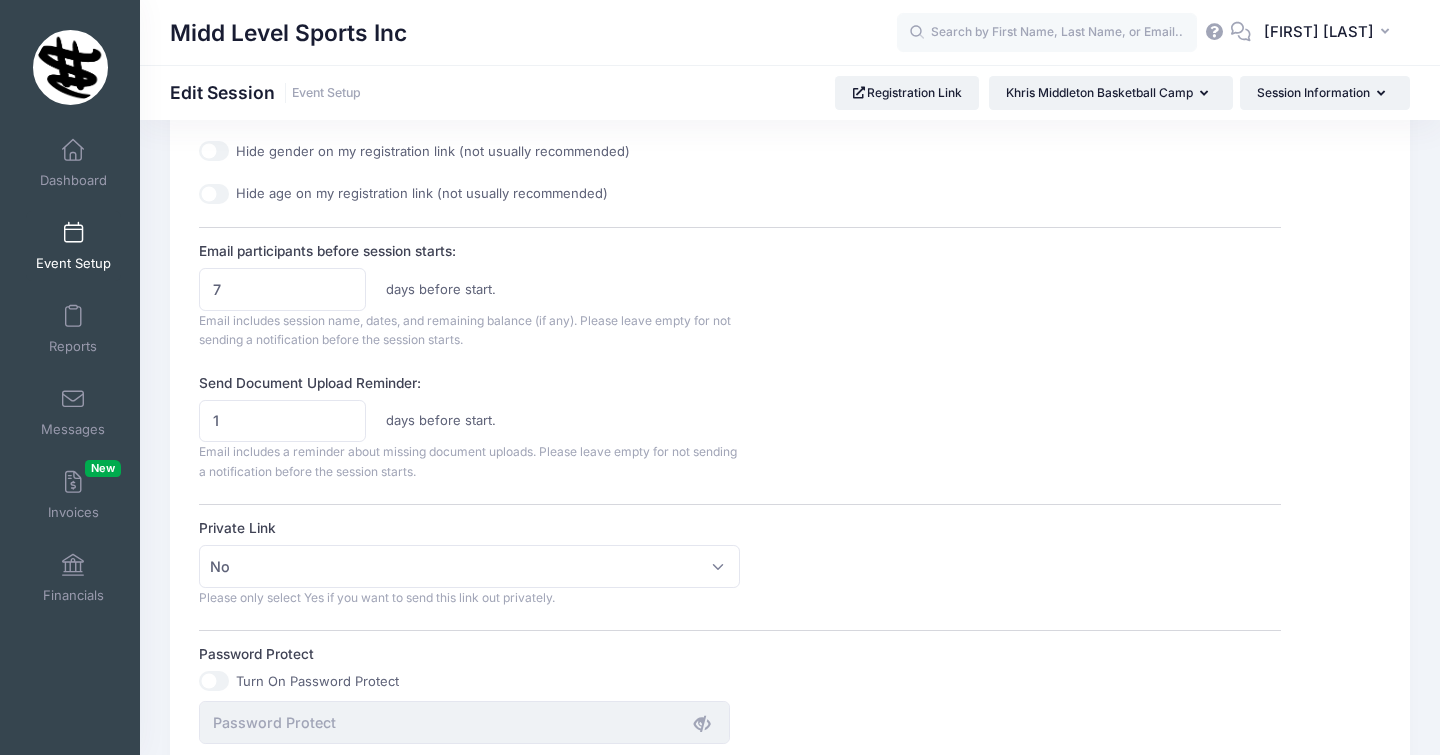 scroll, scrollTop: 927, scrollLeft: 0, axis: vertical 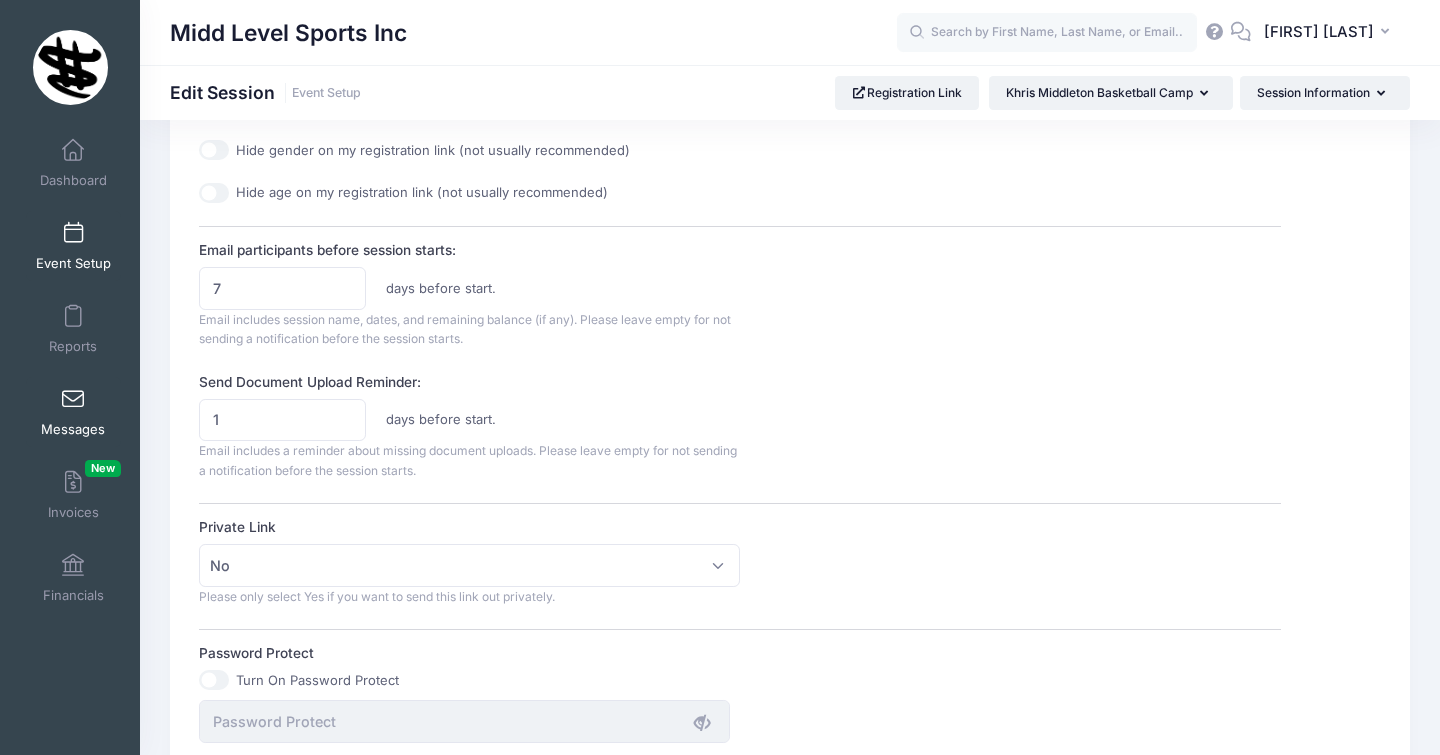 click on "Messages" at bounding box center [73, 429] 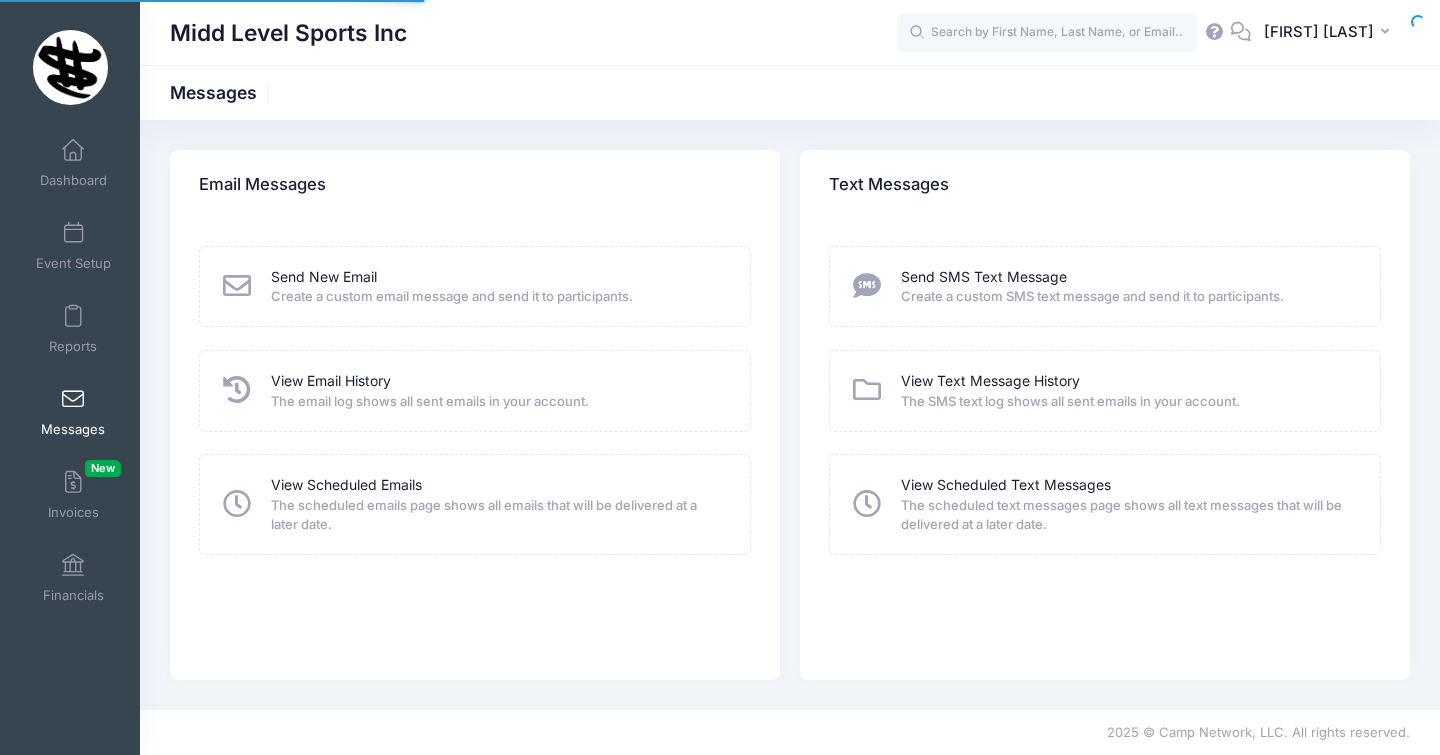 scroll, scrollTop: 0, scrollLeft: 0, axis: both 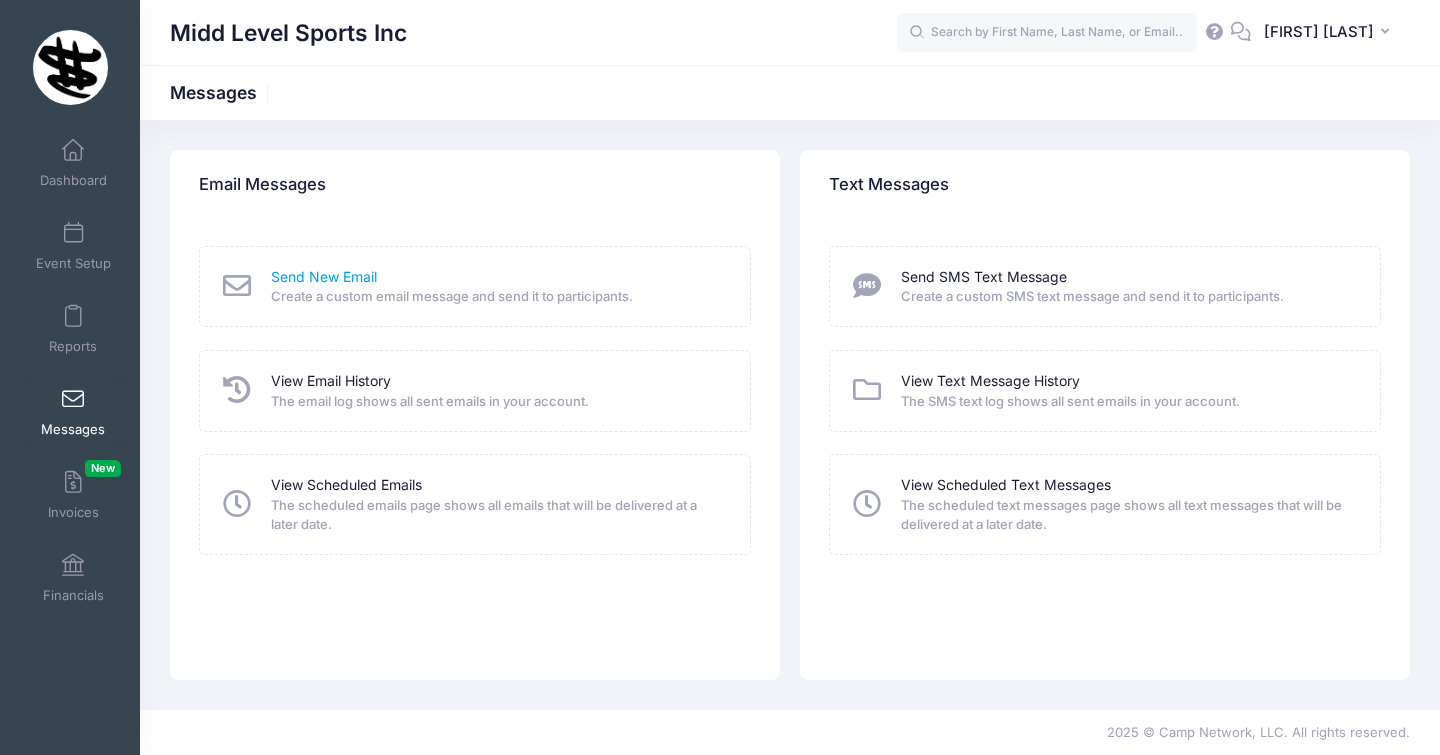 click on "Send New Email" at bounding box center [324, 277] 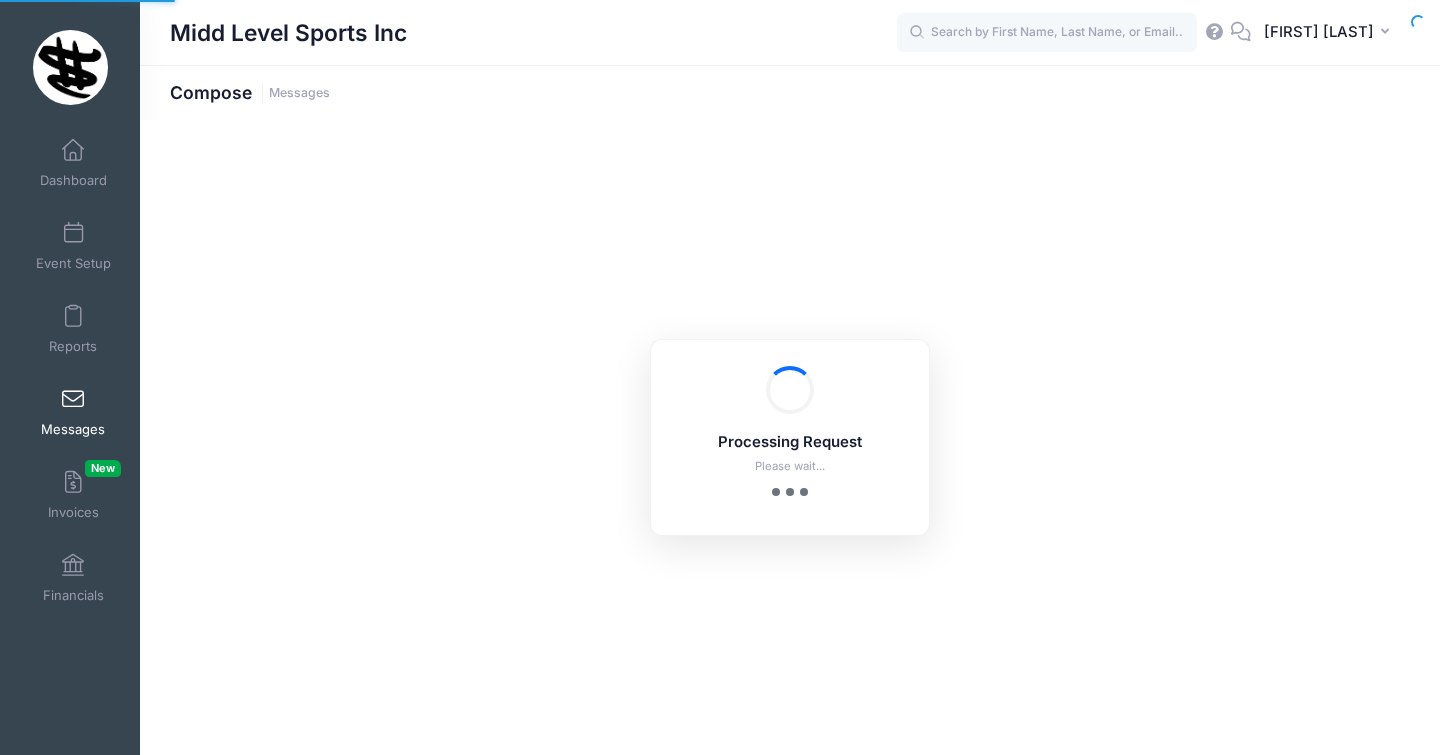 scroll, scrollTop: 0, scrollLeft: 0, axis: both 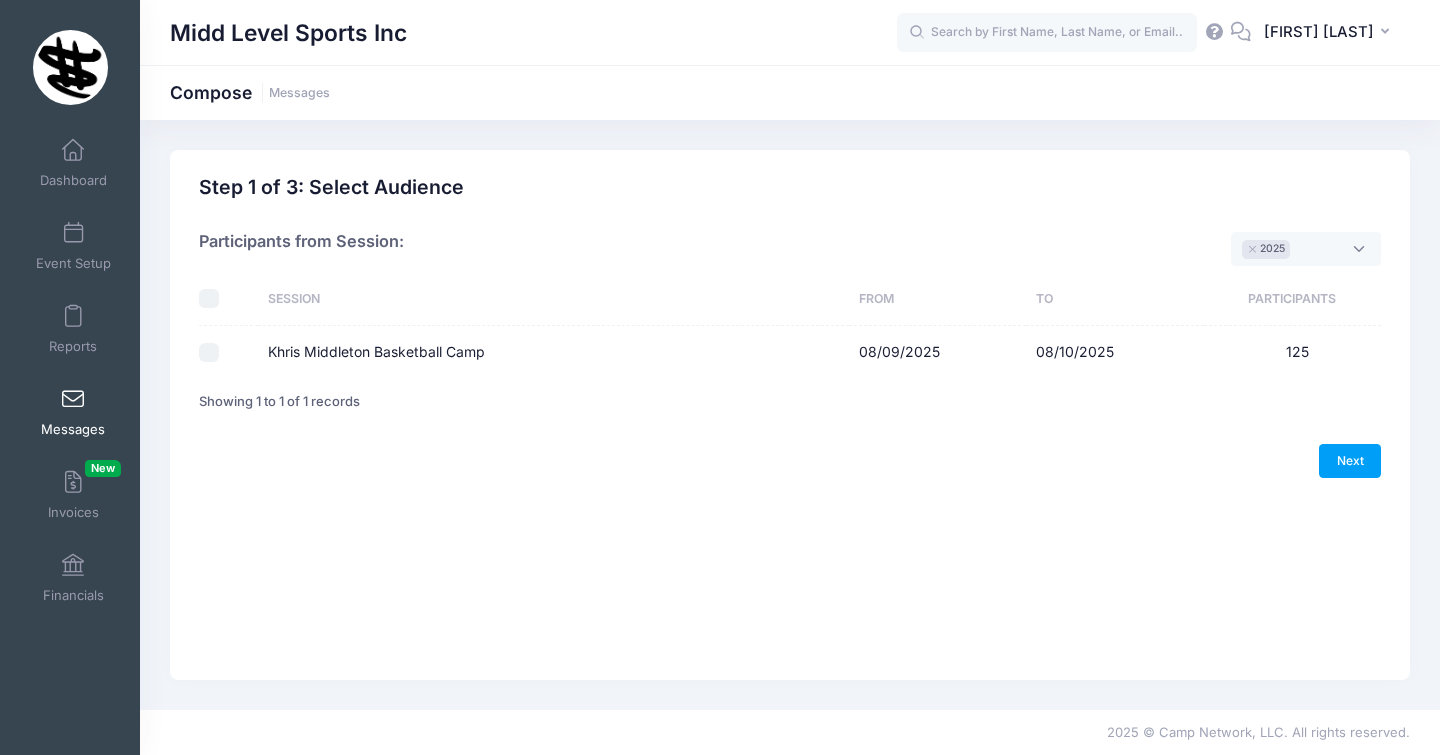 click on "Khris Middleton Basketball Camp" at bounding box center (209, 353) 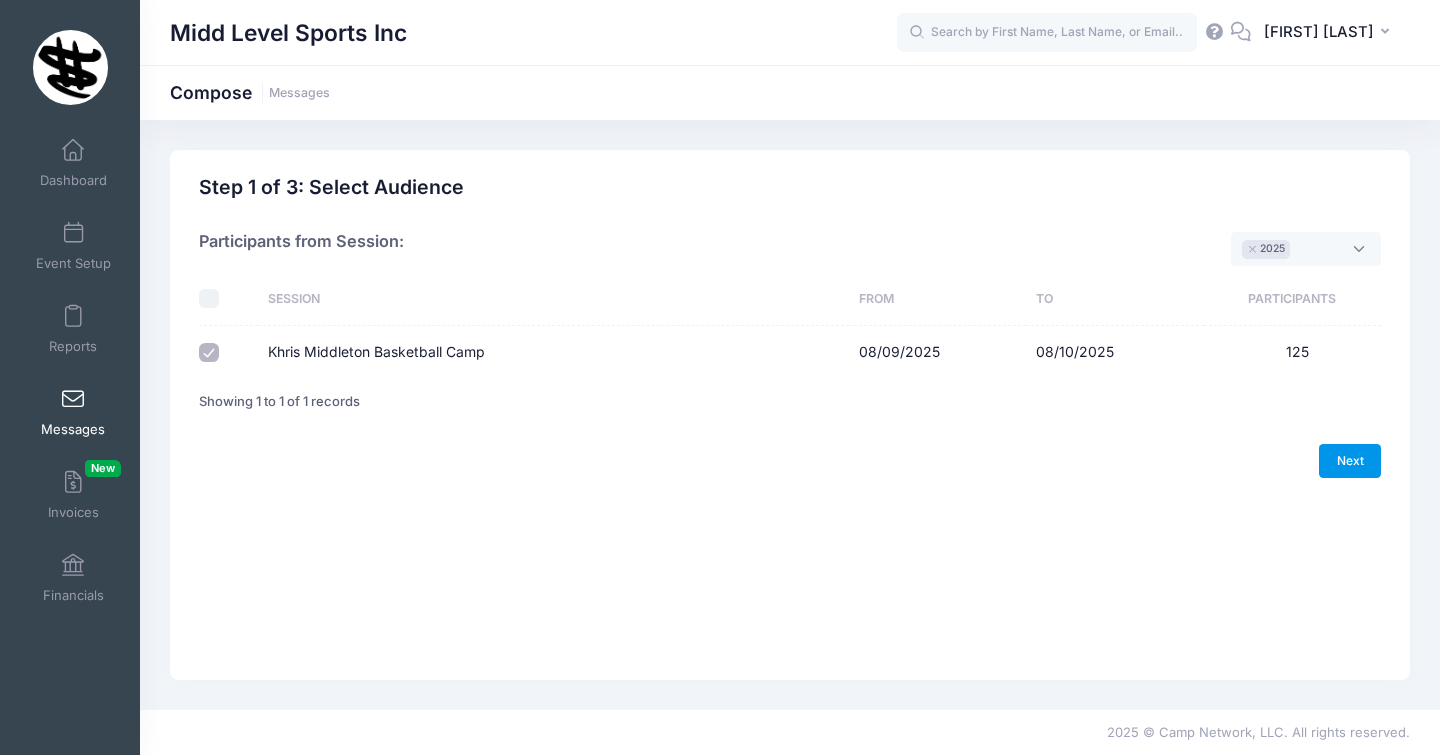 click on "Next" at bounding box center [1350, 461] 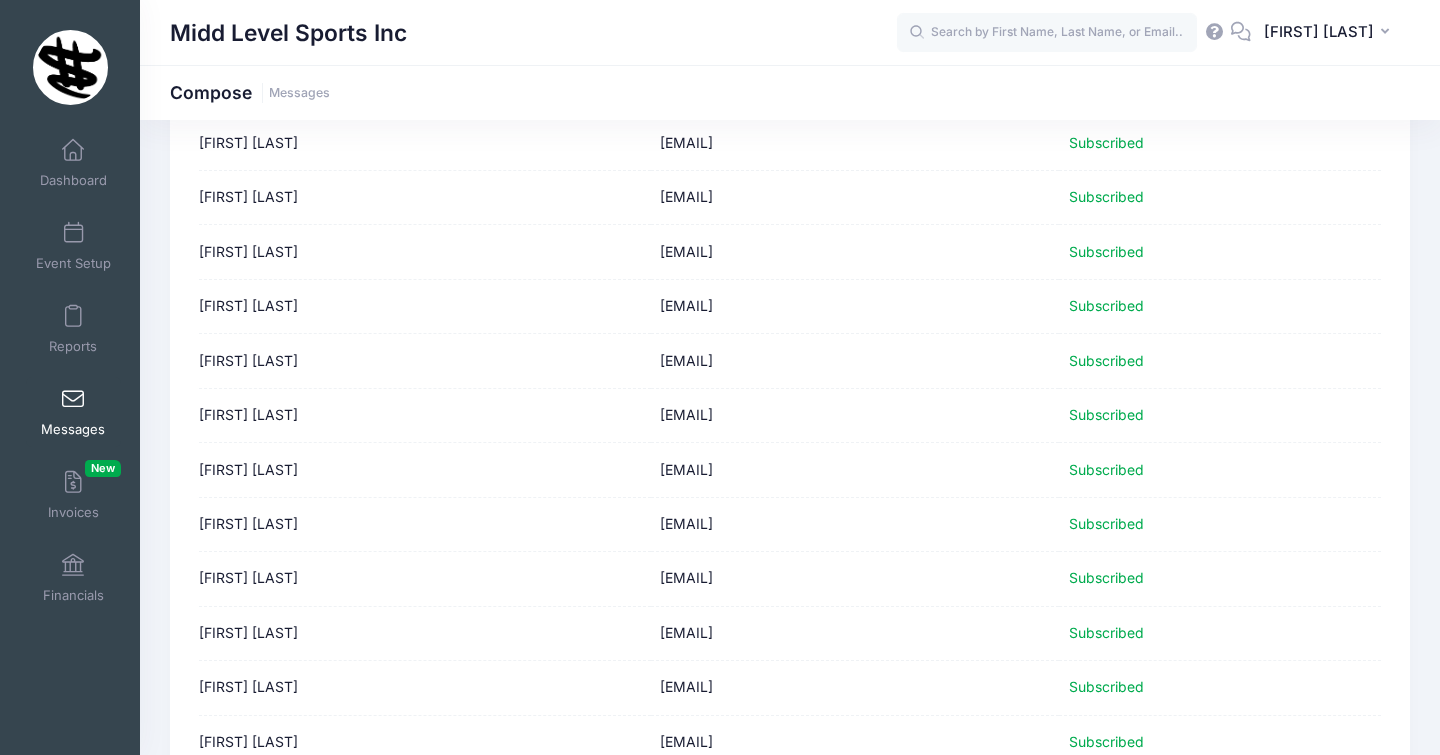 scroll, scrollTop: 0, scrollLeft: 0, axis: both 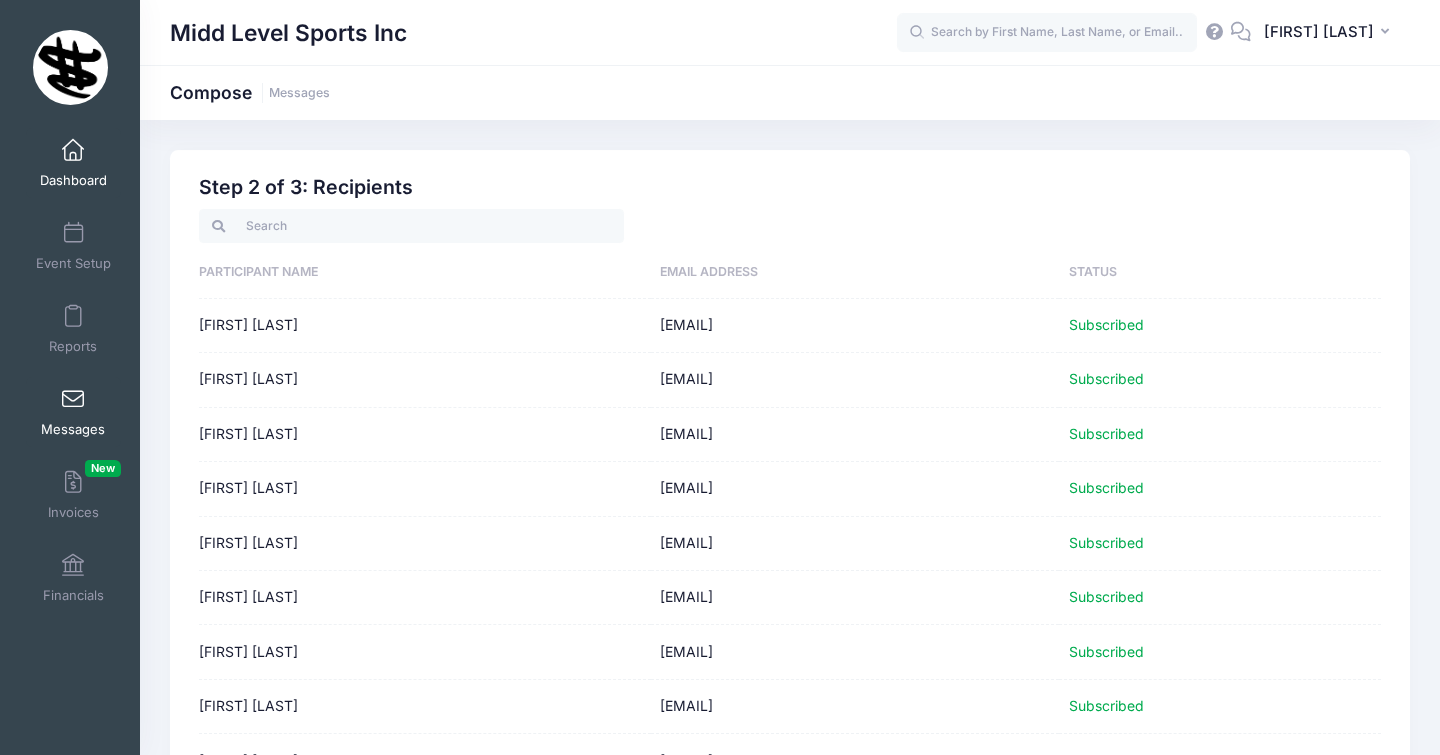 click on "Dashboard" at bounding box center (73, 163) 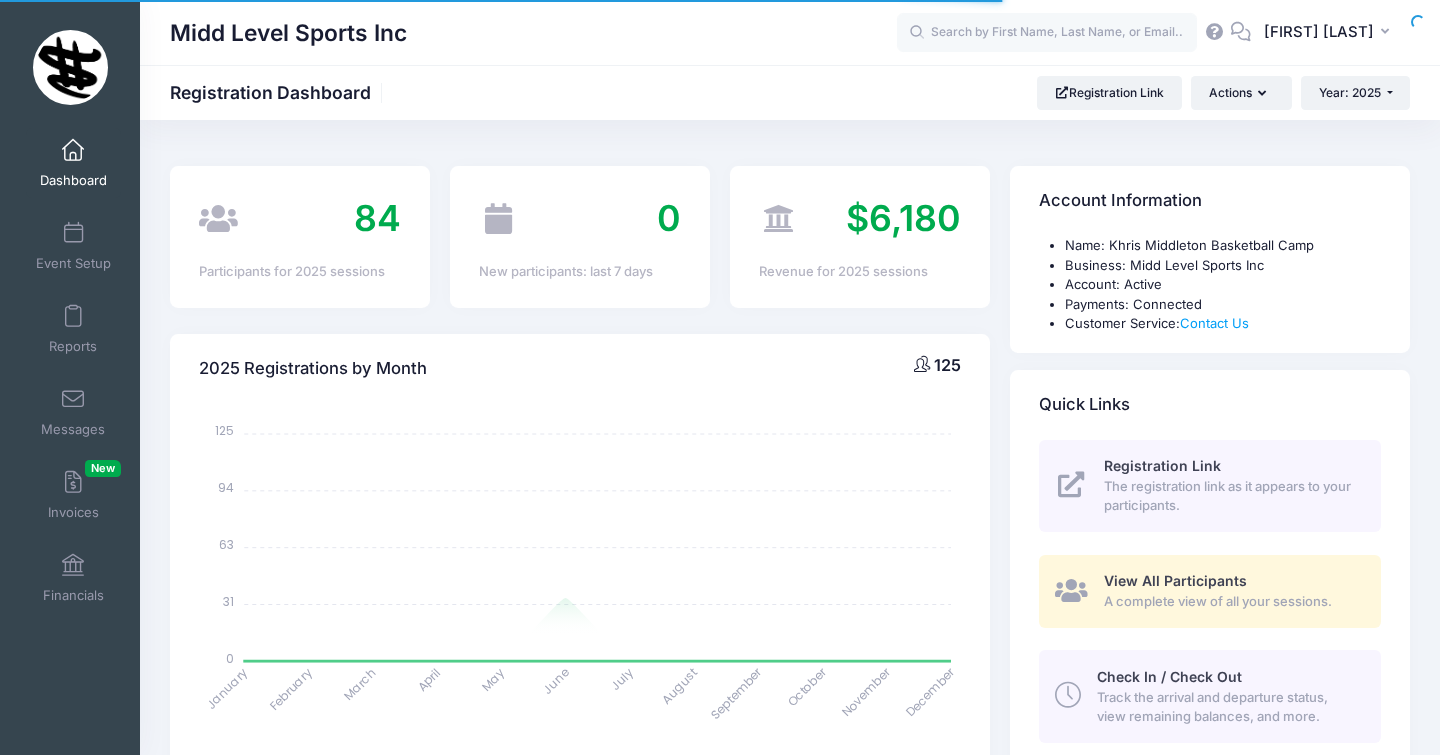 select 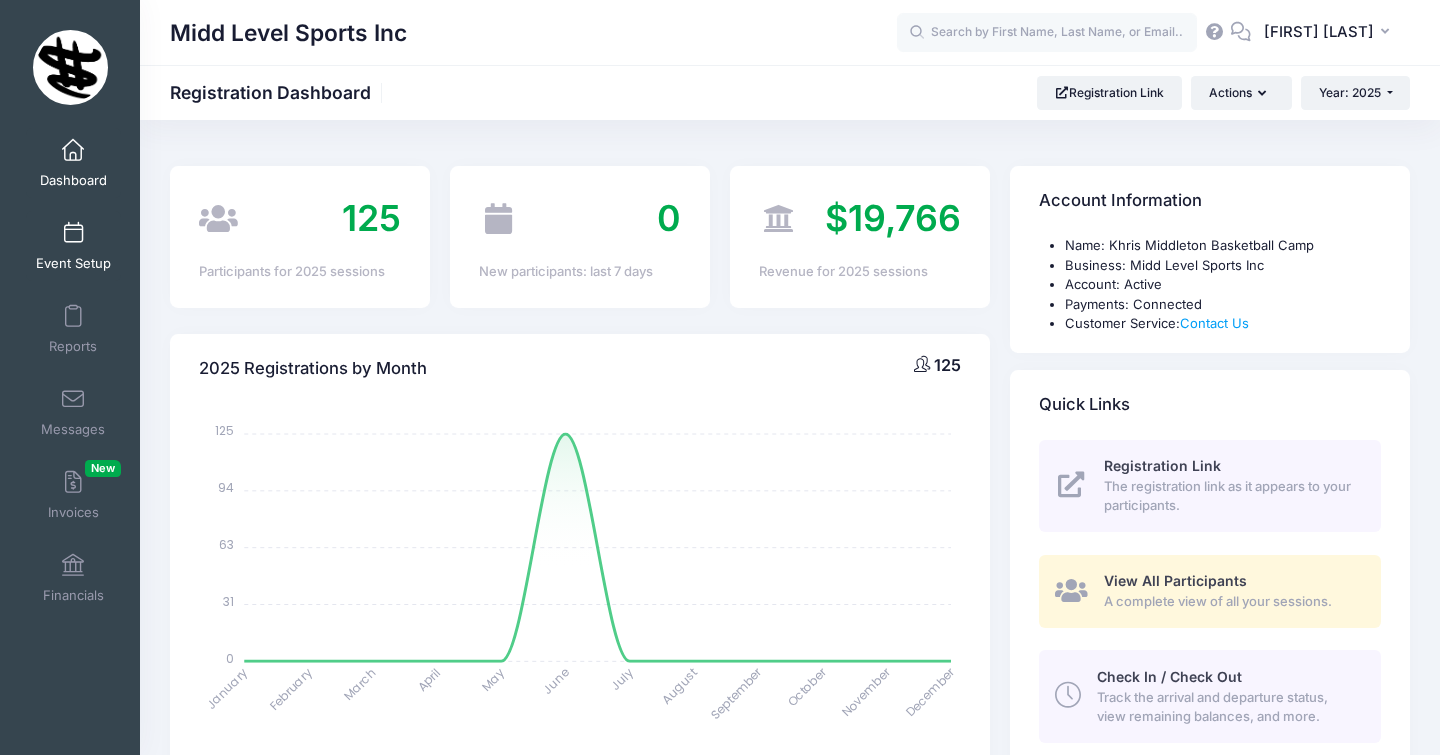 click on "Event Setup" at bounding box center [73, 246] 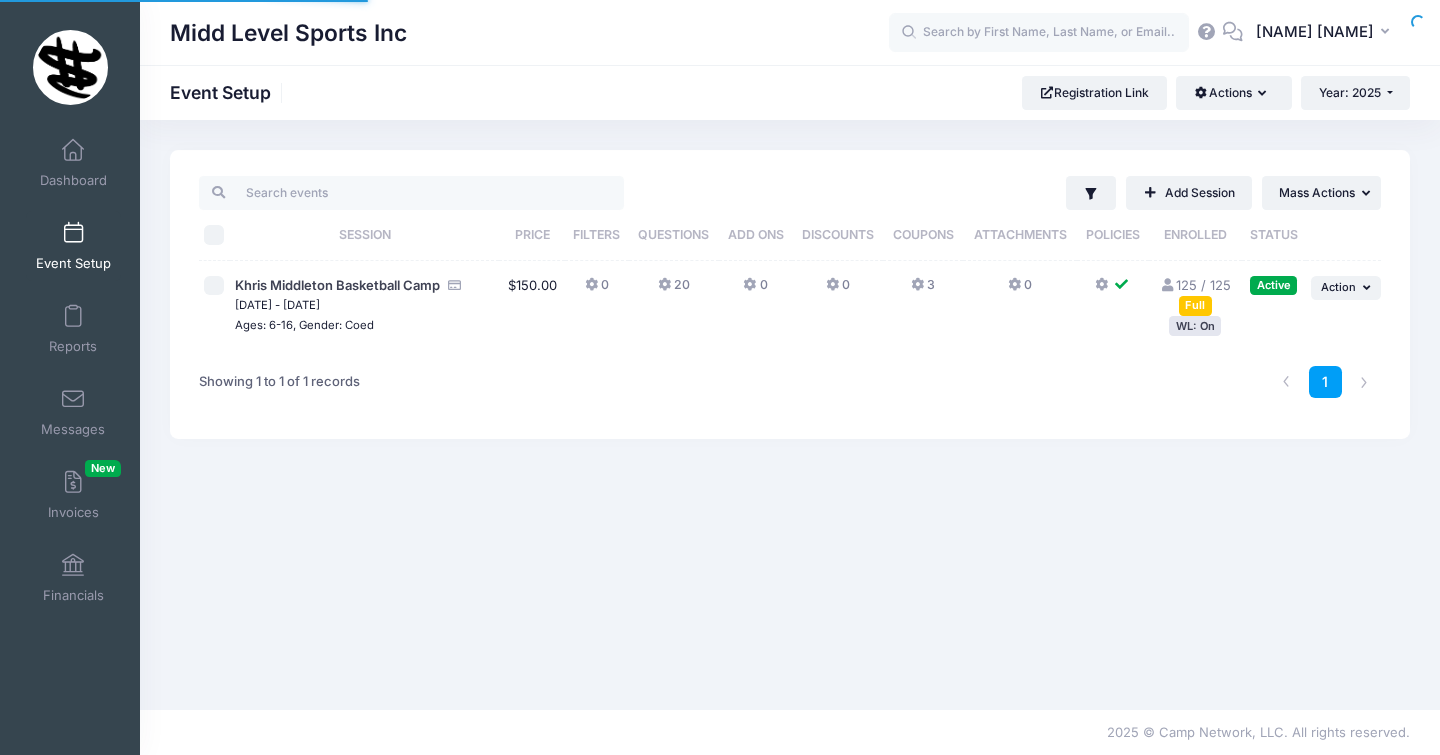 scroll, scrollTop: 0, scrollLeft: 0, axis: both 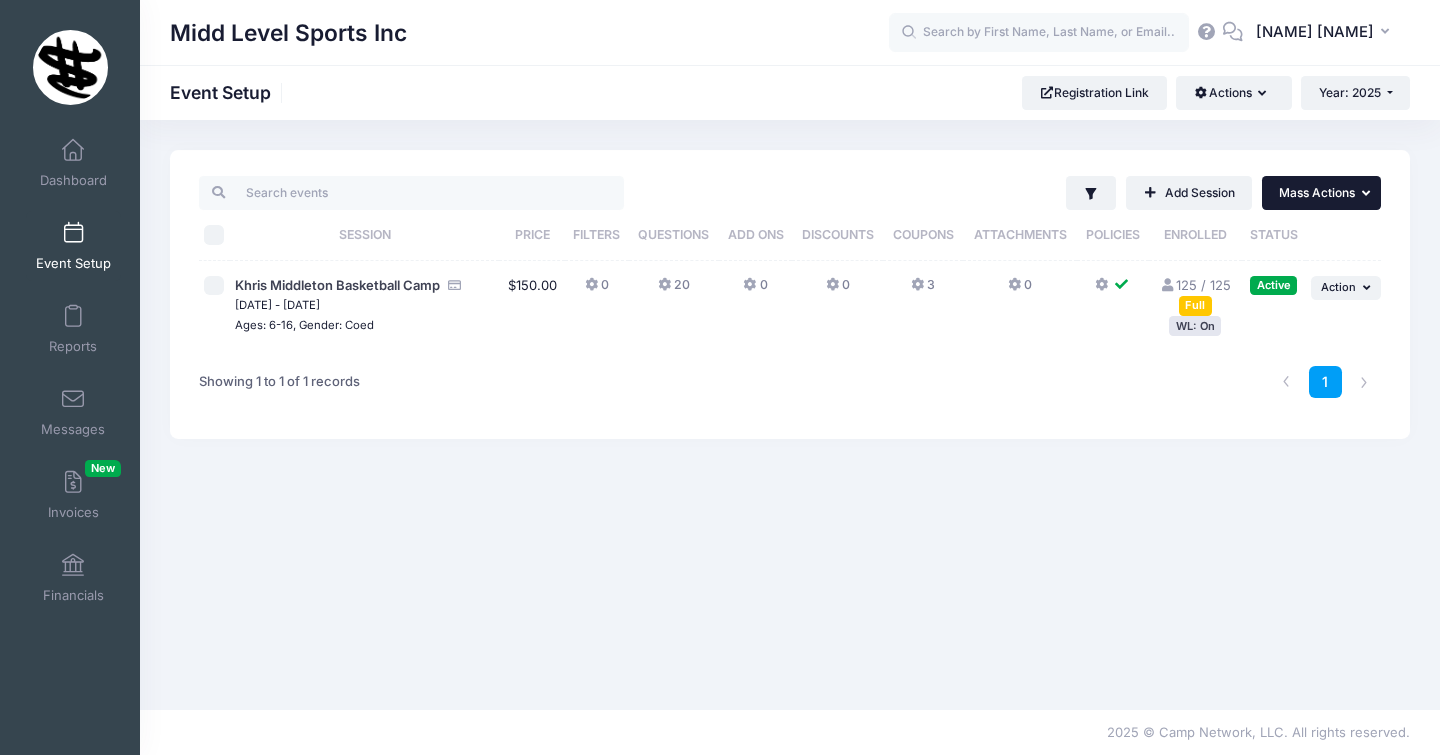 click on "Mass Actions" at bounding box center (1317, 192) 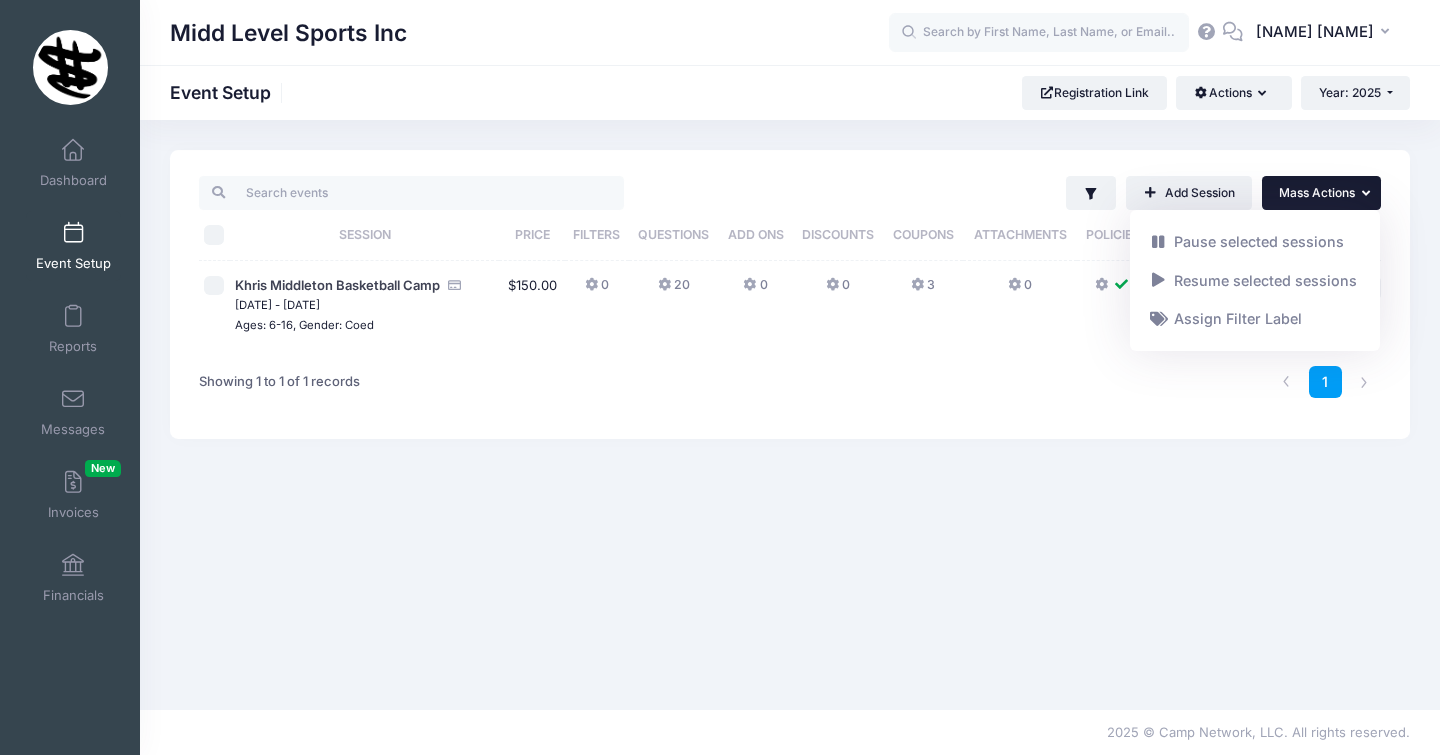 click on "Filter
Filter Options
Show:
Active
Live
Completed
Add Session
... Mass Actions" at bounding box center (790, 294) 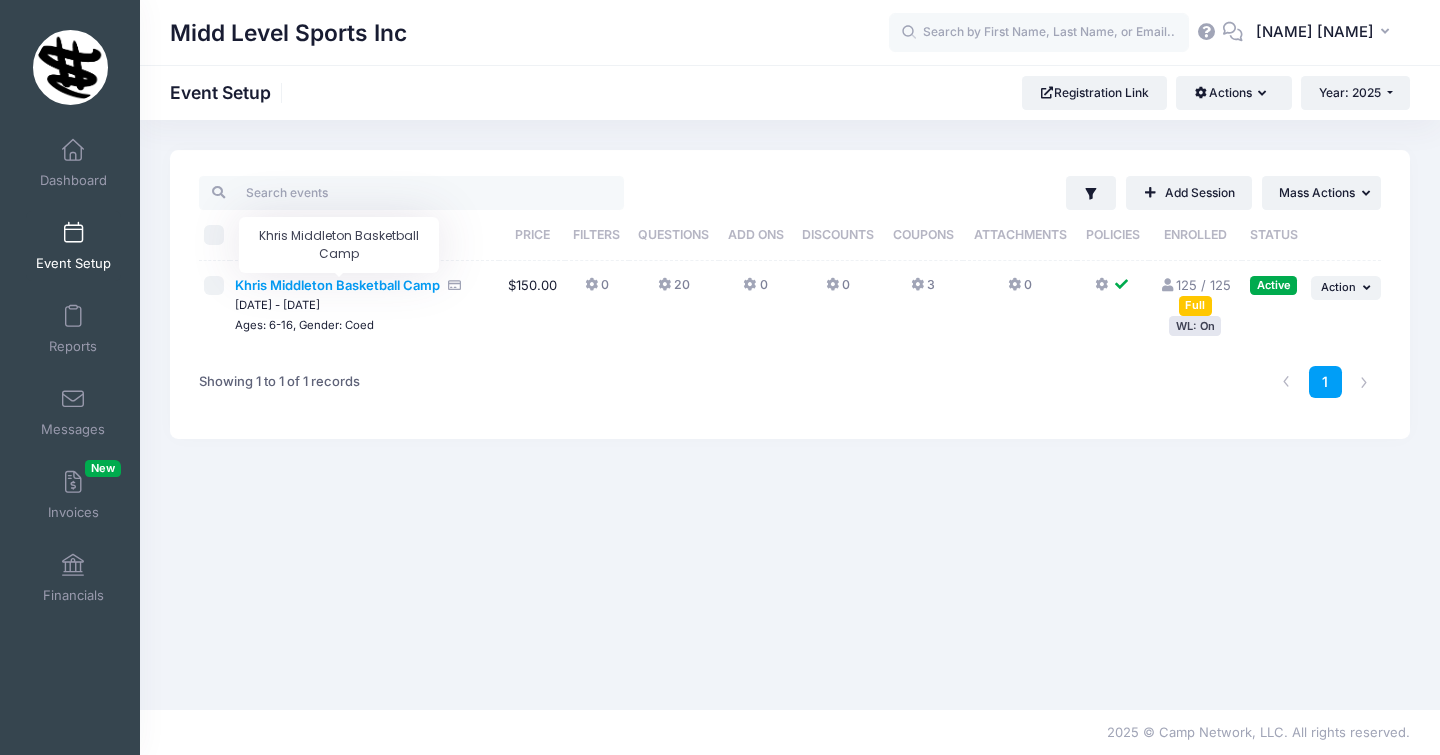 click on "Khris Middleton Basketball Camp" at bounding box center [337, 285] 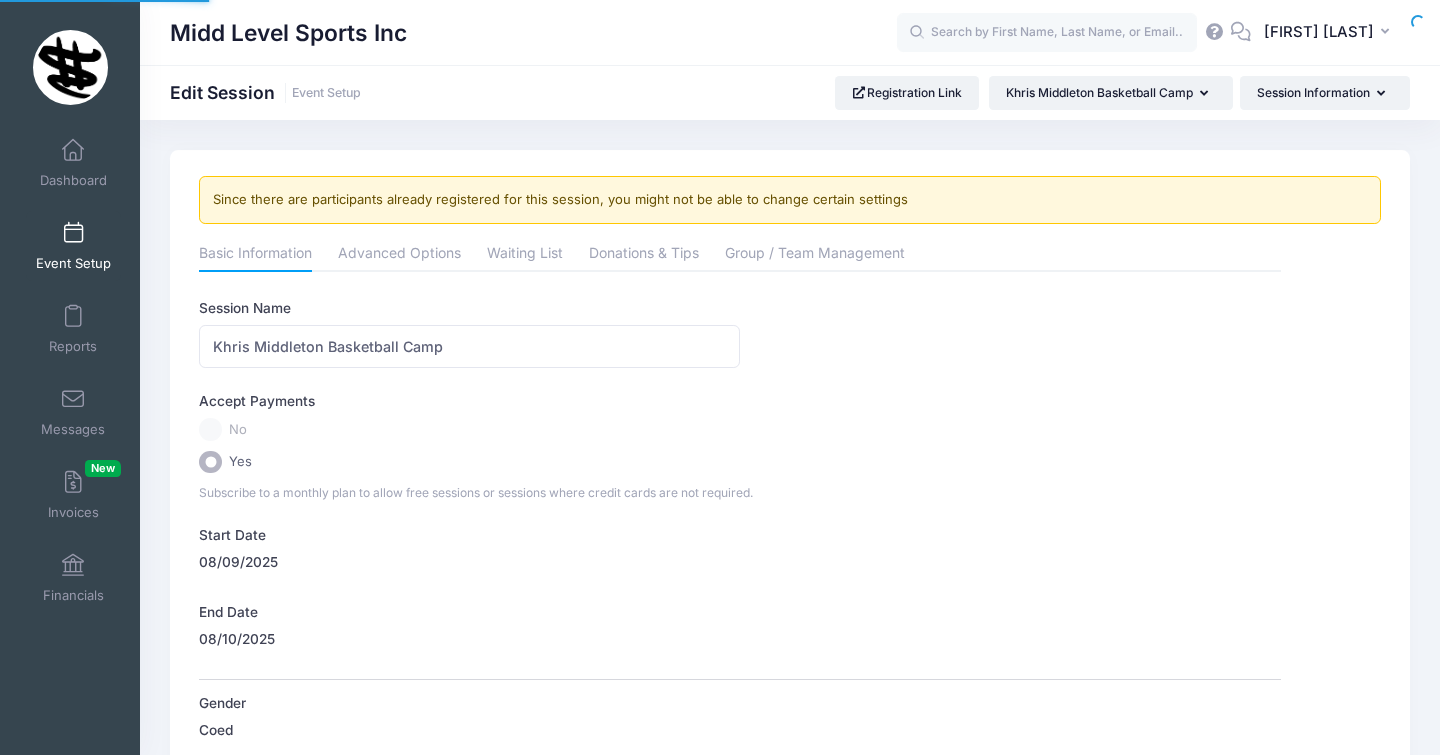scroll, scrollTop: 0, scrollLeft: 0, axis: both 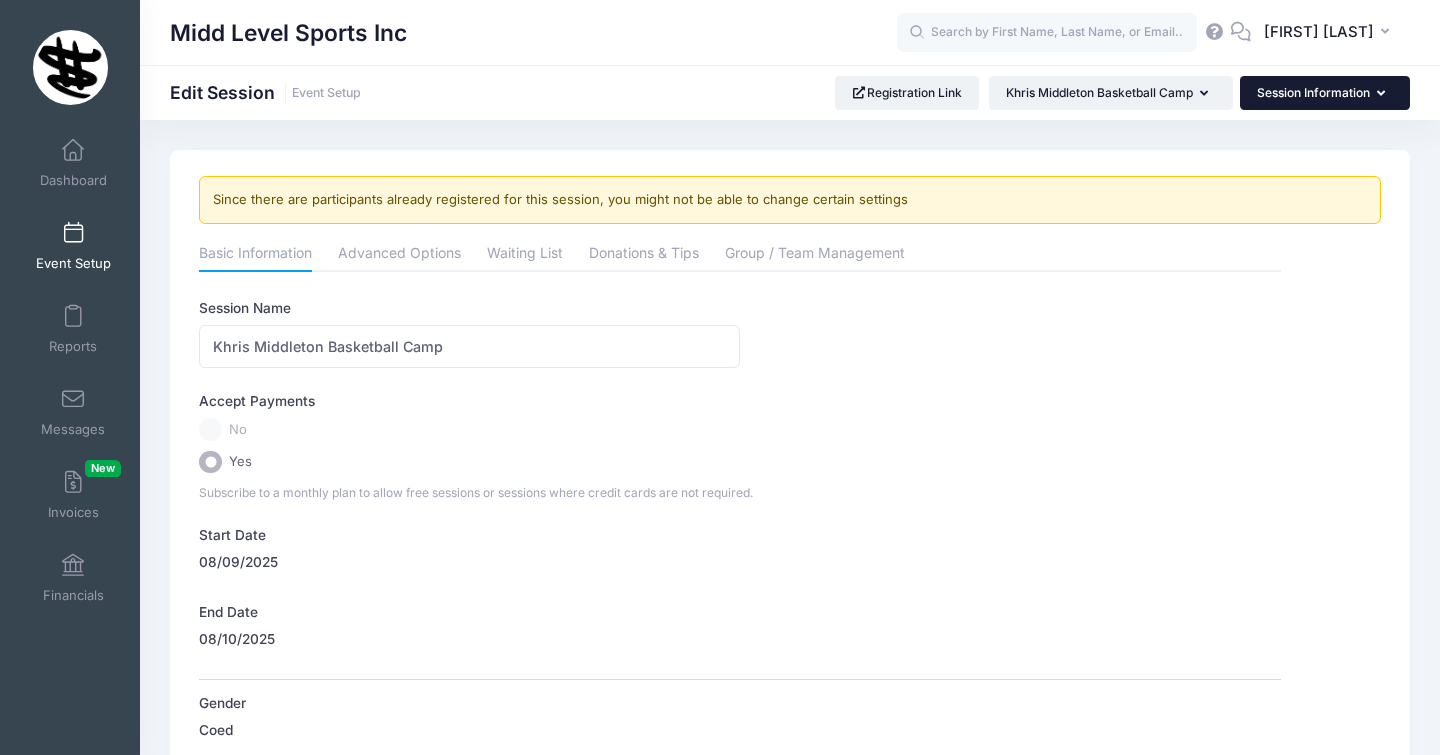 click on "Session Information" at bounding box center (1325, 93) 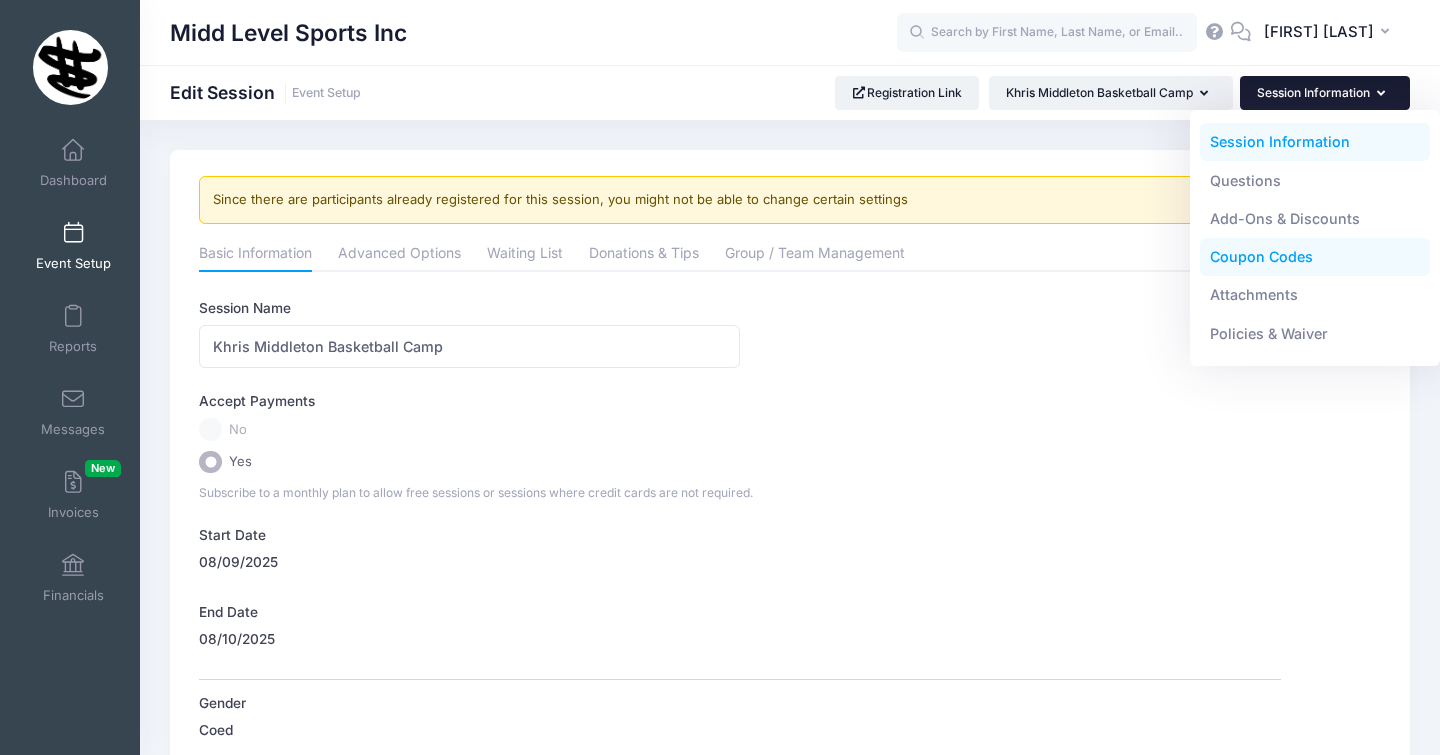 click on "Coupon Codes" at bounding box center (1315, 257) 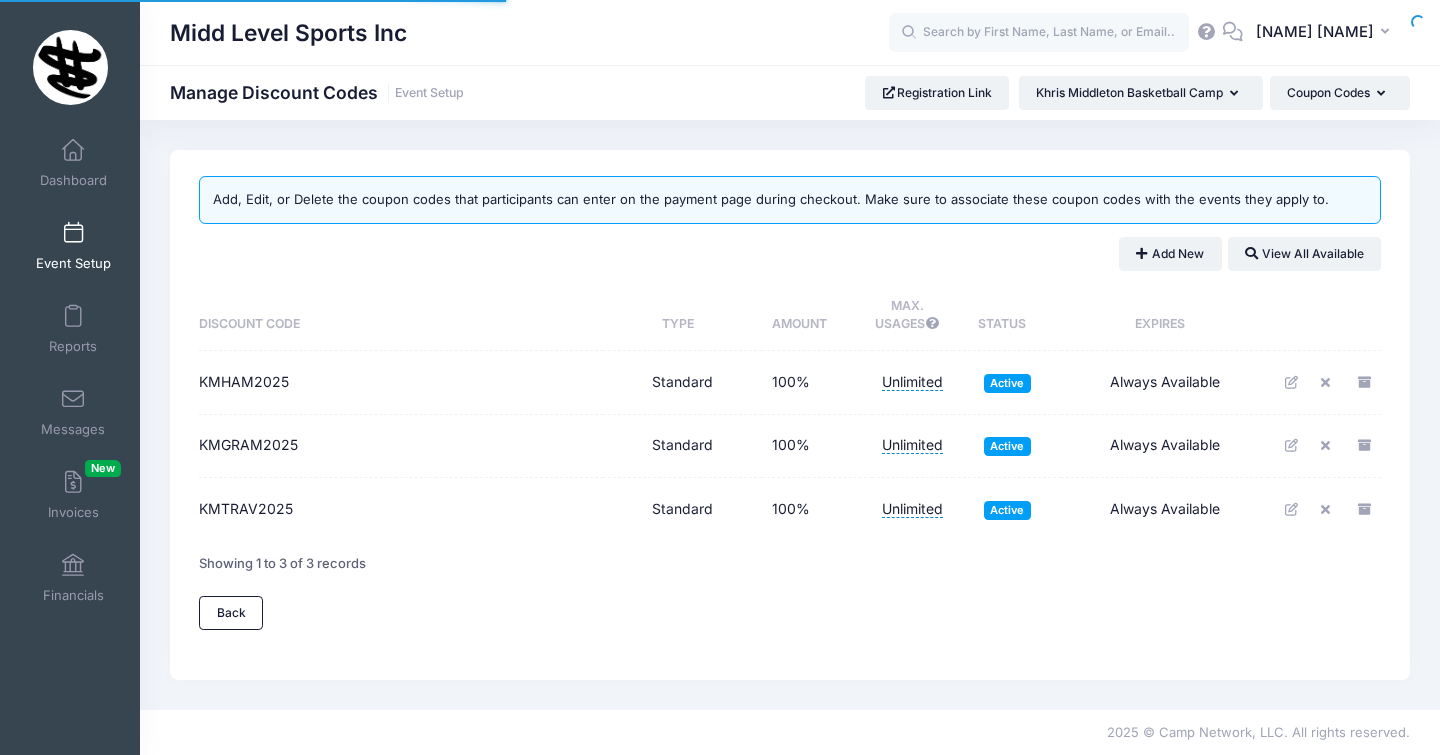 scroll, scrollTop: 0, scrollLeft: 0, axis: both 